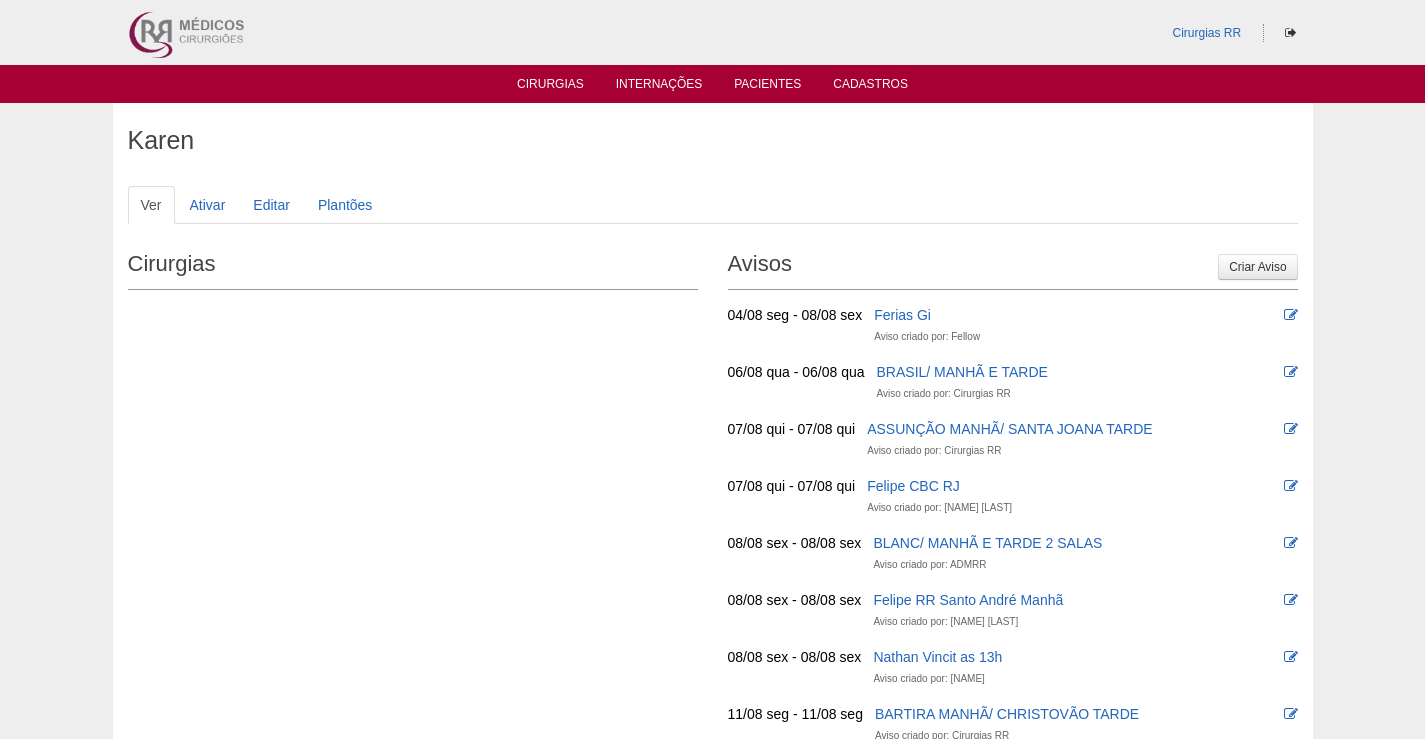 scroll, scrollTop: 0, scrollLeft: 0, axis: both 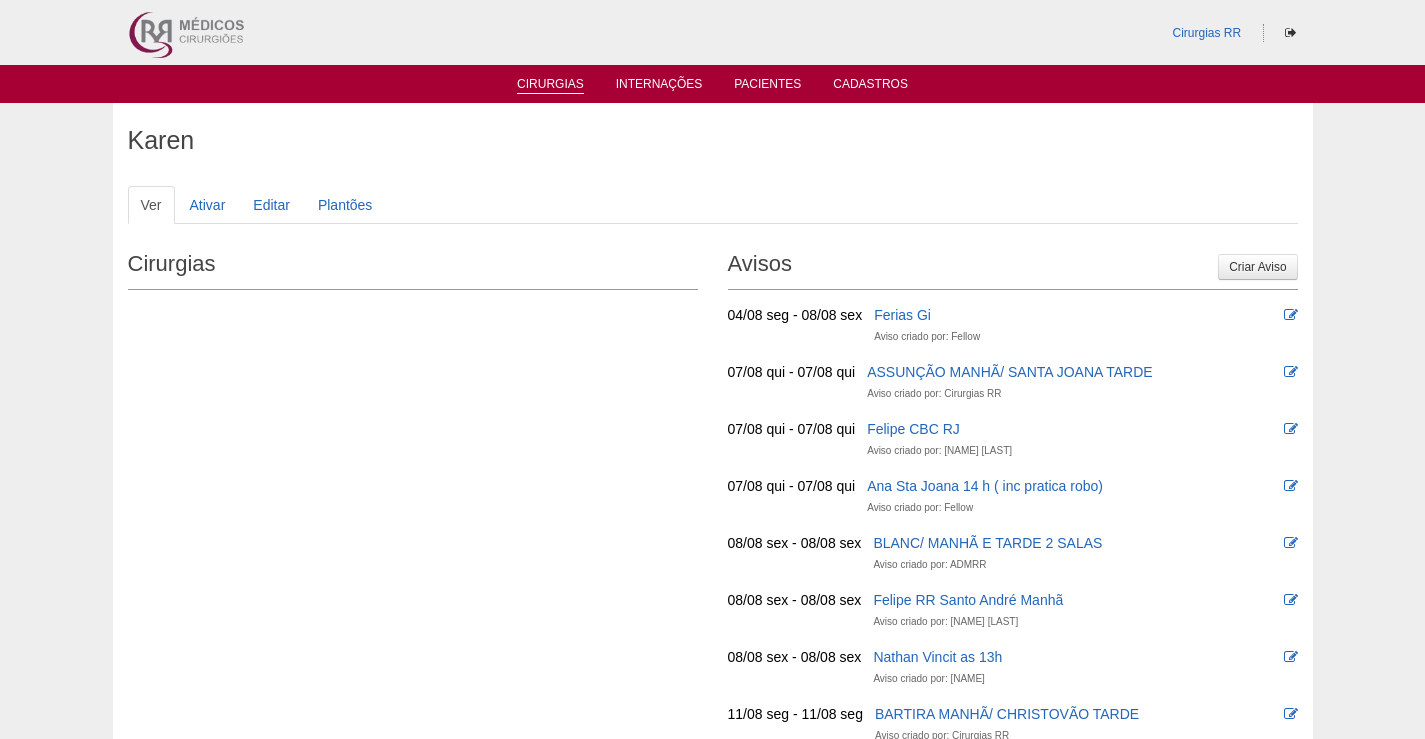 click on "Cirurgias" at bounding box center [550, 85] 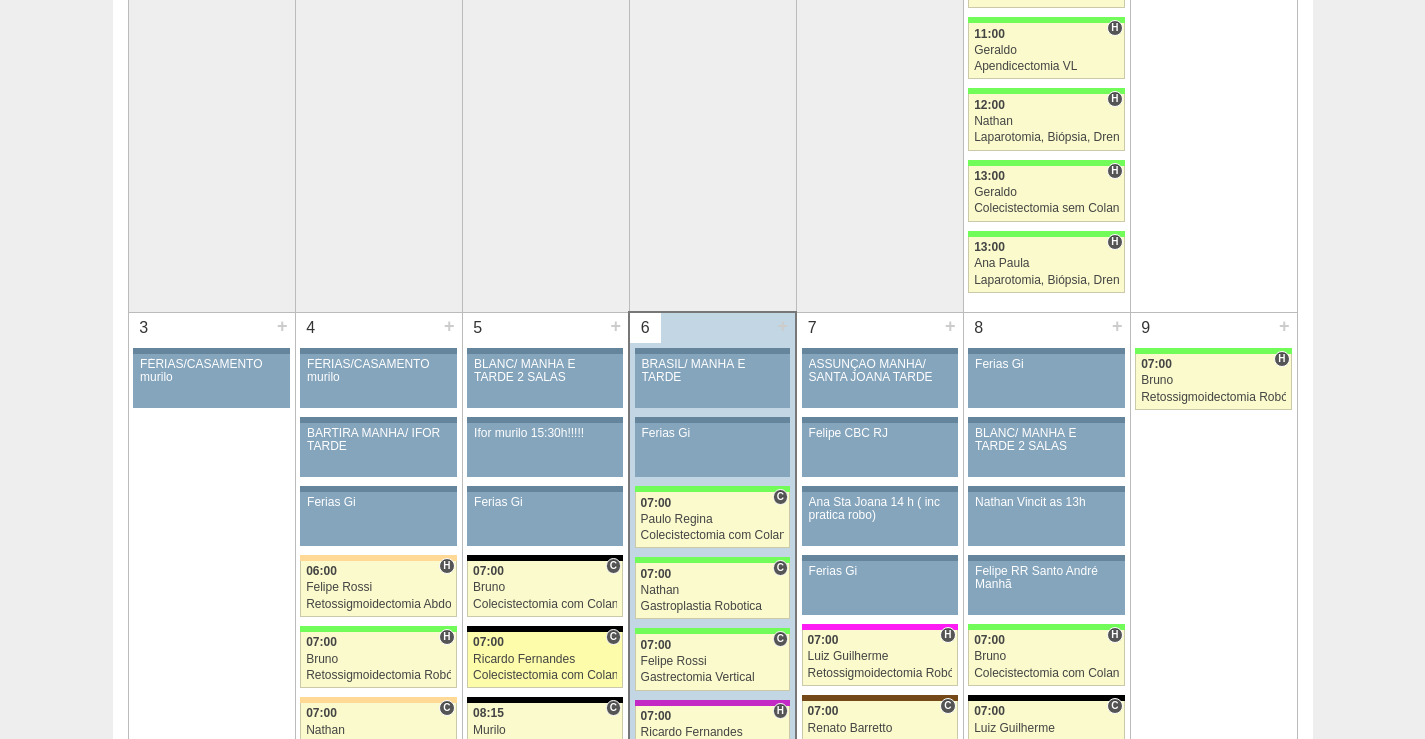 scroll, scrollTop: 1000, scrollLeft: 0, axis: vertical 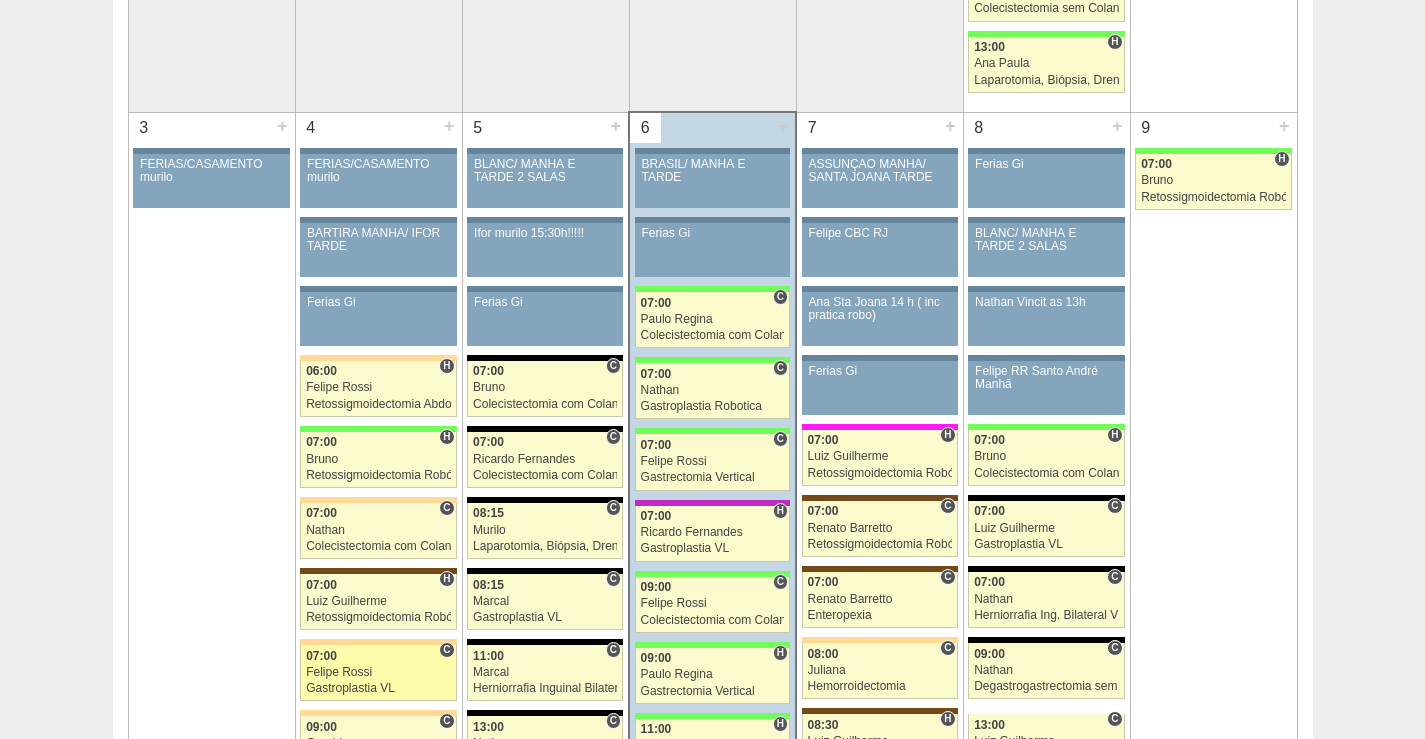 click on "Felipe Rossi" at bounding box center [378, 672] 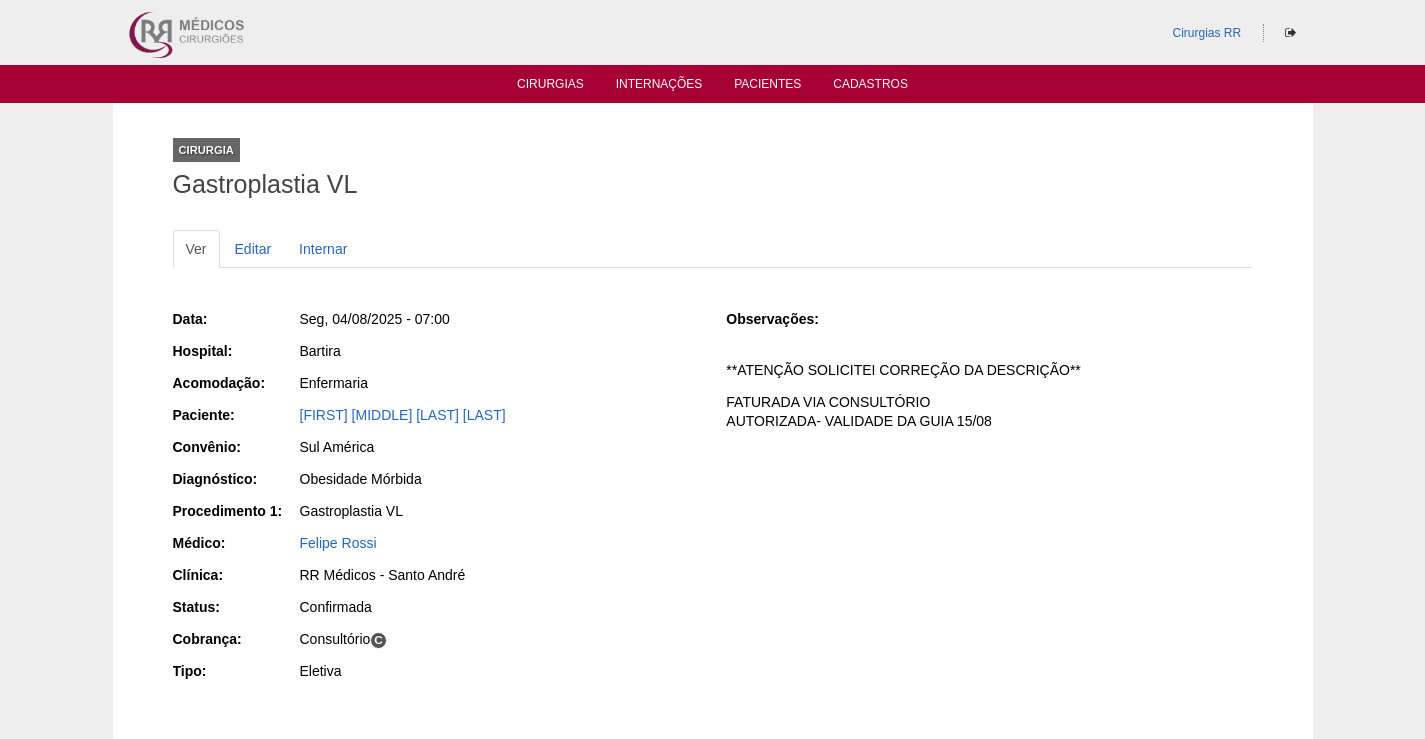 scroll, scrollTop: 0, scrollLeft: 0, axis: both 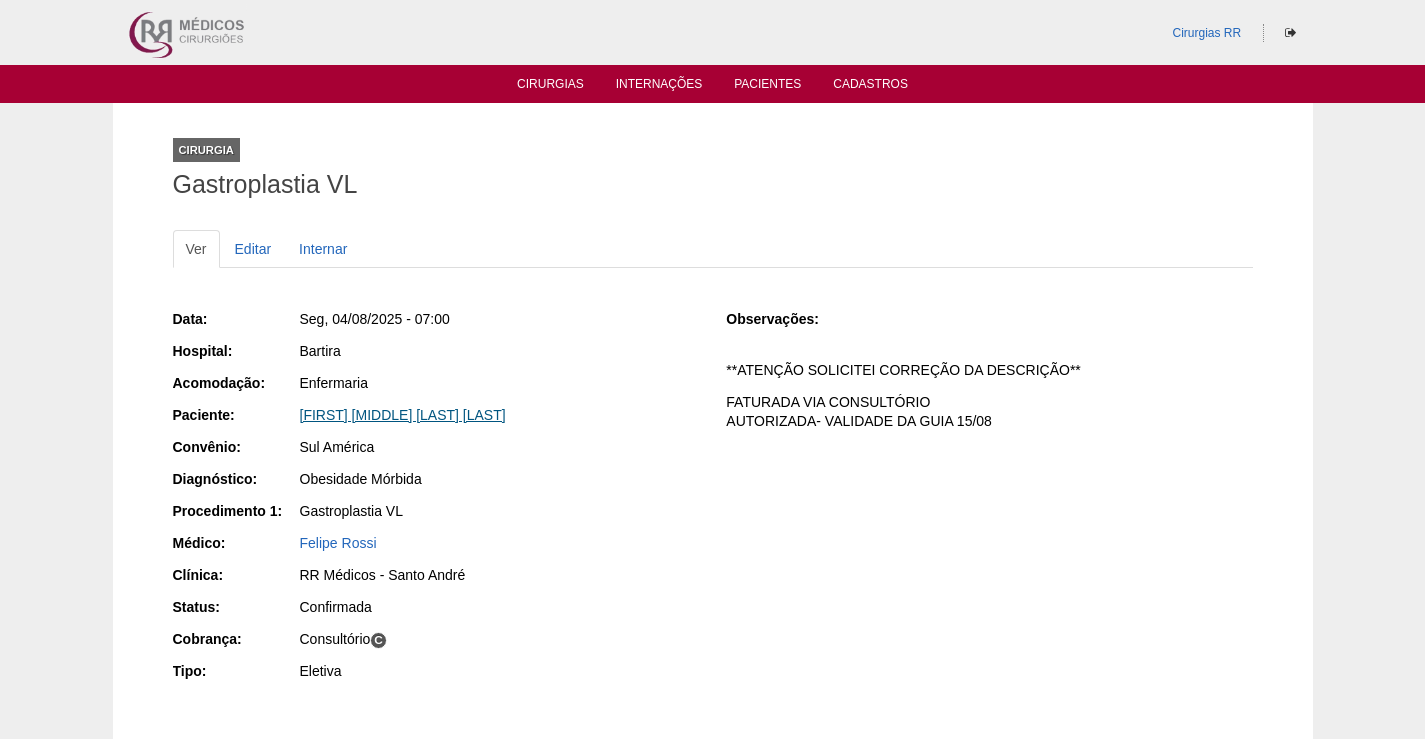 click on "LUANA CRISTINA DA SILVA FRANCO" at bounding box center (403, 415) 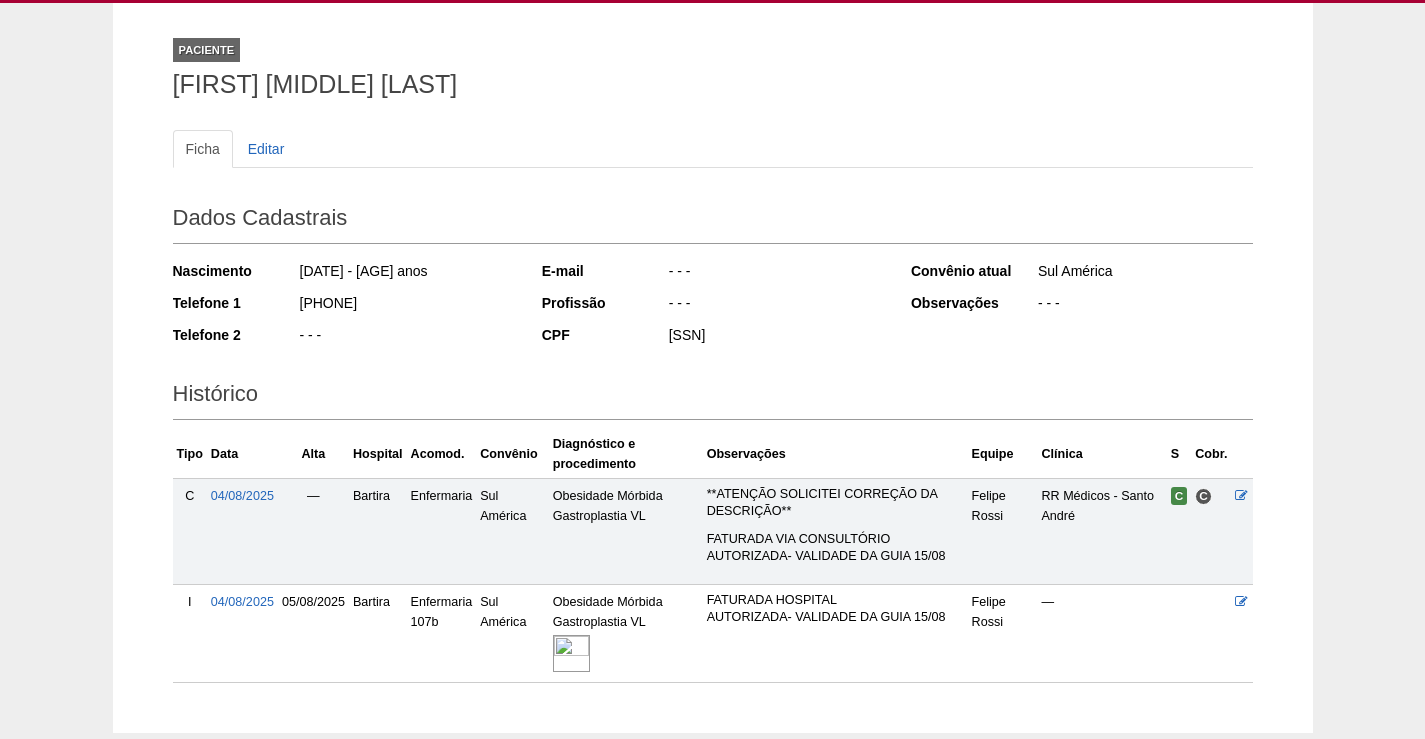 scroll, scrollTop: 0, scrollLeft: 0, axis: both 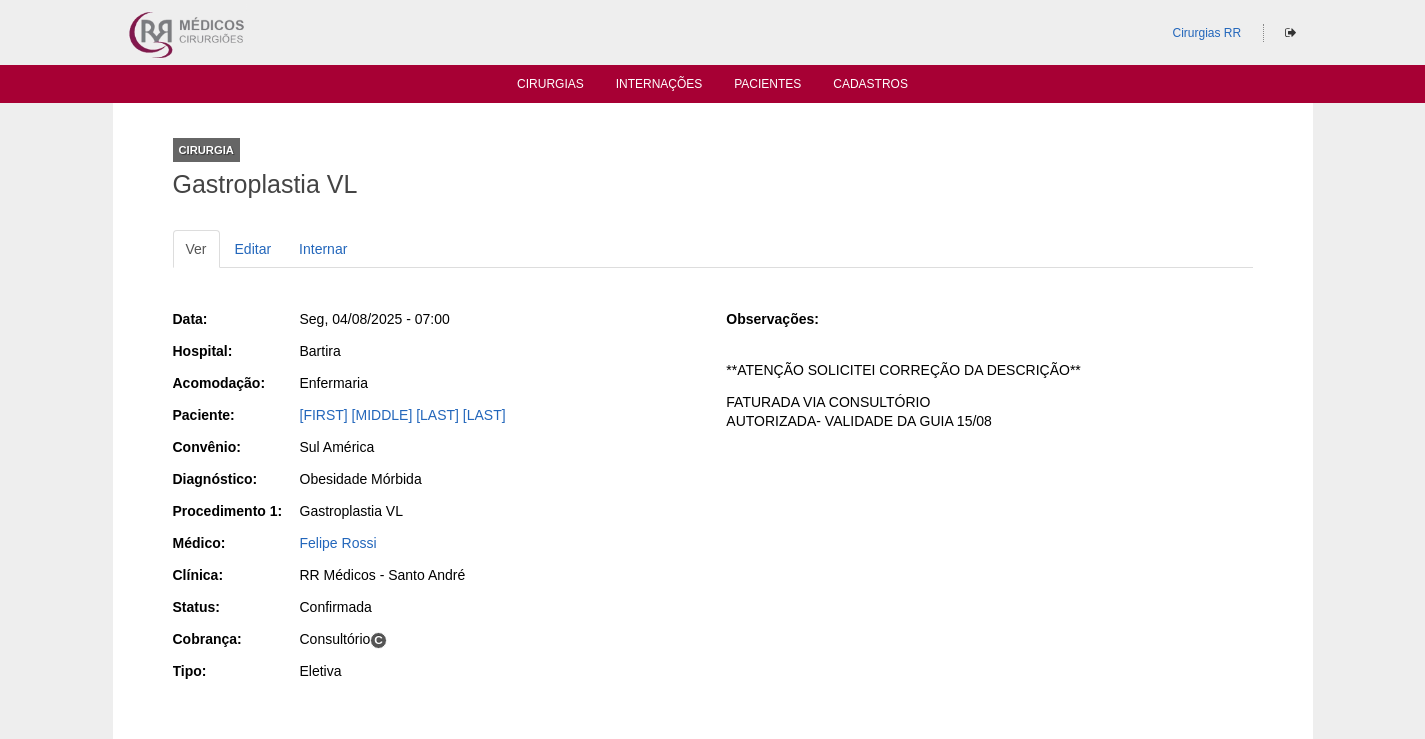 drag, startPoint x: 530, startPoint y: 412, endPoint x: 279, endPoint y: 409, distance: 251.01793 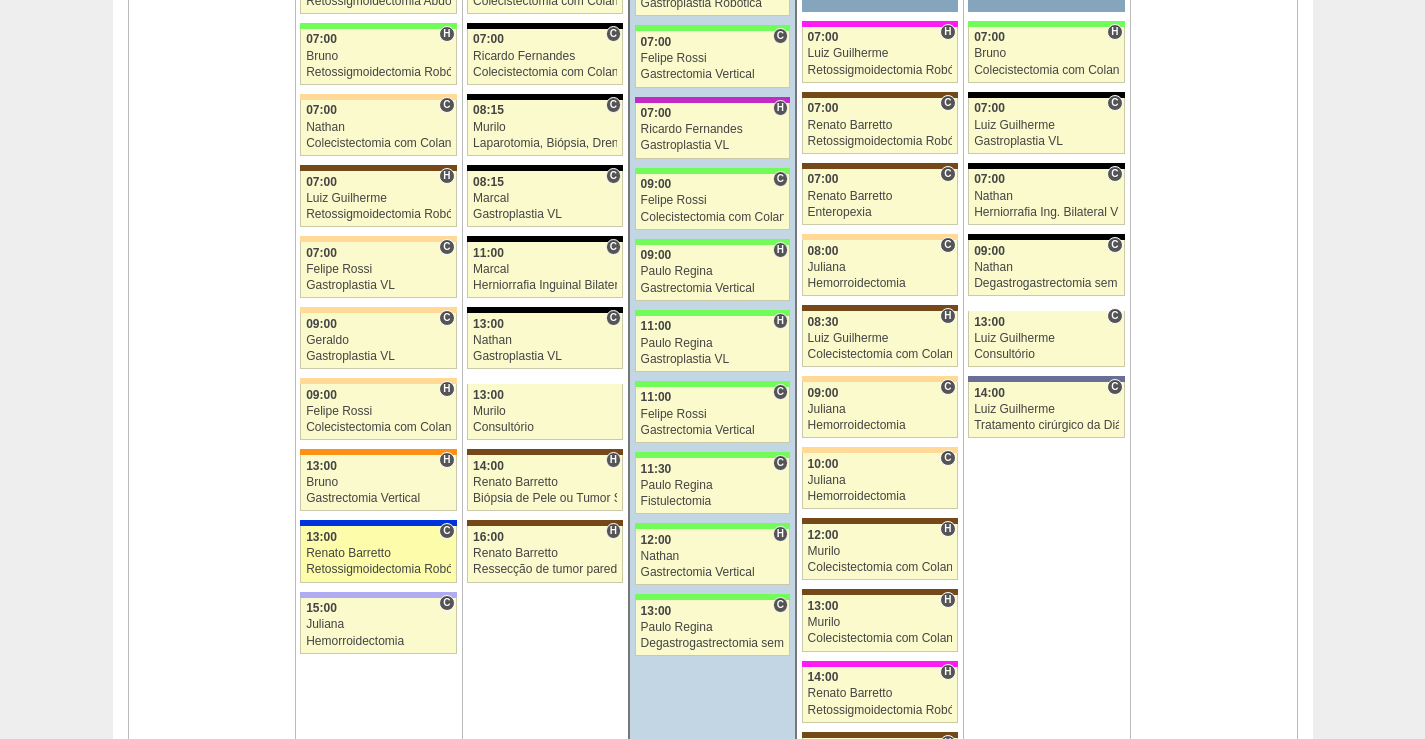 scroll, scrollTop: 1500, scrollLeft: 0, axis: vertical 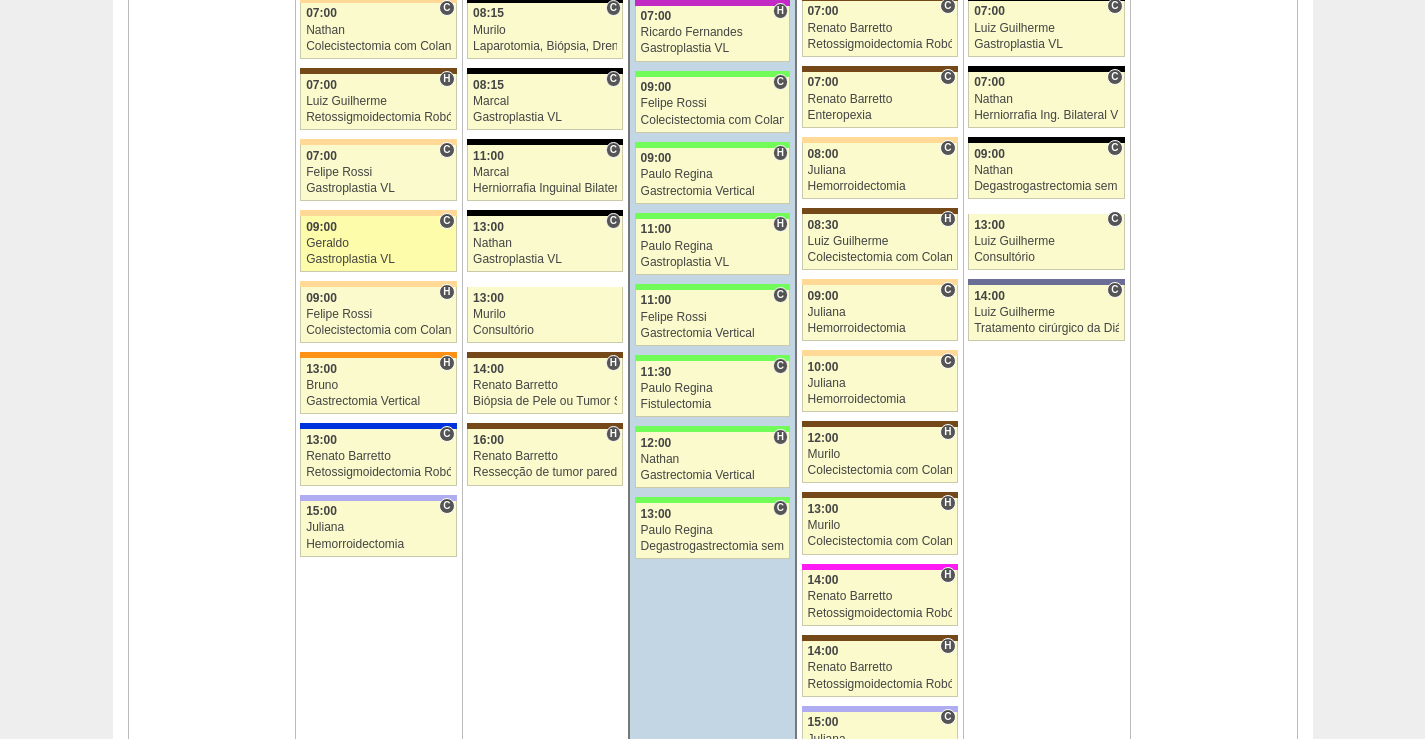 click on "87836
Geraldo
C
09:00
Geraldo
Gastroplastia  VL
Hospital Bartira
RR Médicos - São Bernardo do Campo
Natália Alves Sbizzaro Casagrande
Sul América
Eletiva" at bounding box center (378, 244) 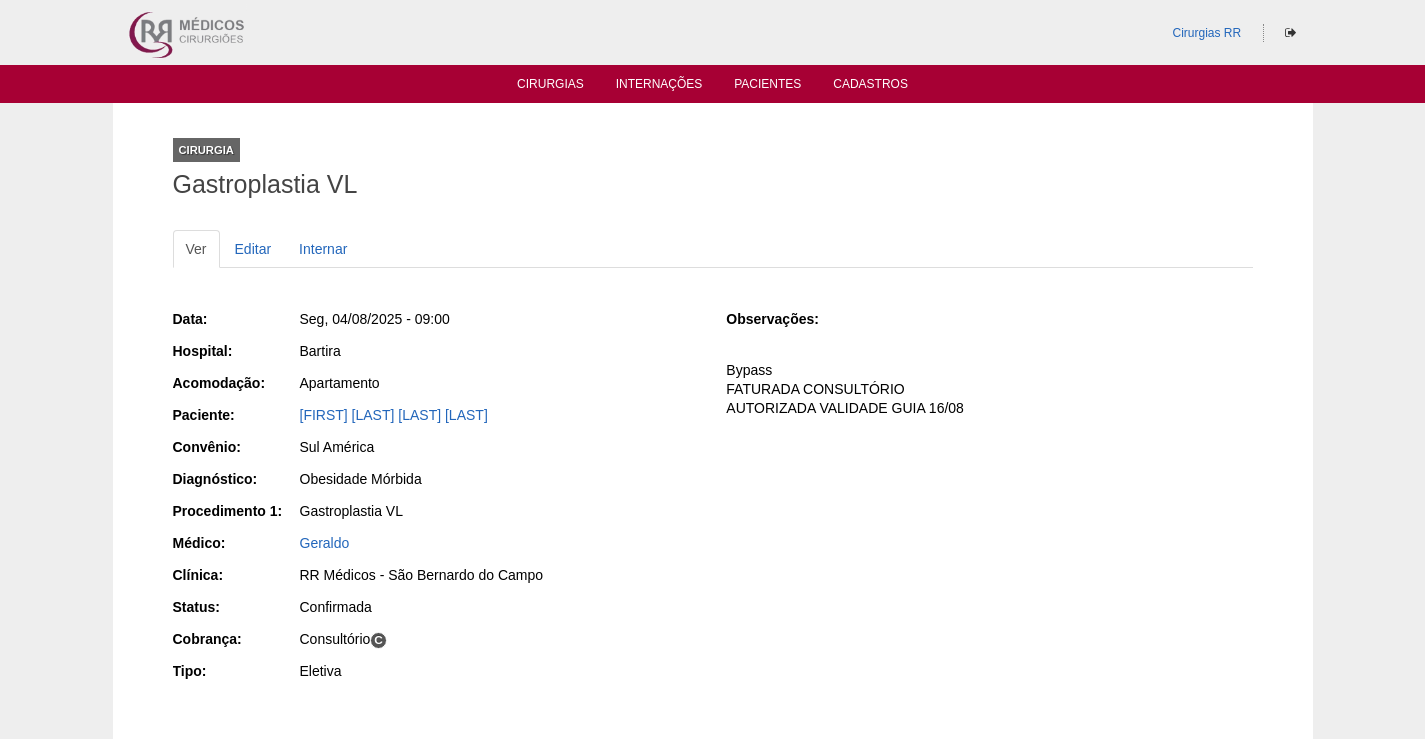 scroll, scrollTop: 0, scrollLeft: 0, axis: both 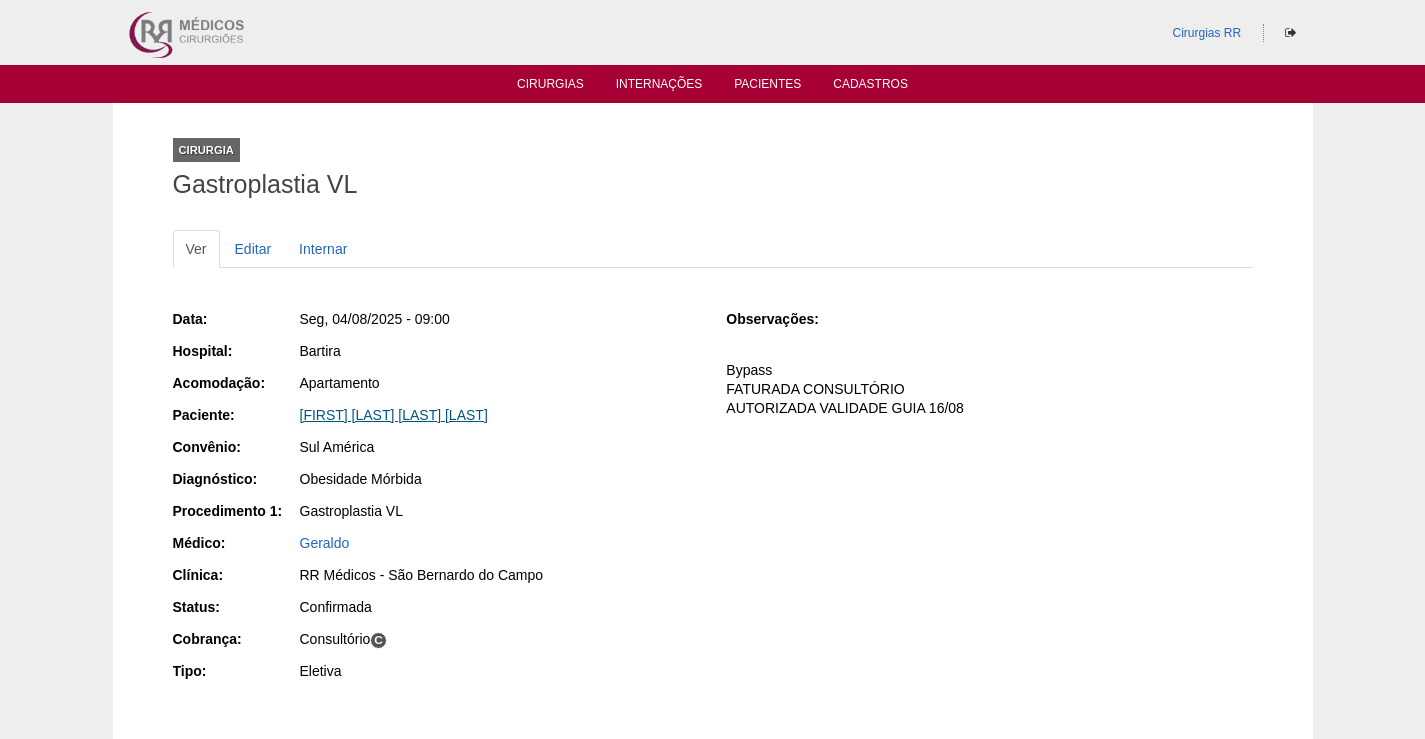 click on "Natália Alves Sbizzaro Casagrande" at bounding box center [394, 415] 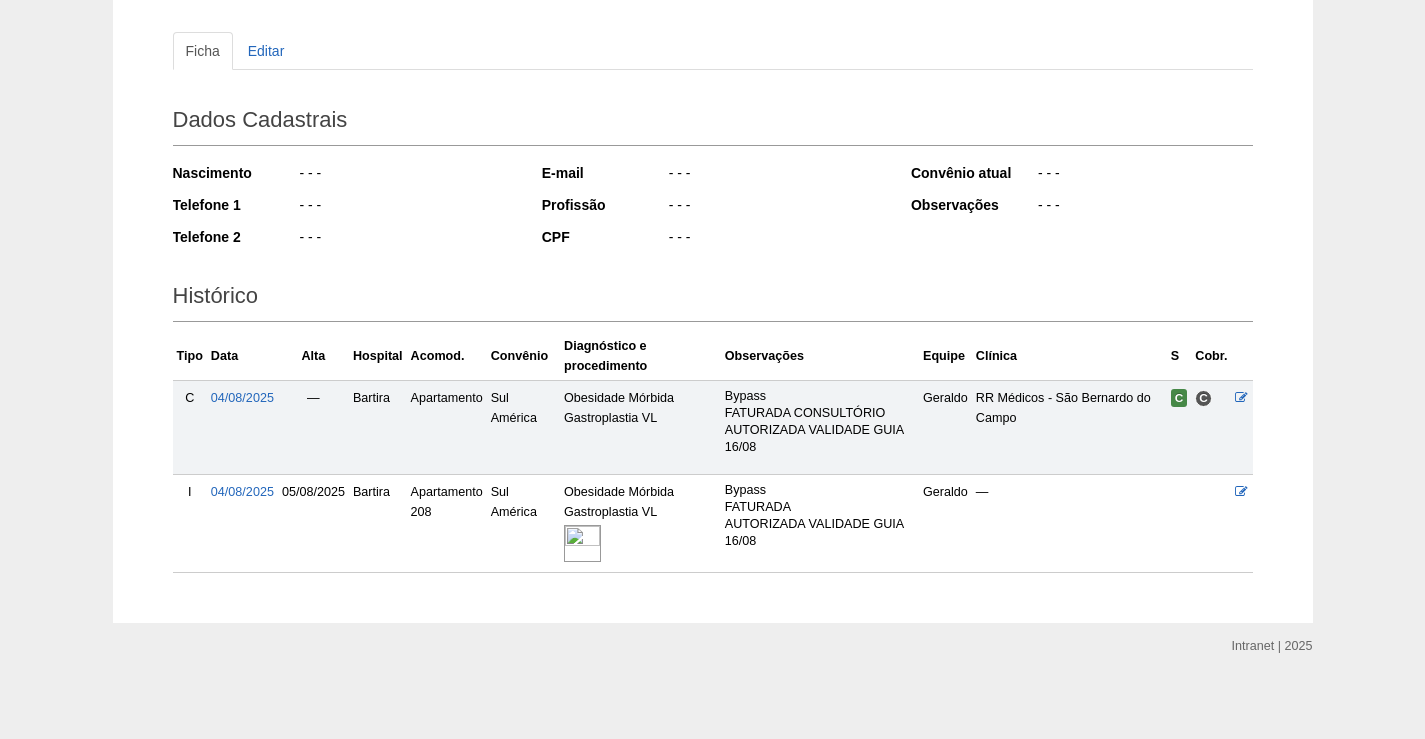 scroll, scrollTop: 203, scrollLeft: 0, axis: vertical 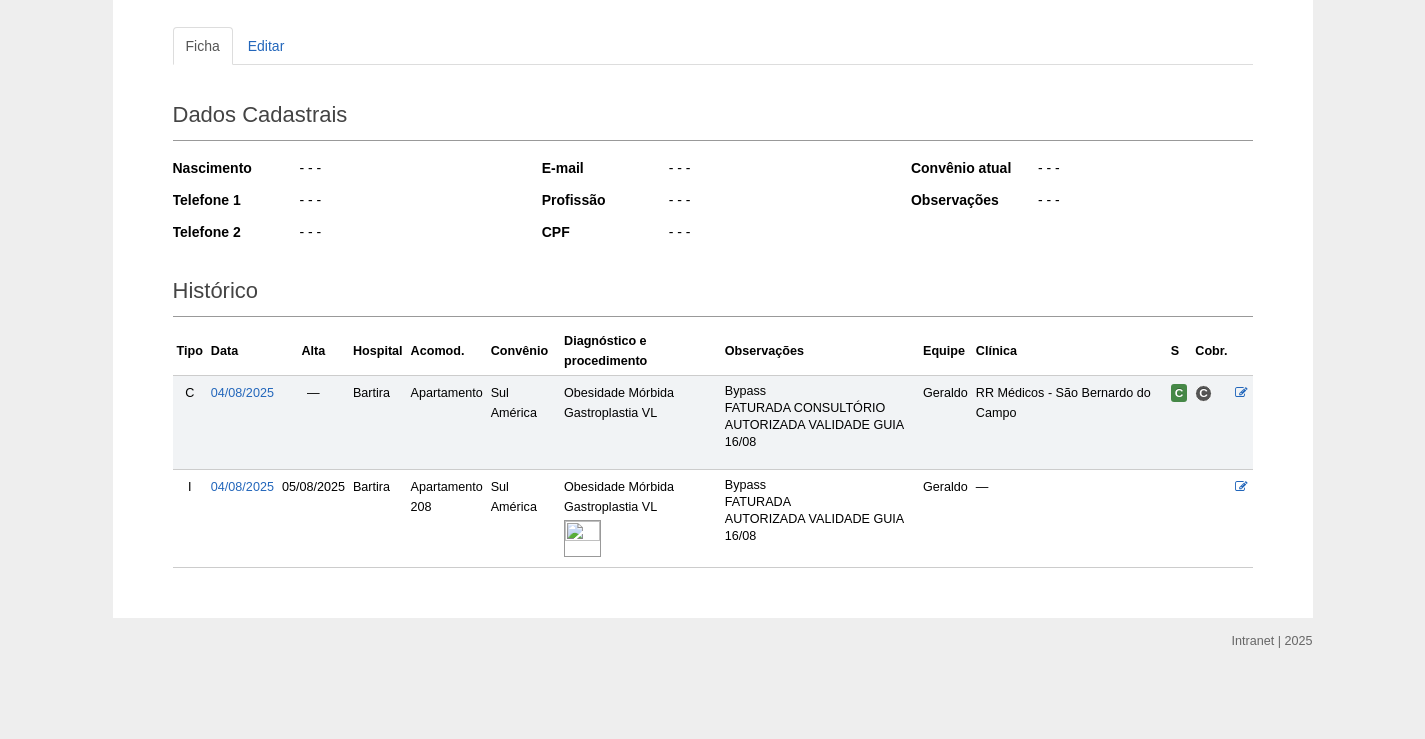 click at bounding box center [582, 538] 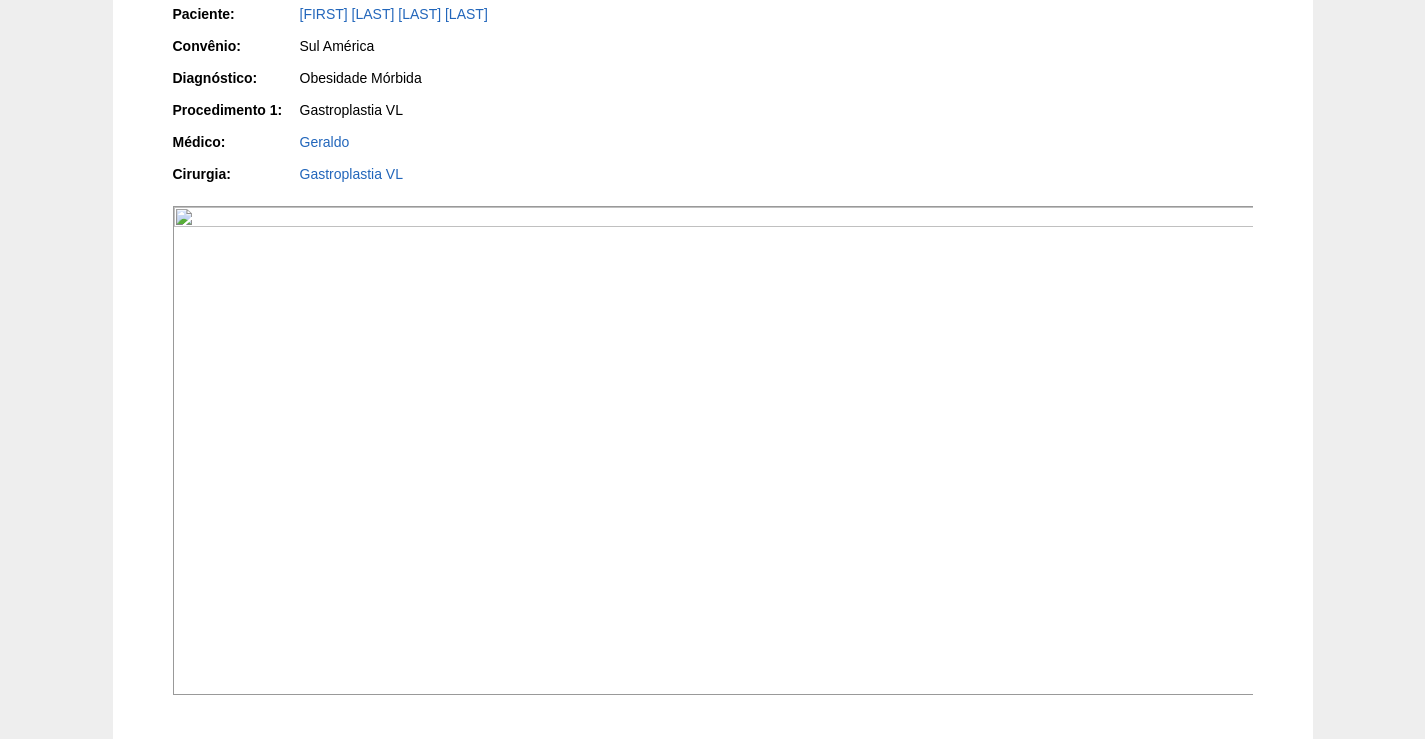 scroll, scrollTop: 500, scrollLeft: 0, axis: vertical 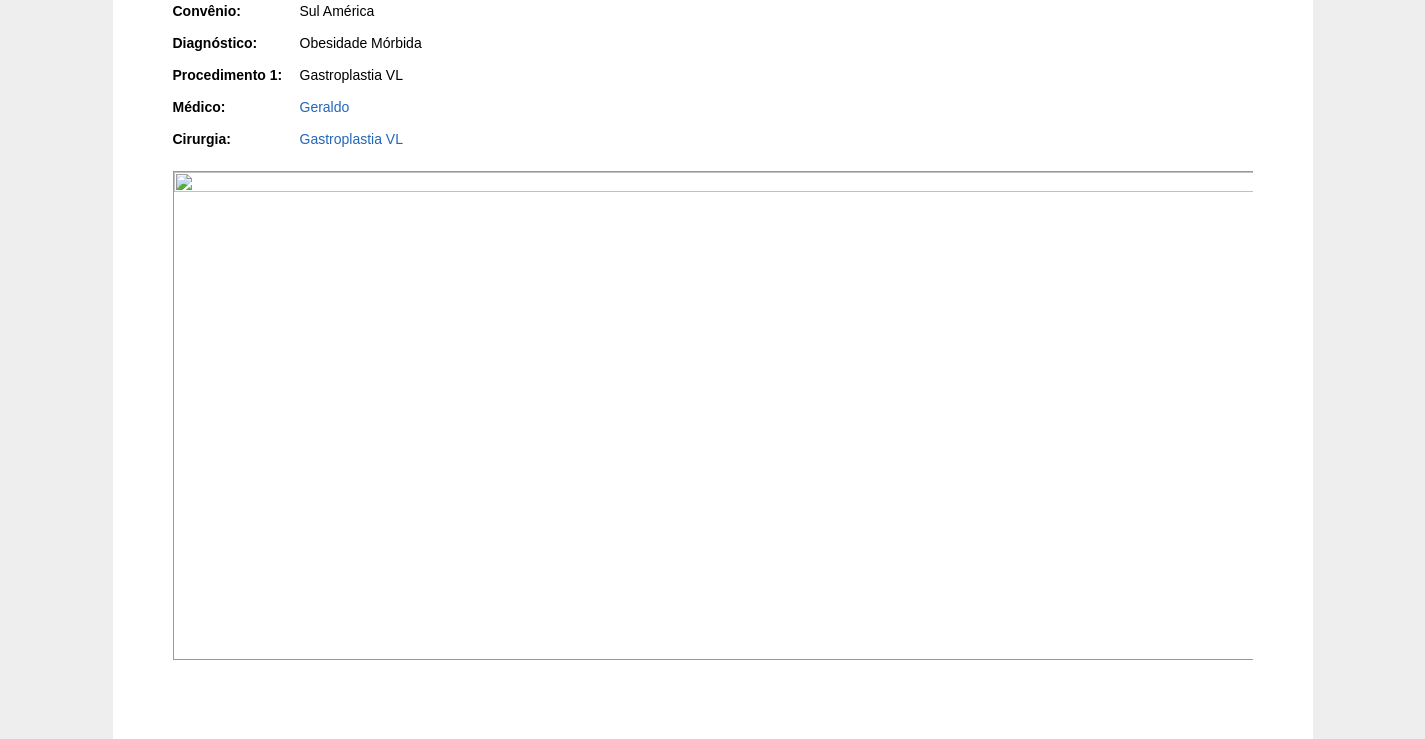 click at bounding box center (714, 415) 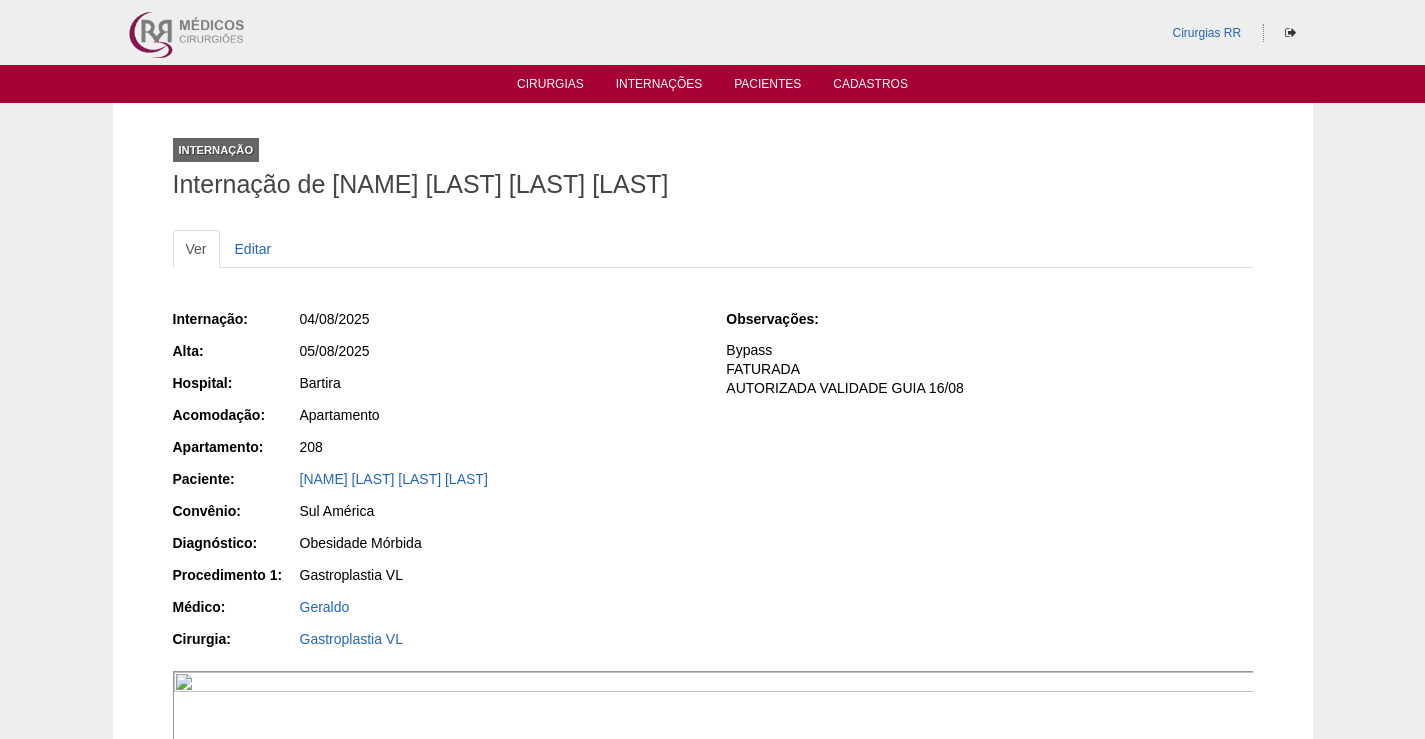 scroll, scrollTop: 500, scrollLeft: 0, axis: vertical 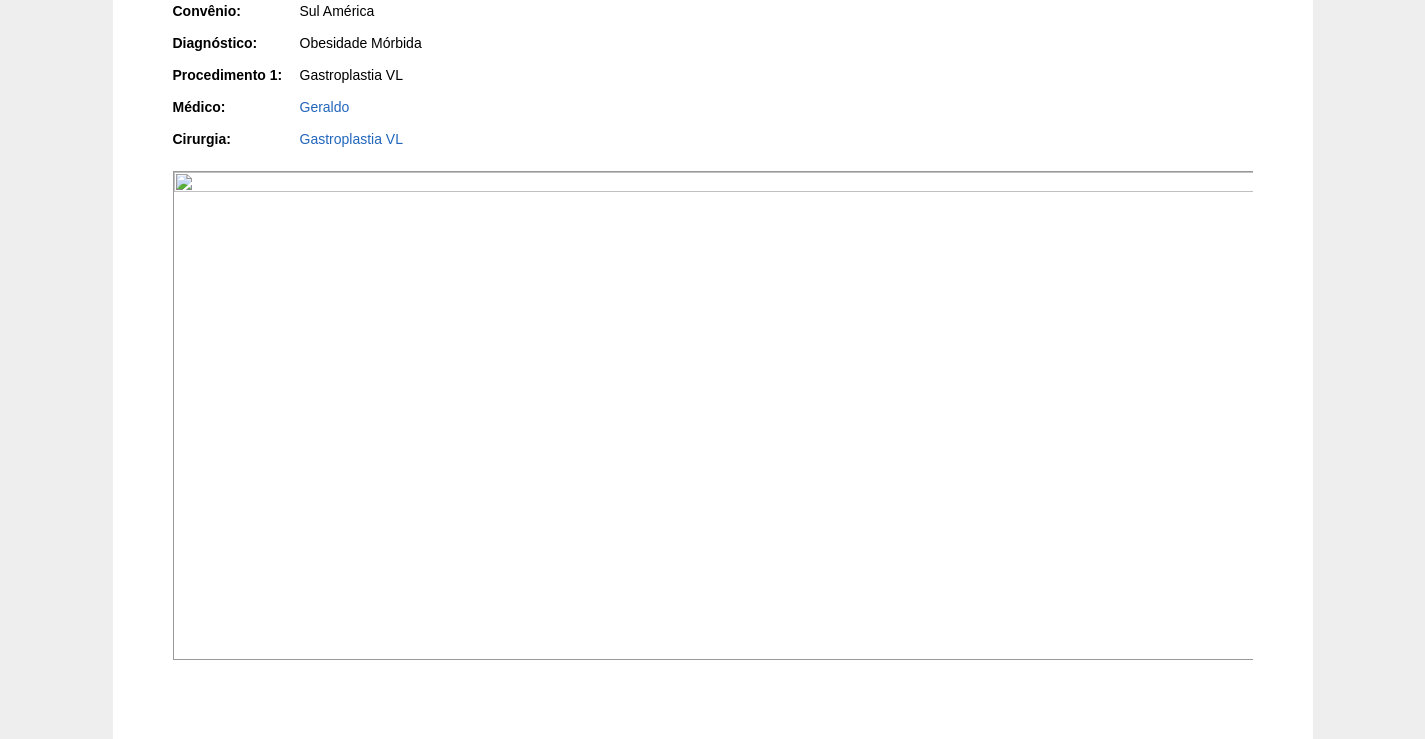 click at bounding box center [714, 415] 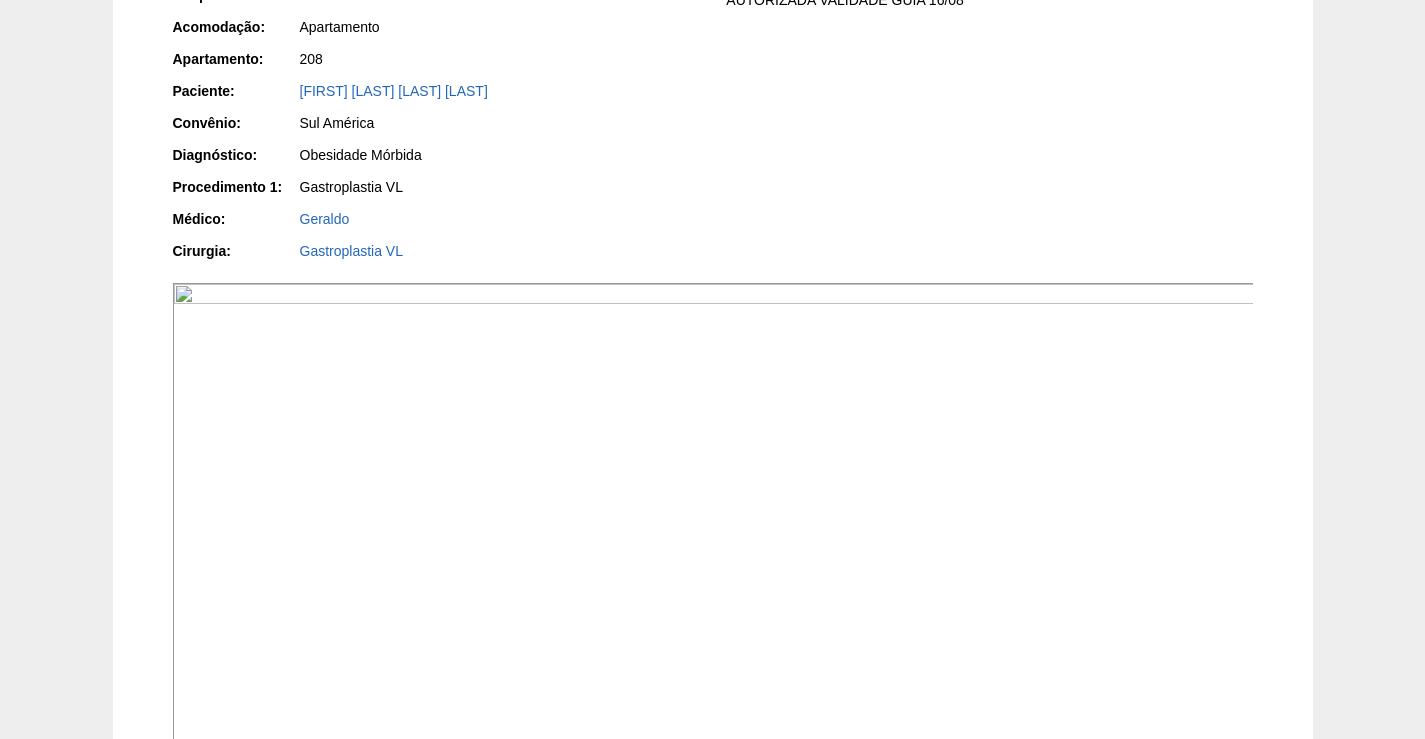 scroll, scrollTop: 100, scrollLeft: 0, axis: vertical 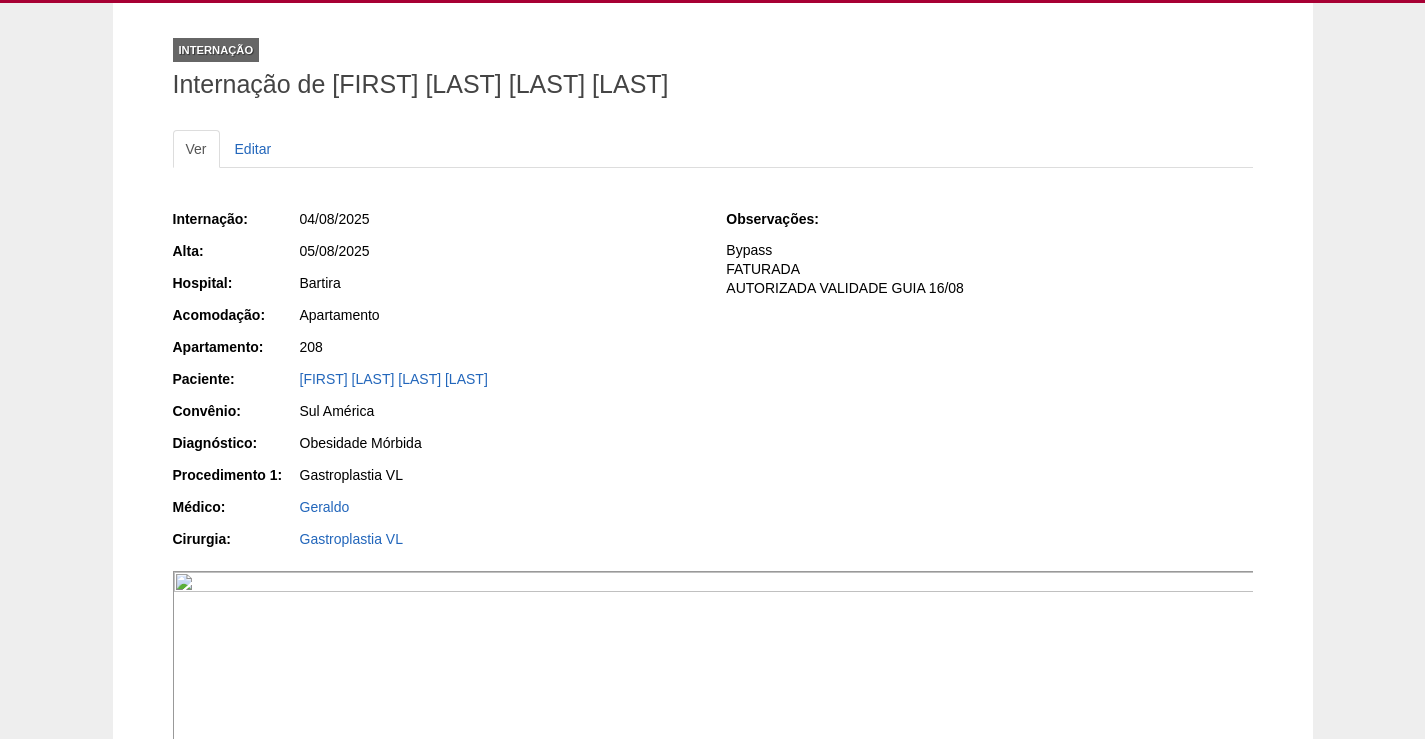 drag, startPoint x: 515, startPoint y: 376, endPoint x: 292, endPoint y: 386, distance: 223.2241 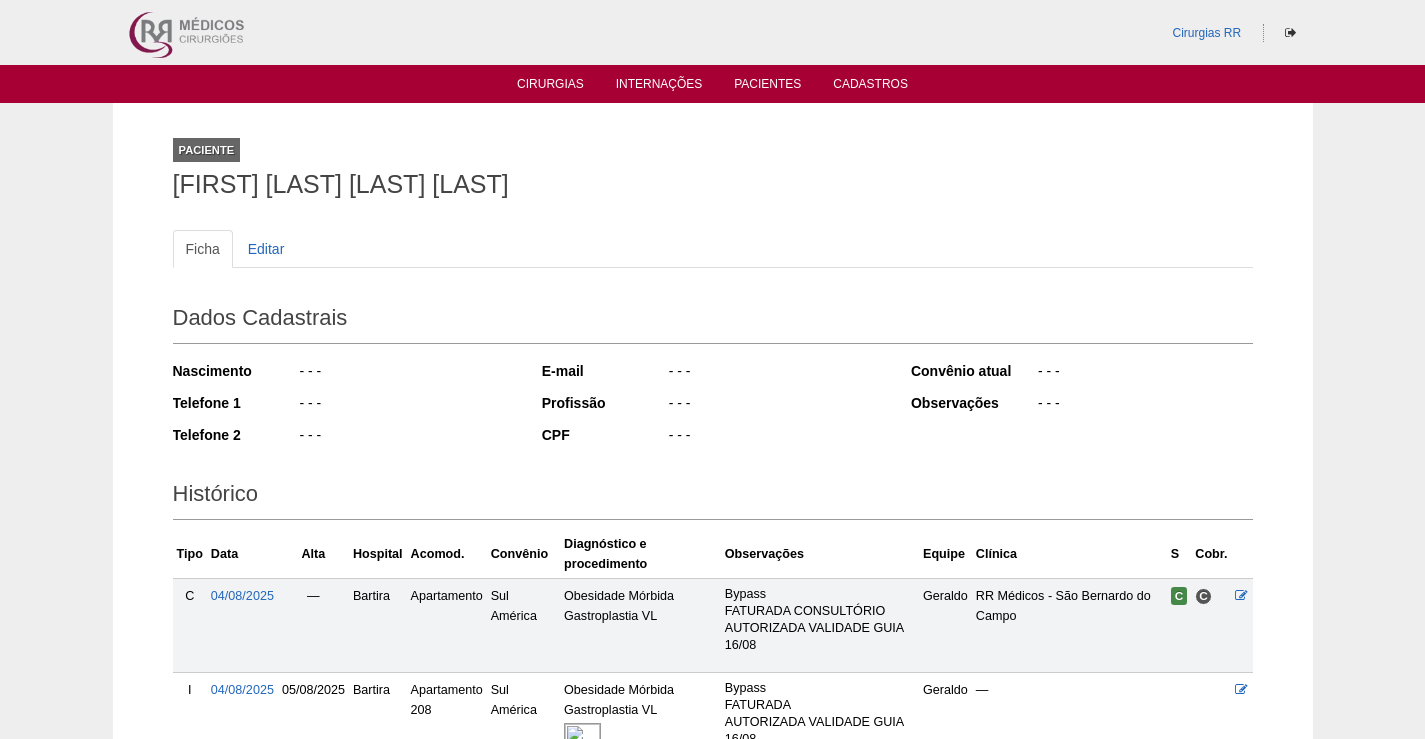 scroll, scrollTop: 203, scrollLeft: 0, axis: vertical 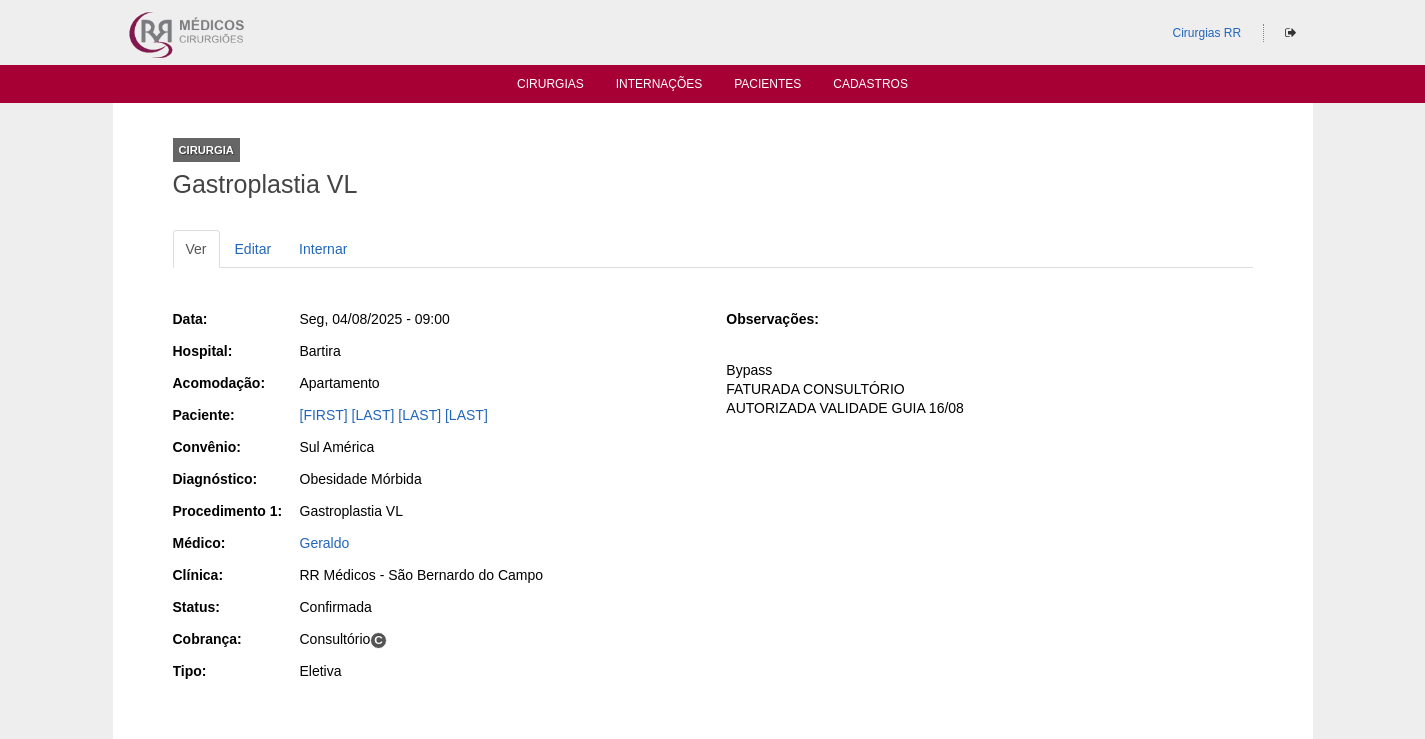 drag, startPoint x: 542, startPoint y: 411, endPoint x: 288, endPoint y: 409, distance: 254.00787 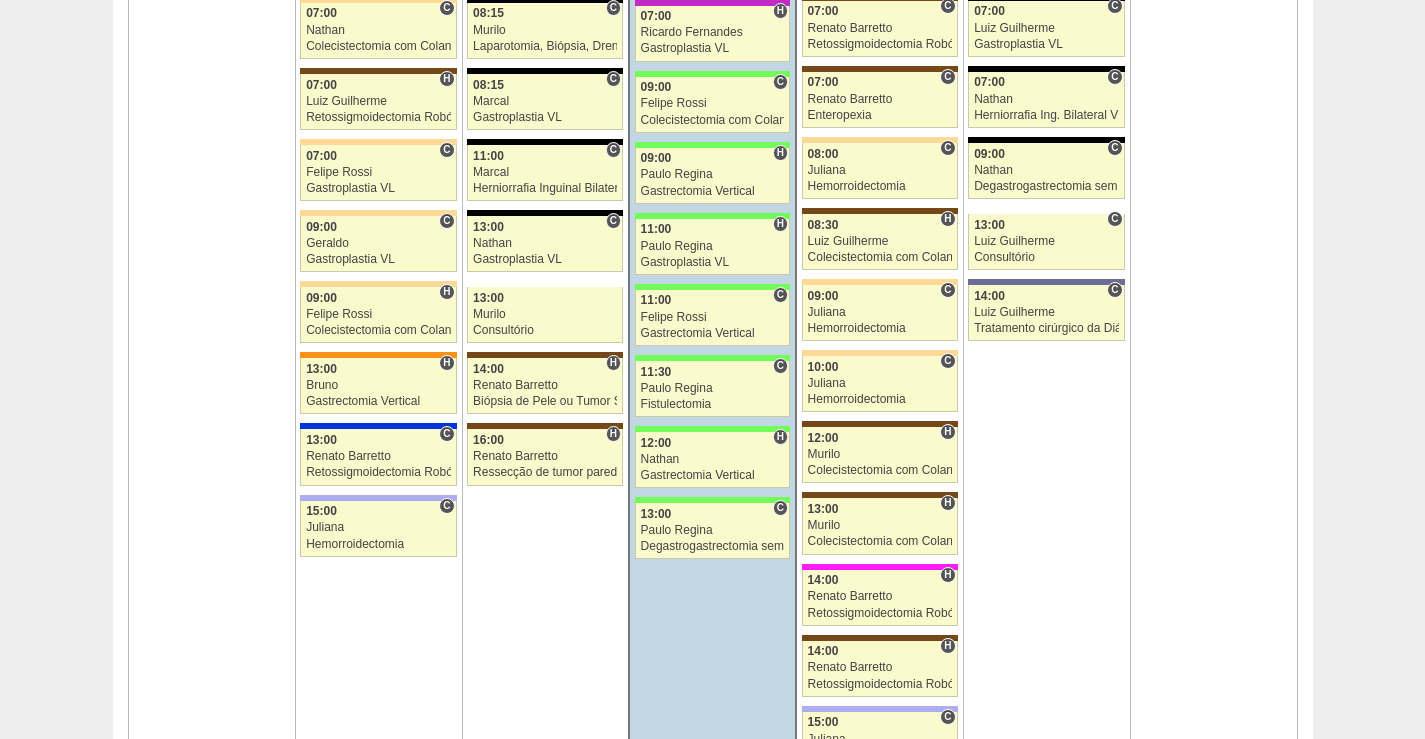 scroll, scrollTop: 1500, scrollLeft: 0, axis: vertical 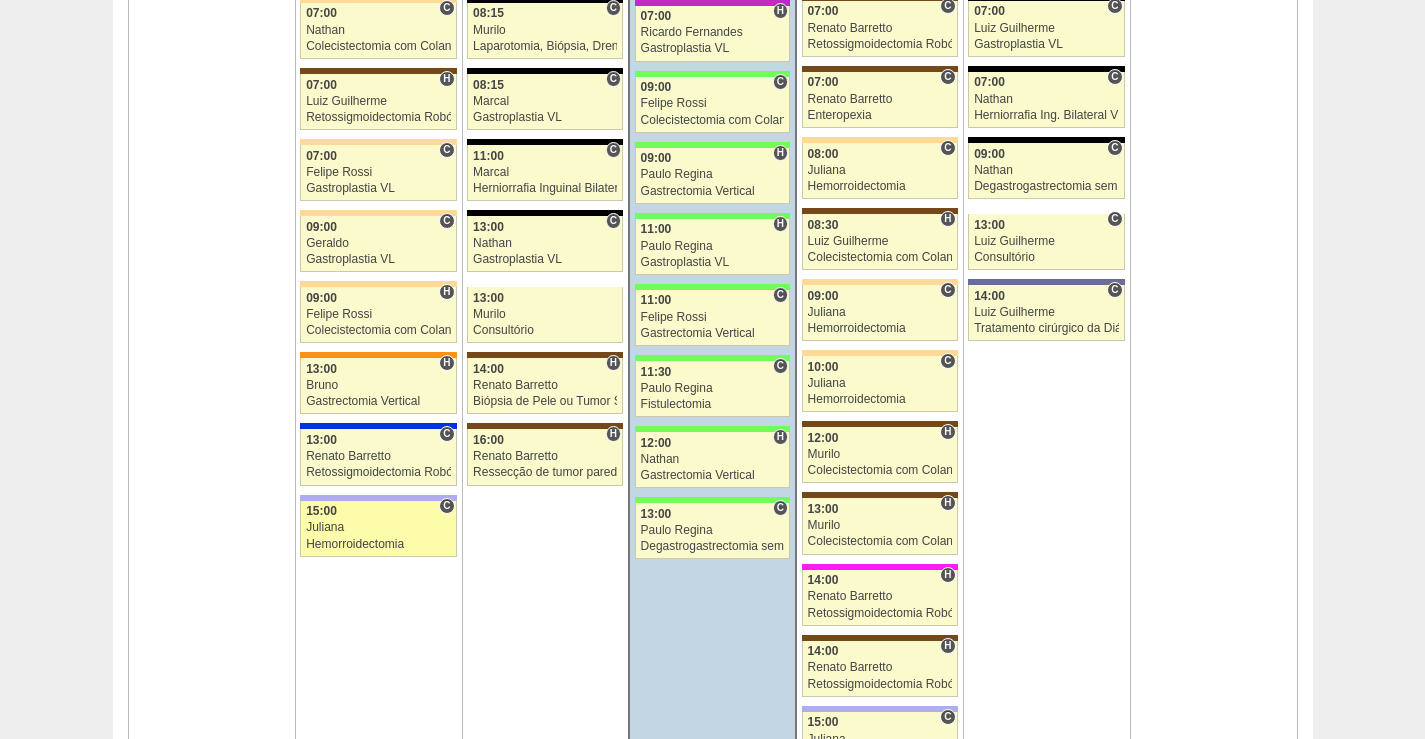 click on "Juliana" at bounding box center [378, 527] 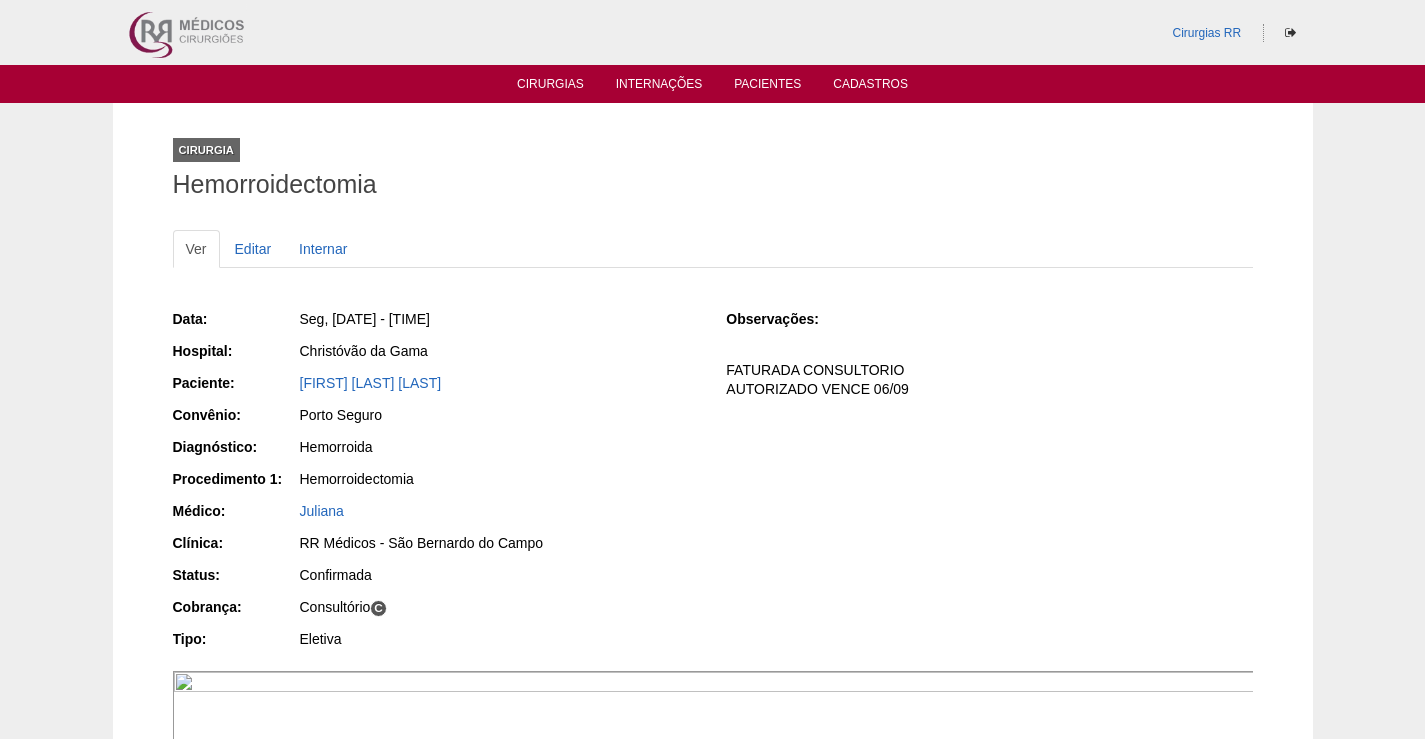 scroll, scrollTop: 0, scrollLeft: 0, axis: both 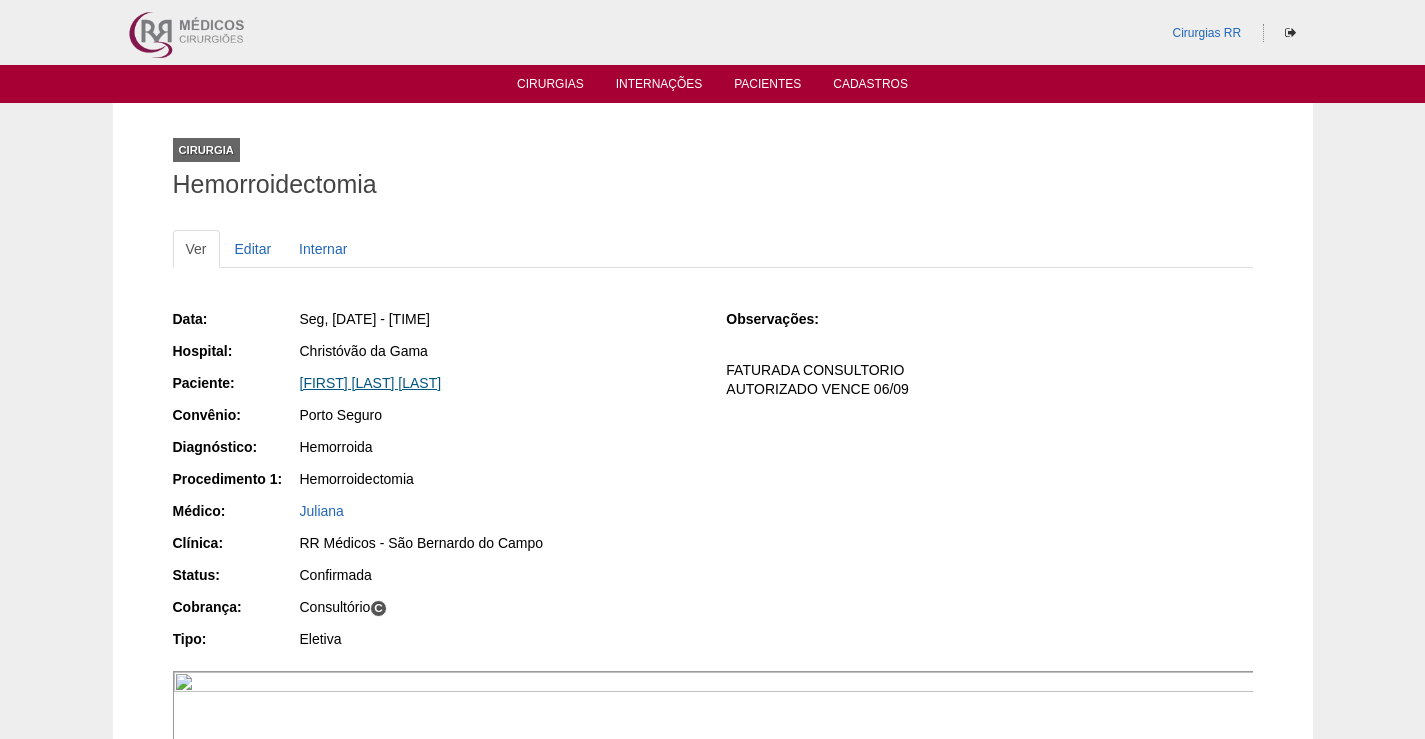 click on "[FIRST] [LAST] [LAST]" at bounding box center [371, 383] 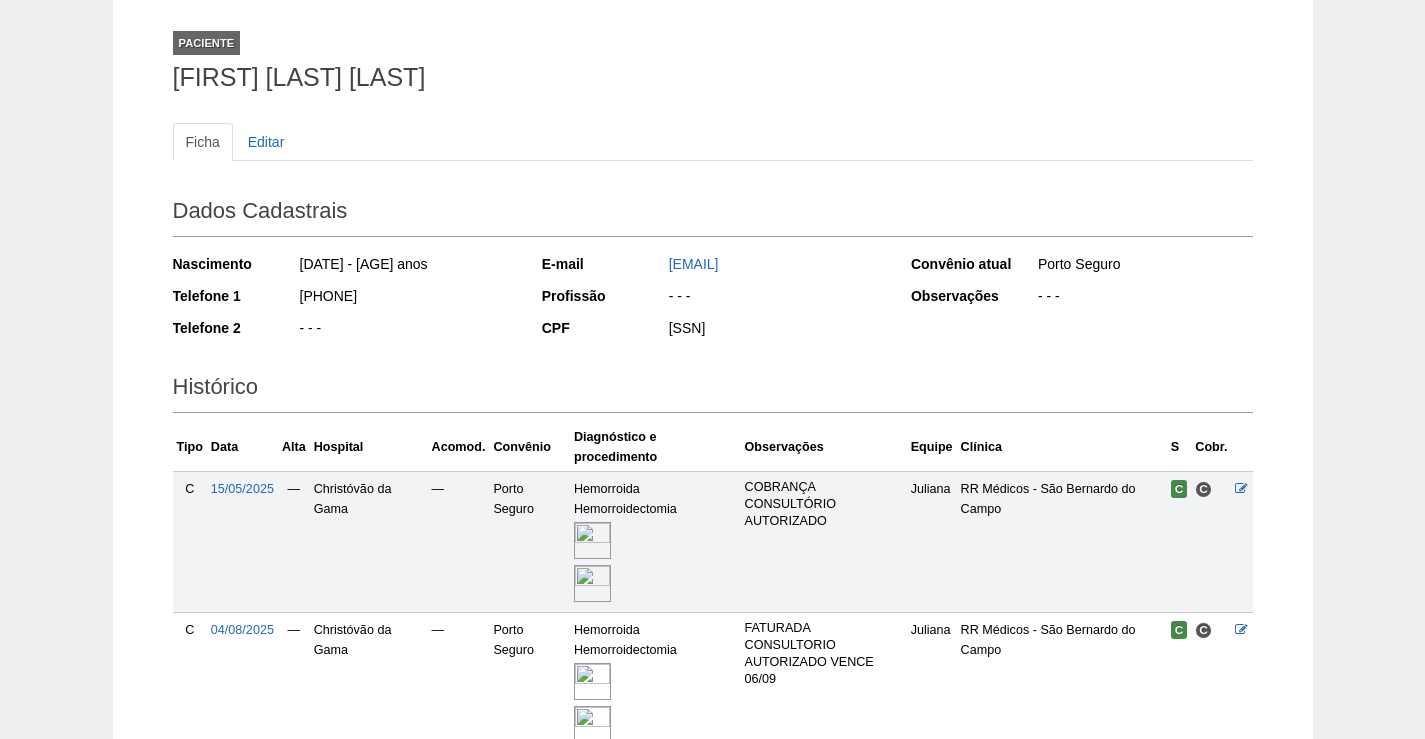 scroll, scrollTop: 293, scrollLeft: 0, axis: vertical 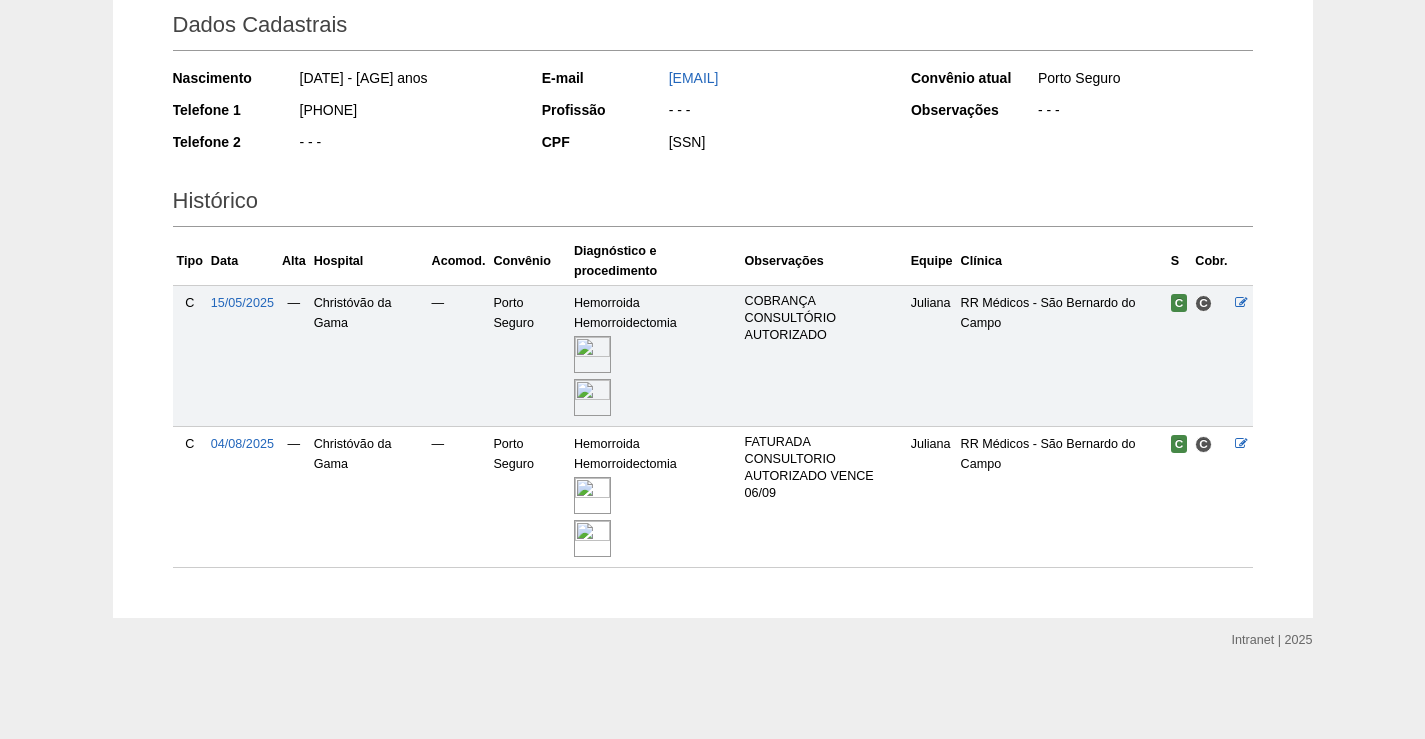 click at bounding box center (592, 495) 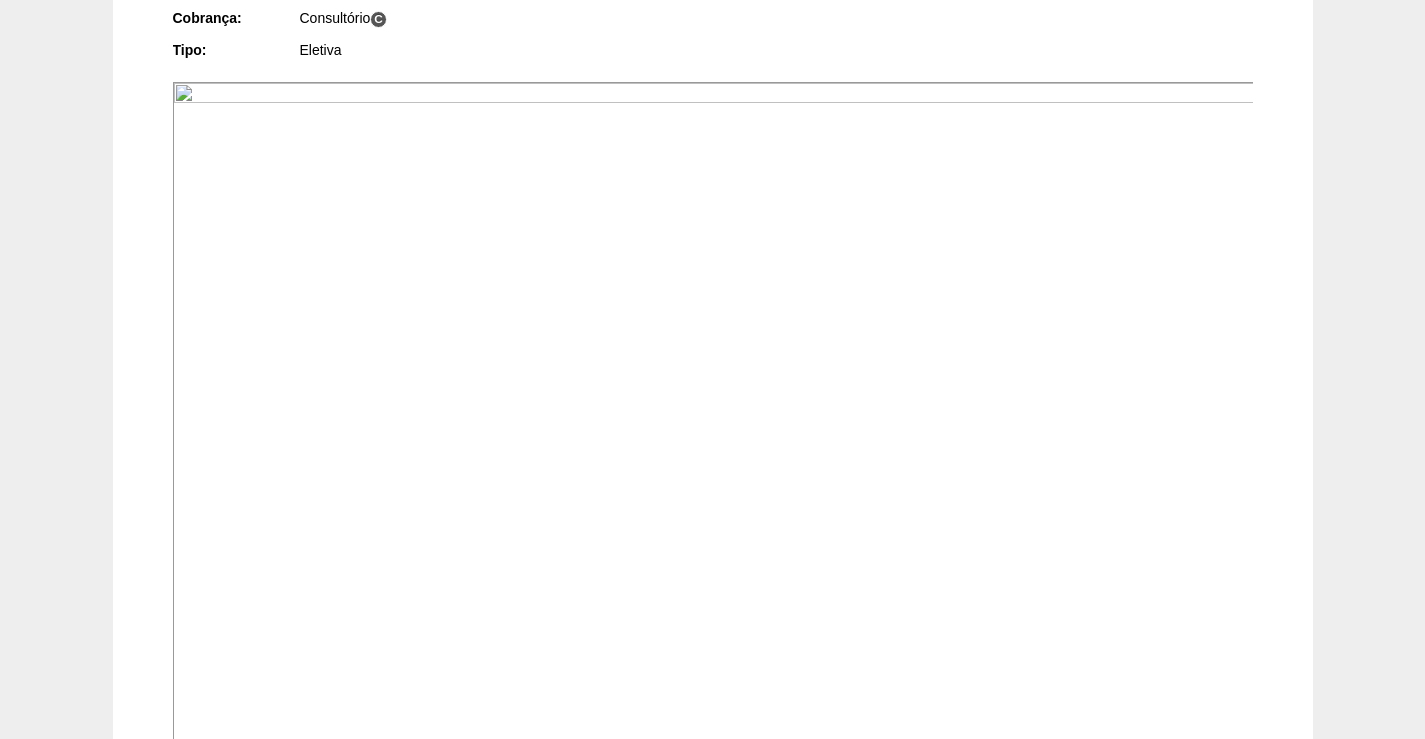 scroll, scrollTop: 800, scrollLeft: 0, axis: vertical 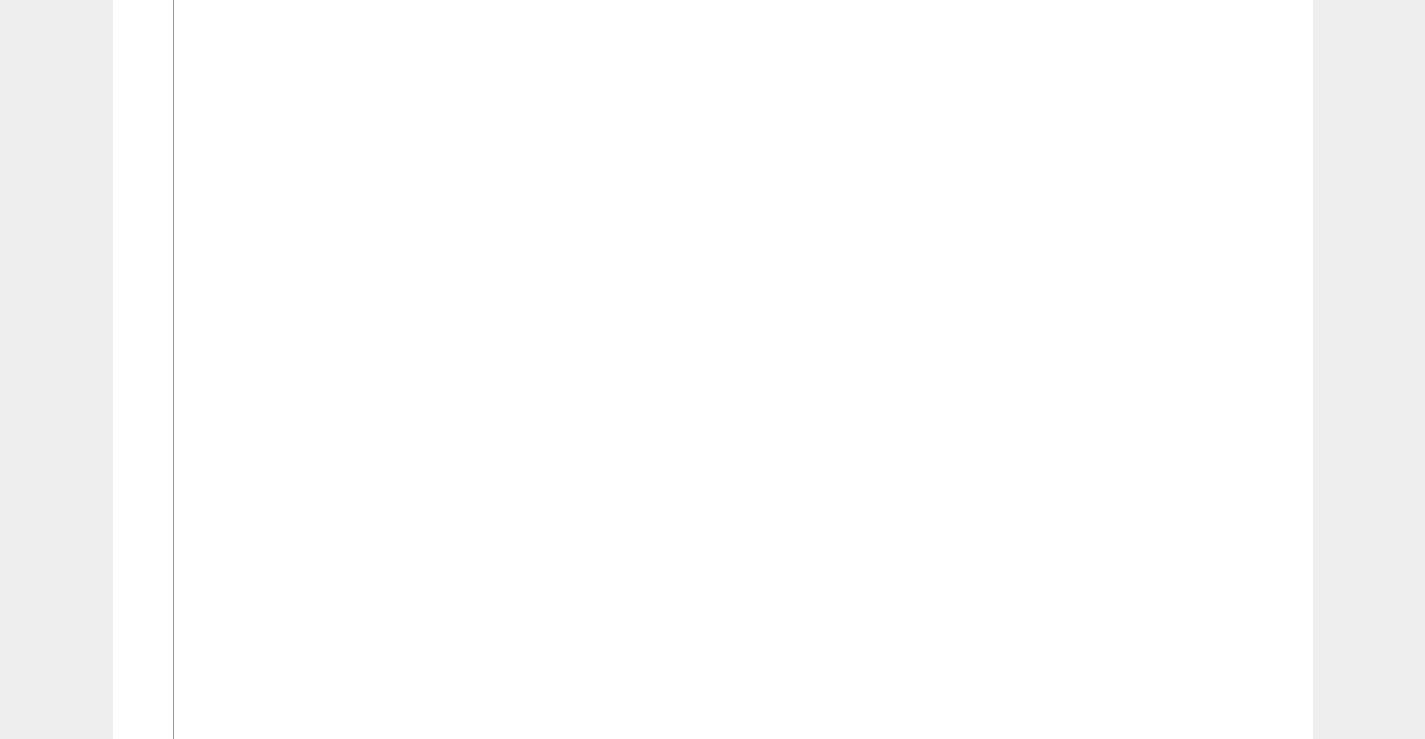 click at bounding box center [714, 1042] 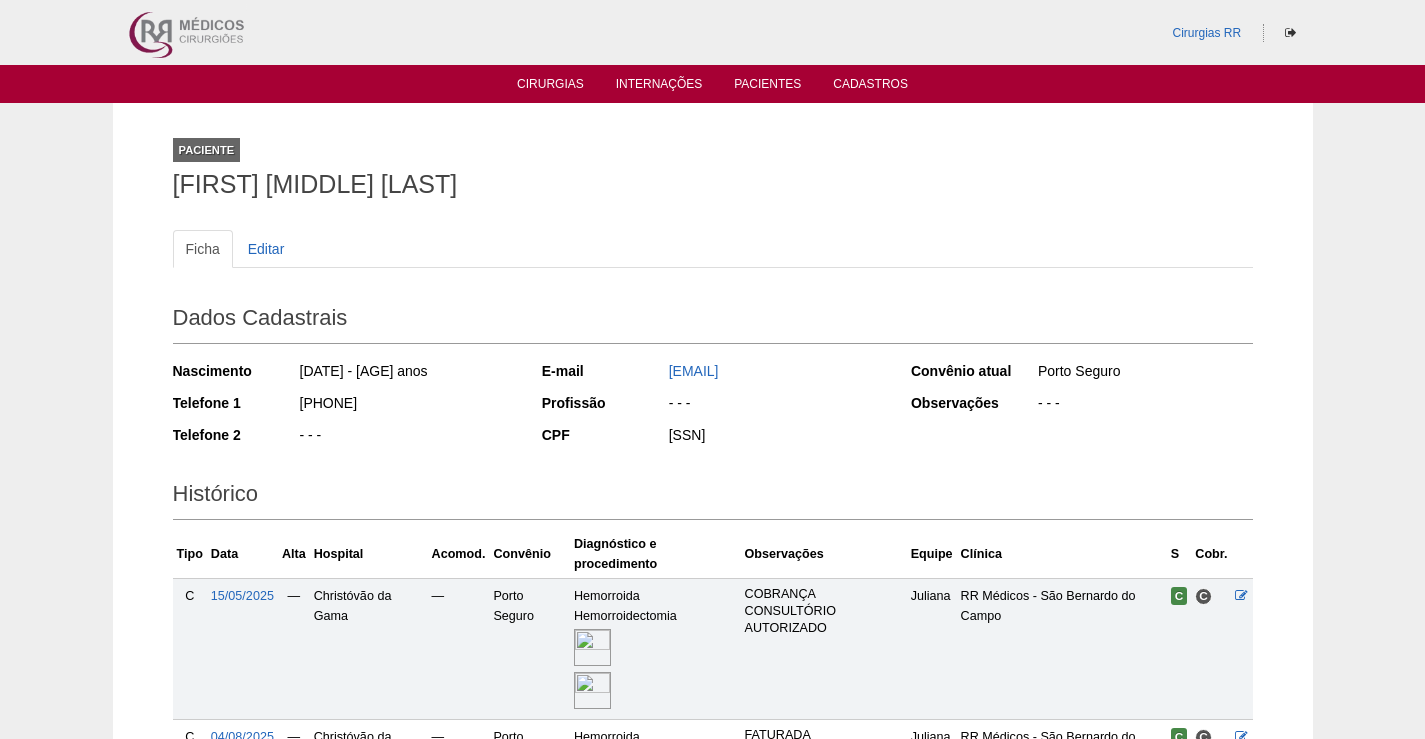 scroll, scrollTop: 293, scrollLeft: 0, axis: vertical 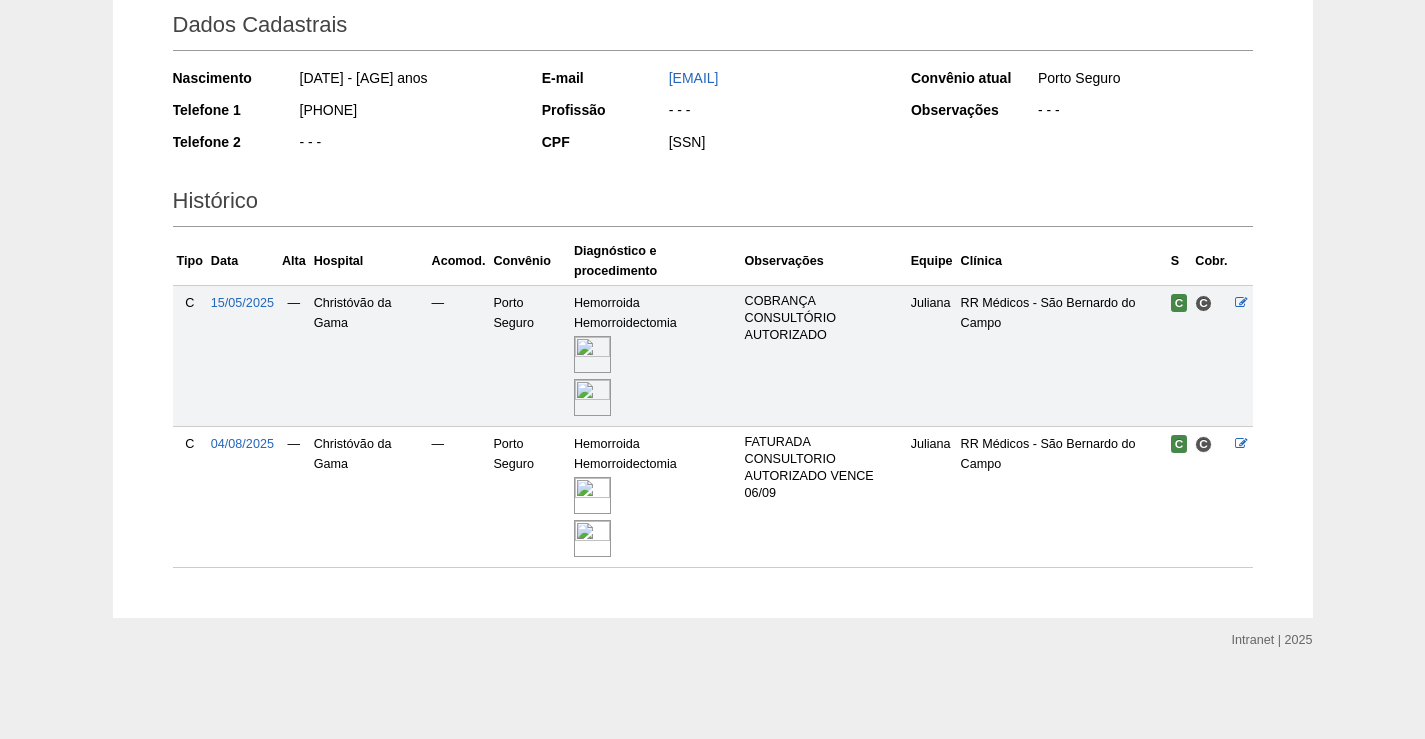 click at bounding box center [592, 538] 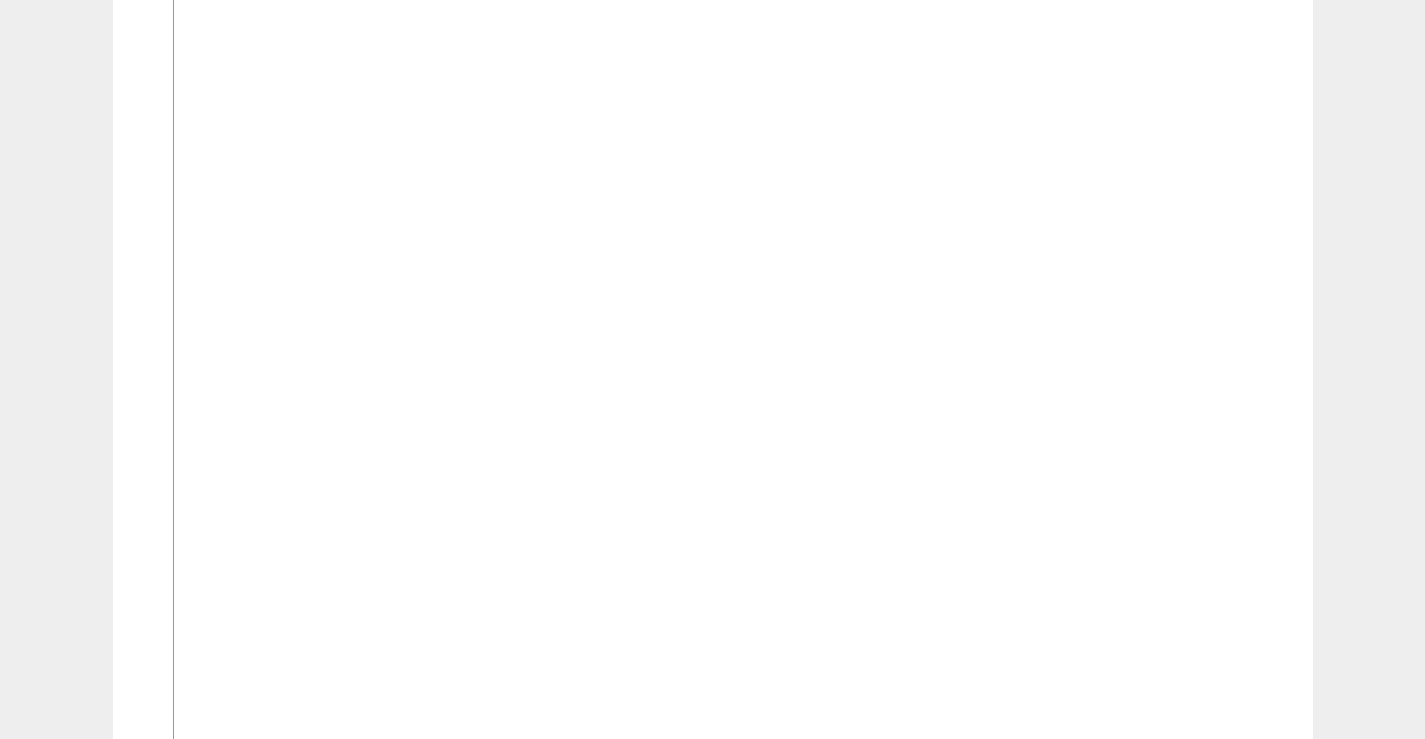 scroll, scrollTop: 3100, scrollLeft: 0, axis: vertical 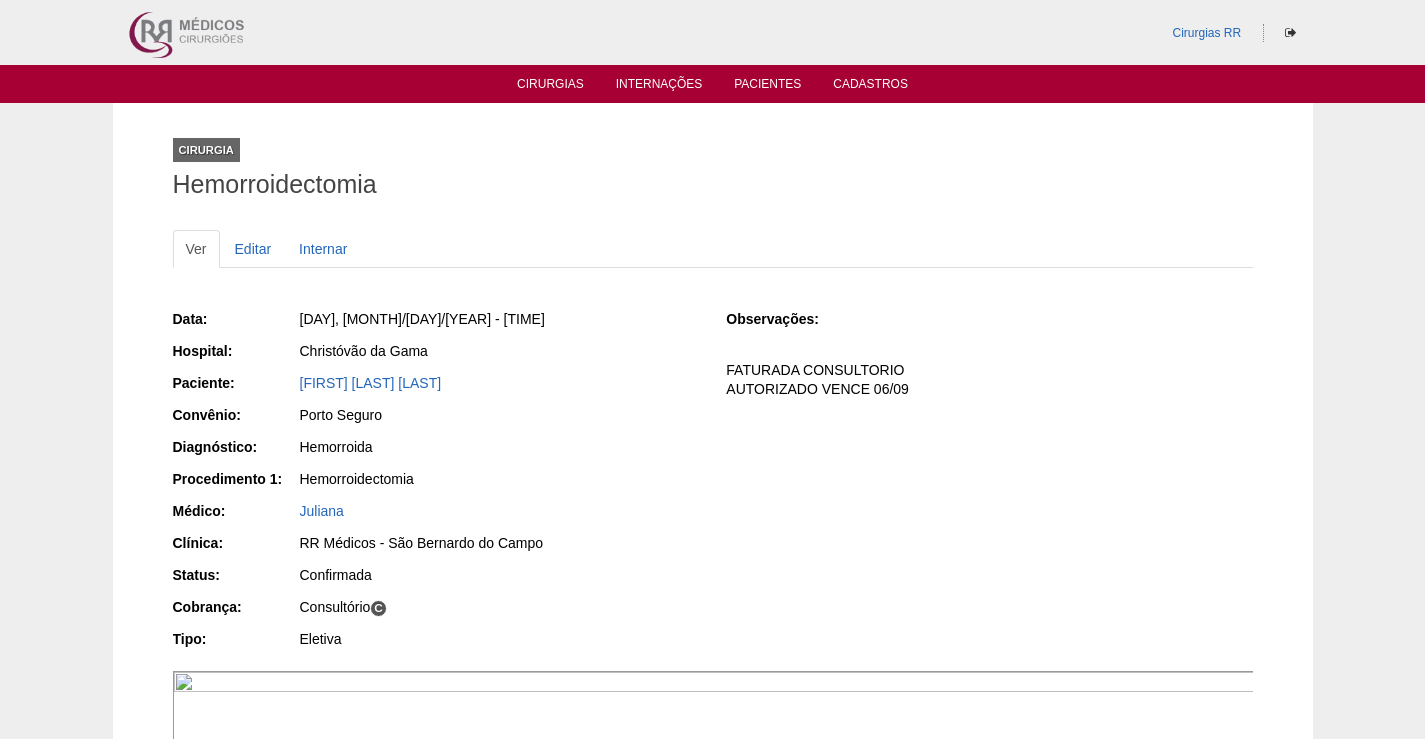 drag, startPoint x: 542, startPoint y: 384, endPoint x: 360, endPoint y: 395, distance: 182.3321 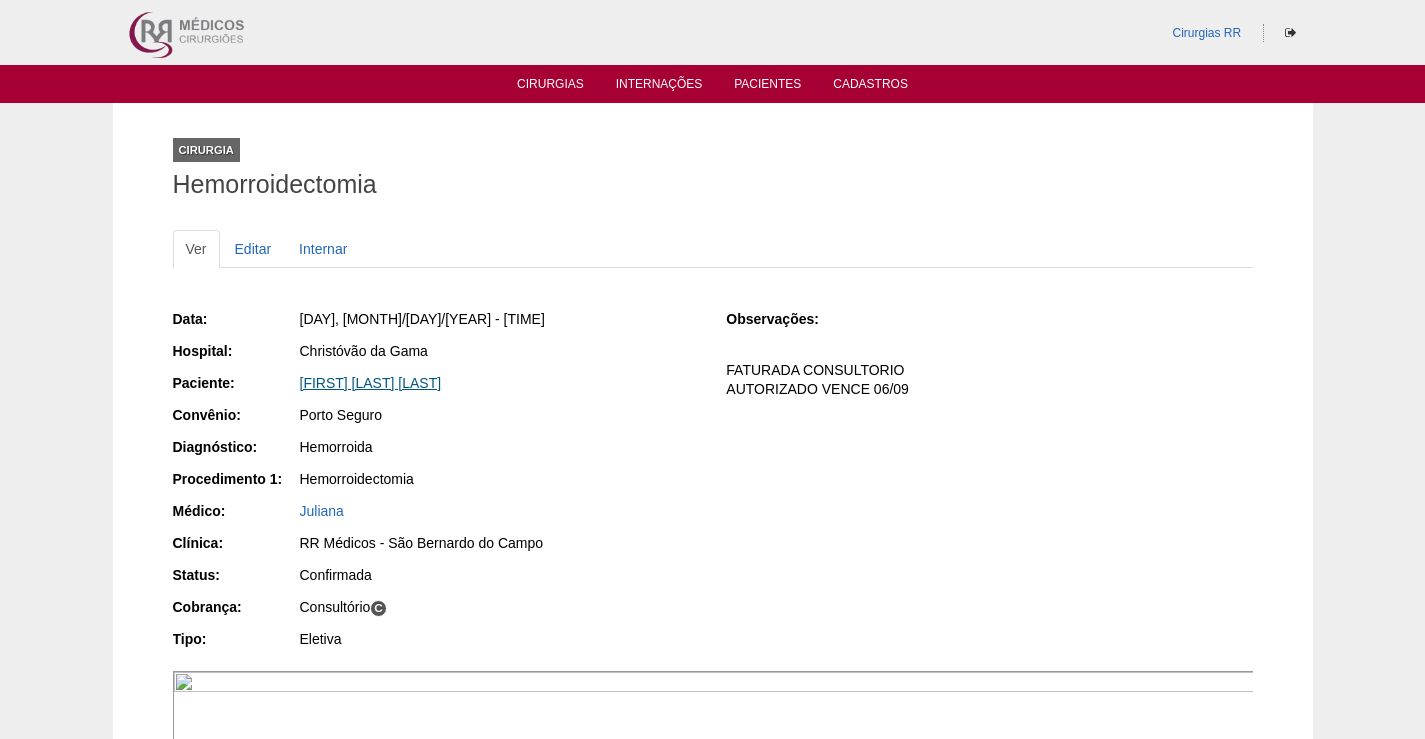 click on "[FIRST] DE [LAST] [LAST]" at bounding box center (371, 383) 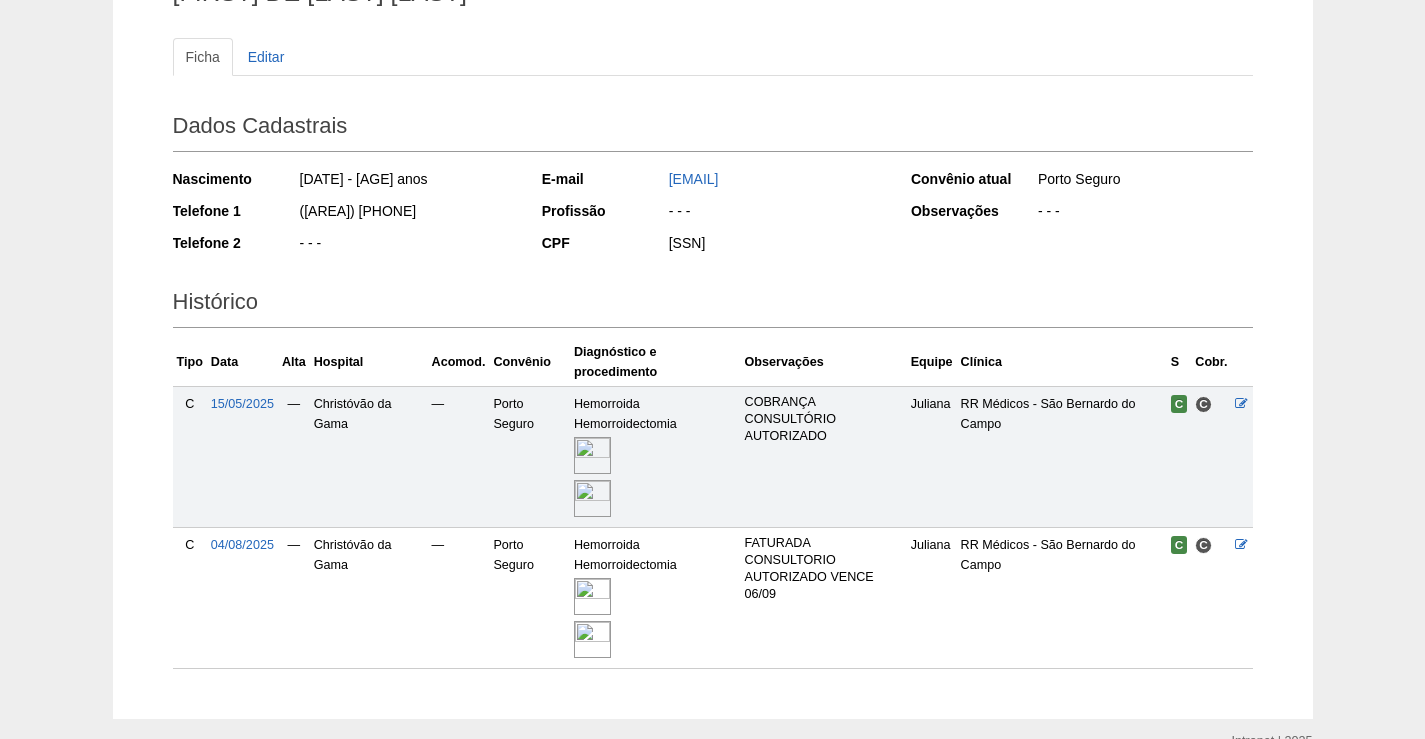 scroll, scrollTop: 0, scrollLeft: 0, axis: both 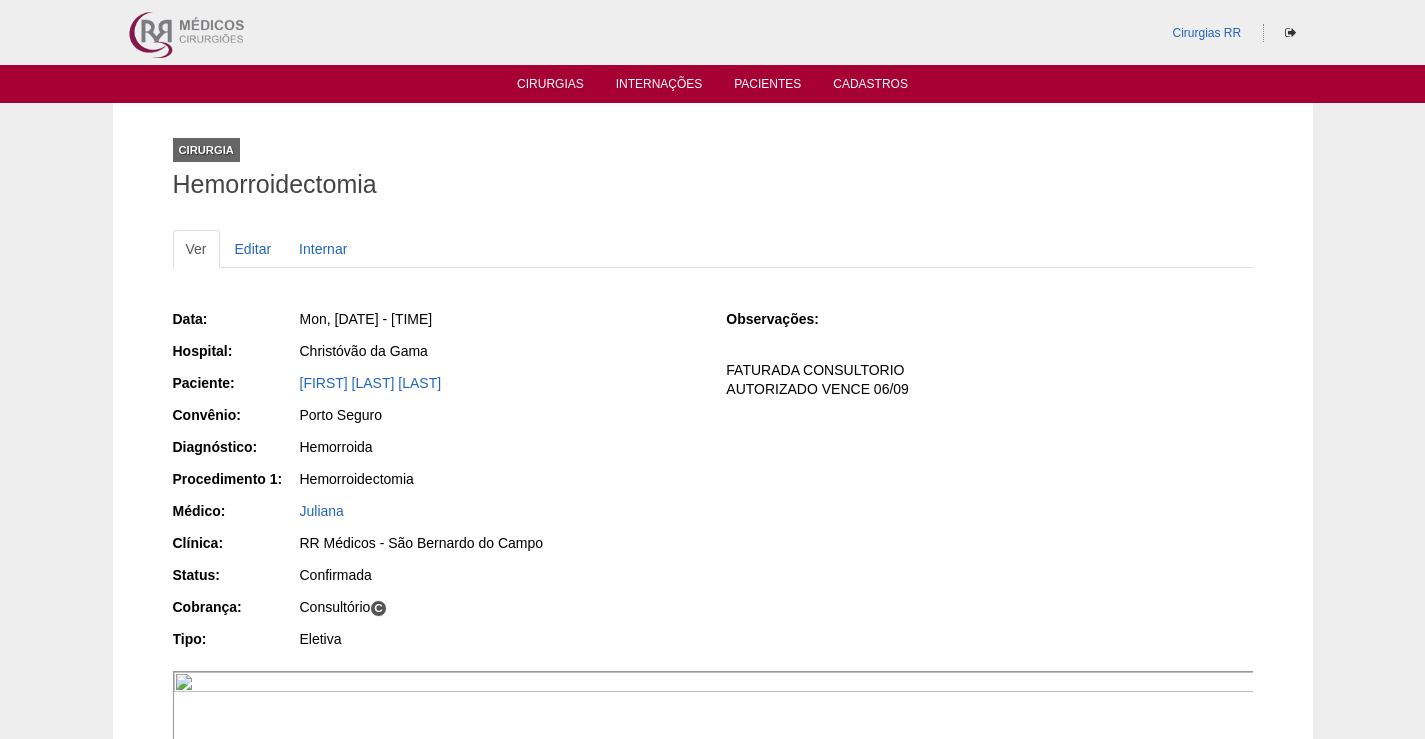 drag, startPoint x: 487, startPoint y: 391, endPoint x: 286, endPoint y: 380, distance: 201.30077 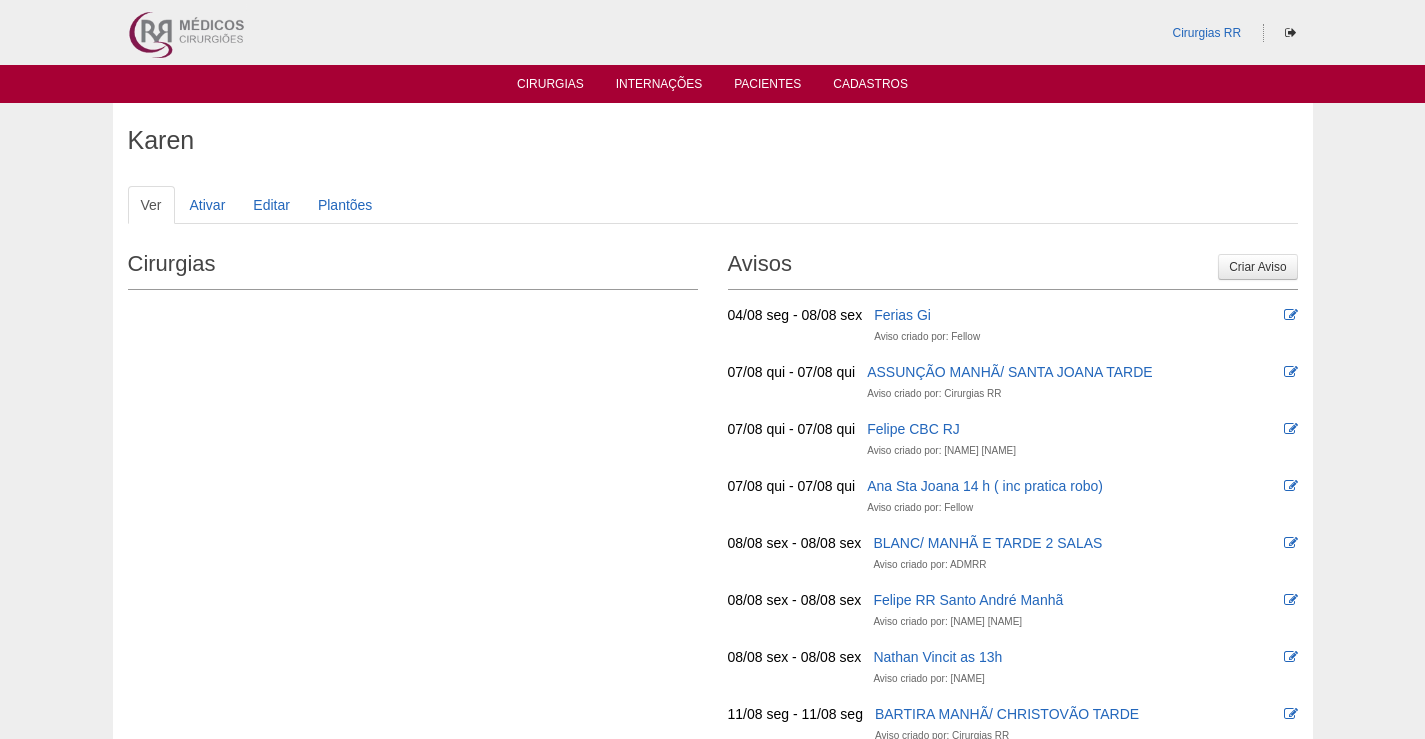 scroll, scrollTop: 0, scrollLeft: 0, axis: both 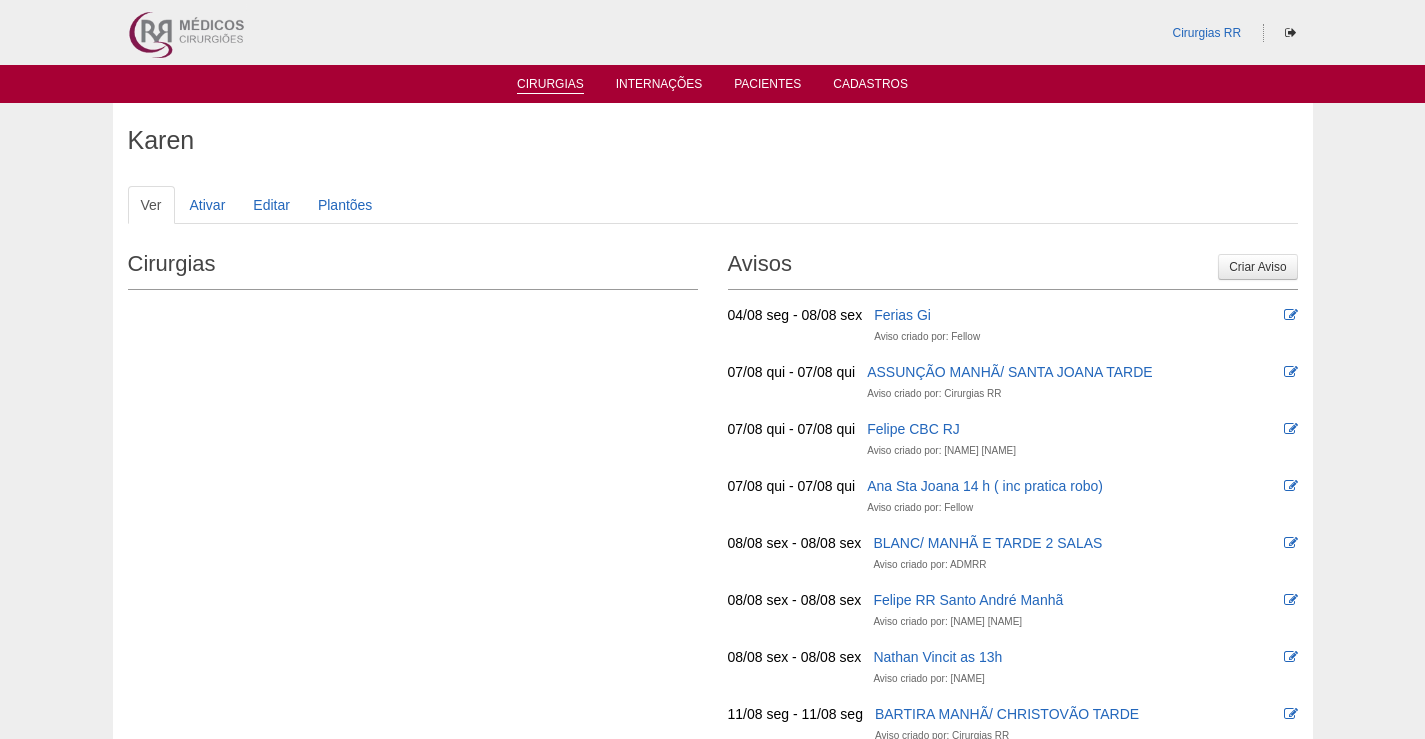 click on "Cirurgias" at bounding box center [550, 85] 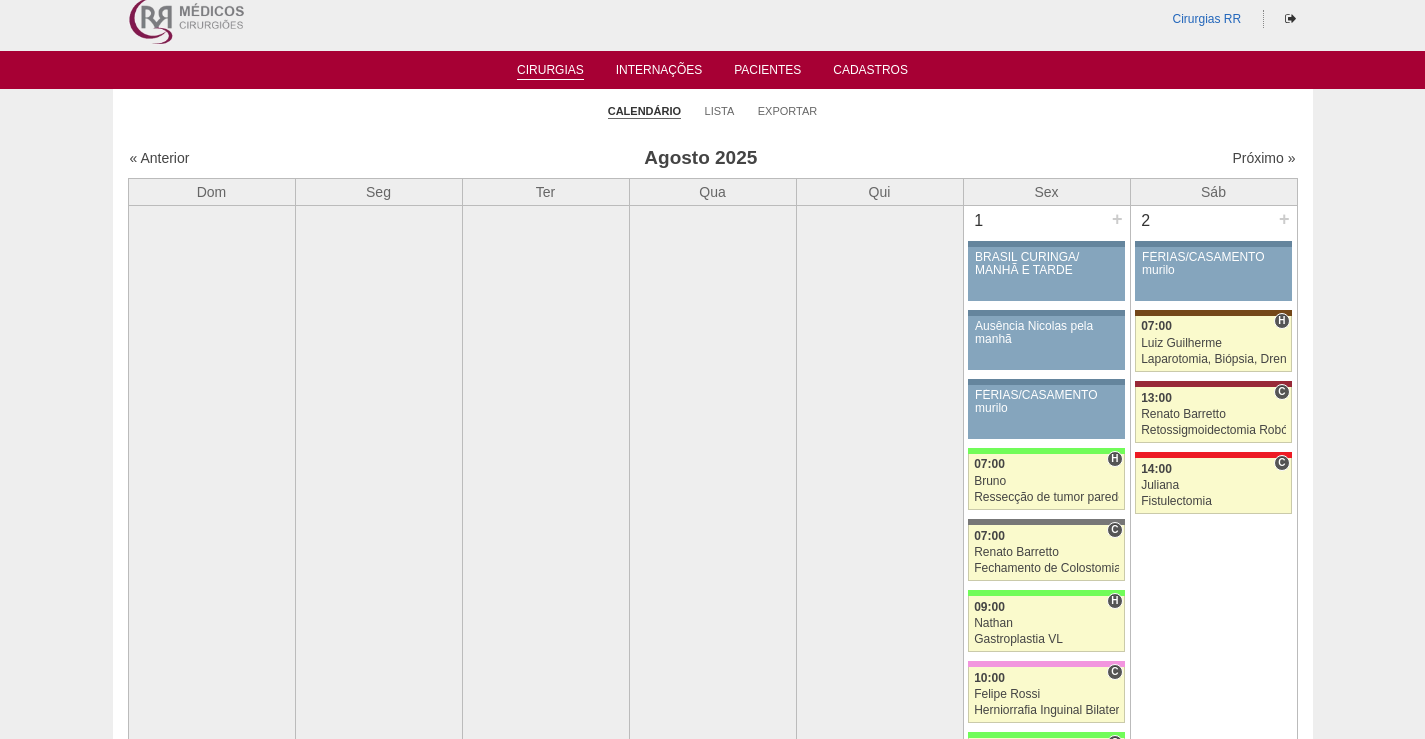 scroll, scrollTop: 0, scrollLeft: 0, axis: both 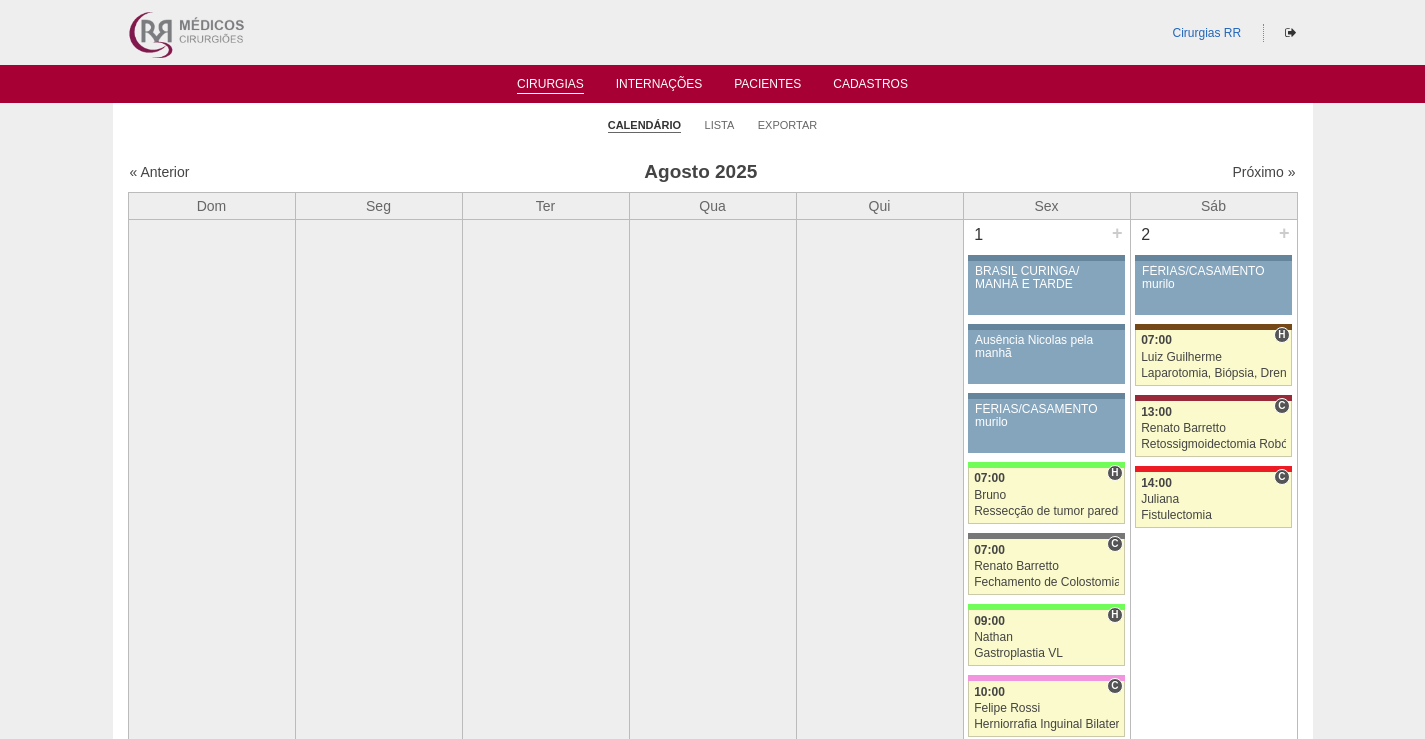 click on "Exportar" at bounding box center [788, 124] 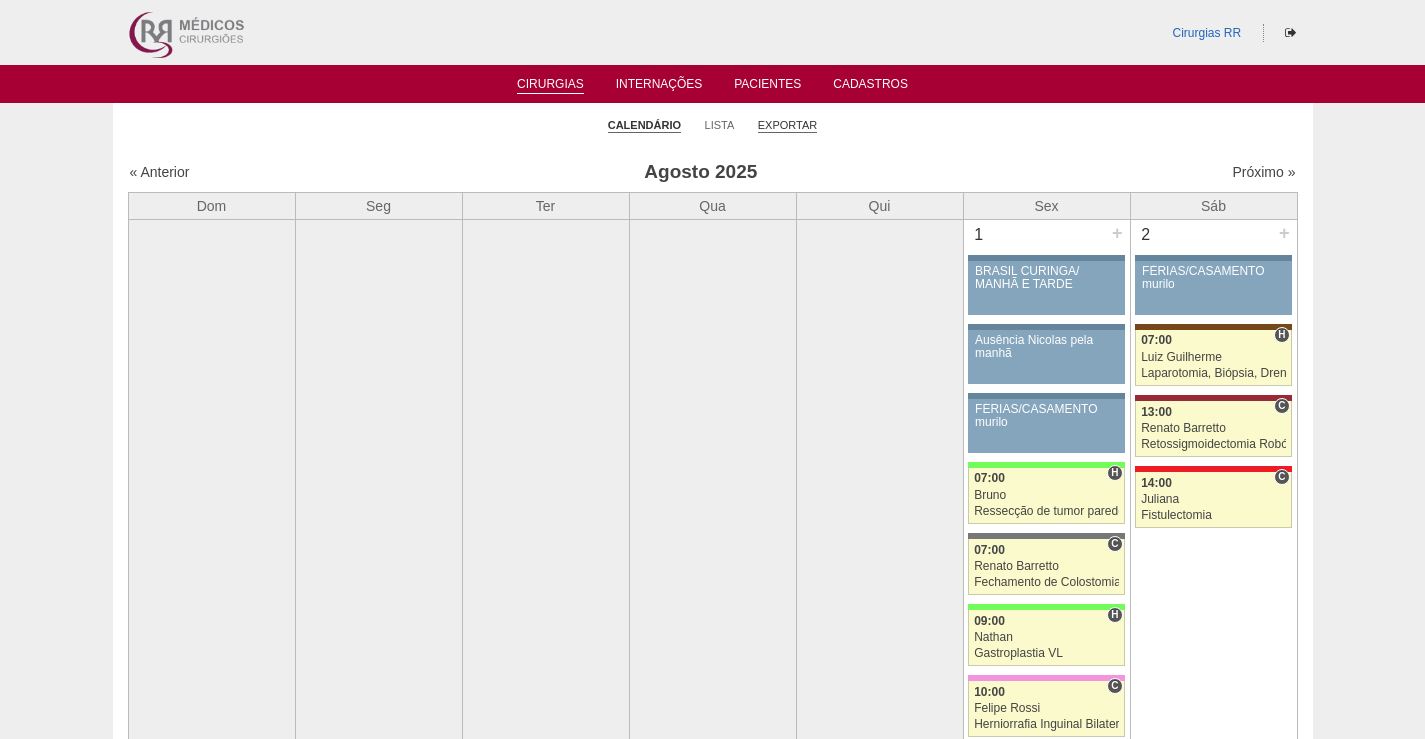 click on "Exportar" at bounding box center (788, 125) 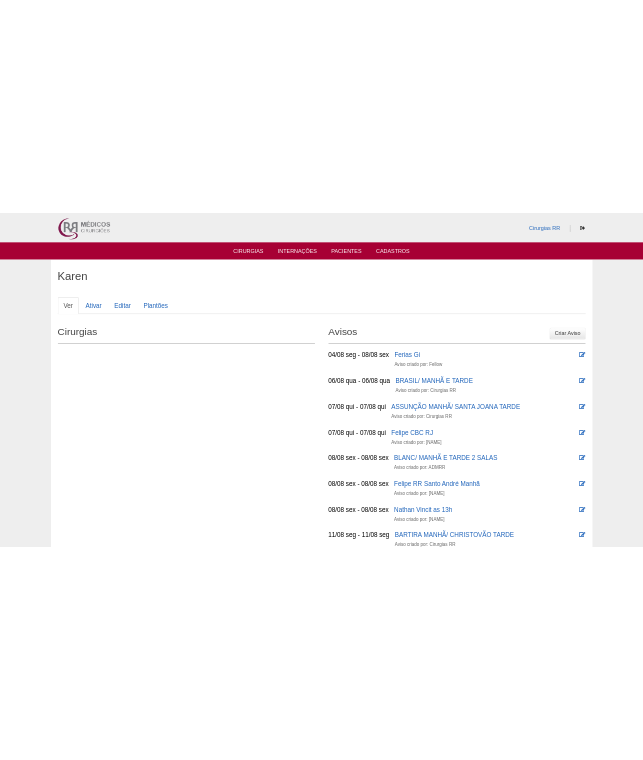 scroll, scrollTop: 0, scrollLeft: 0, axis: both 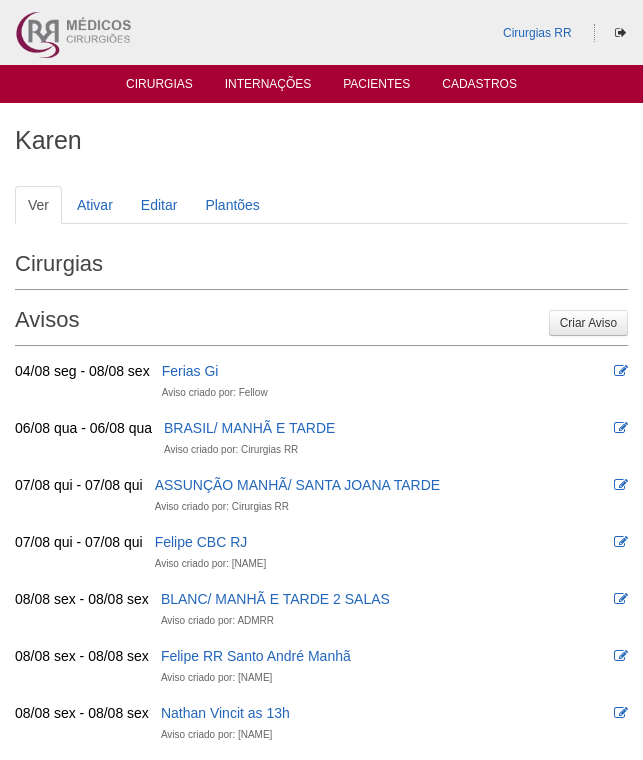 click on "Cirurgias
Internações
Pacientes
Cadastros" at bounding box center [321, 84] 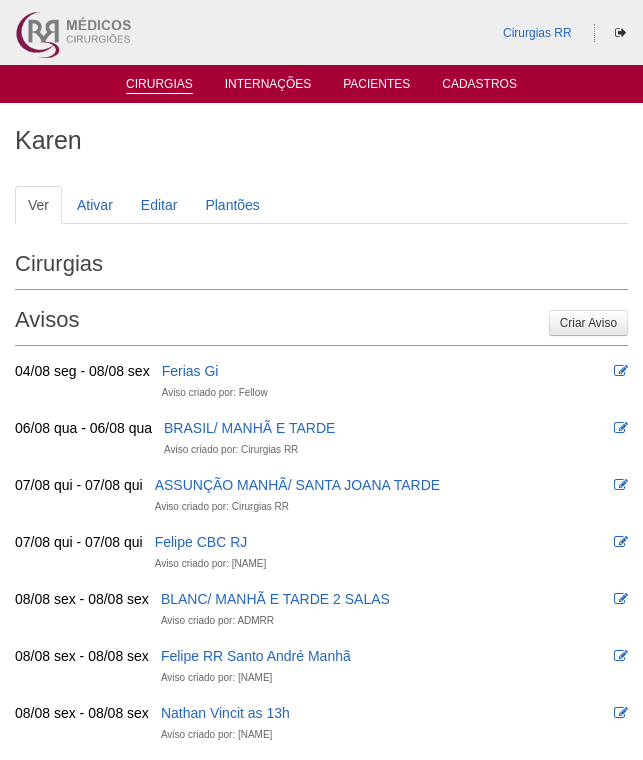 click on "Cirurgias" at bounding box center [159, 85] 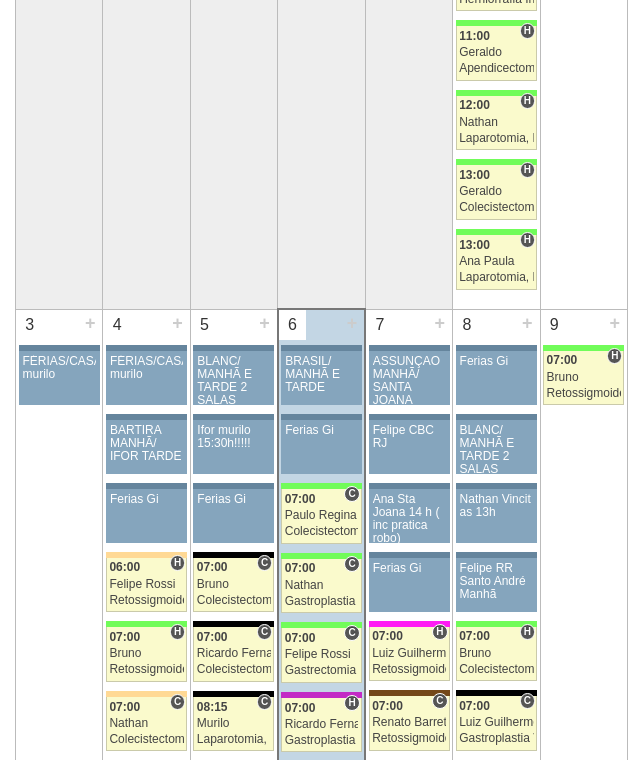 scroll, scrollTop: 900, scrollLeft: 0, axis: vertical 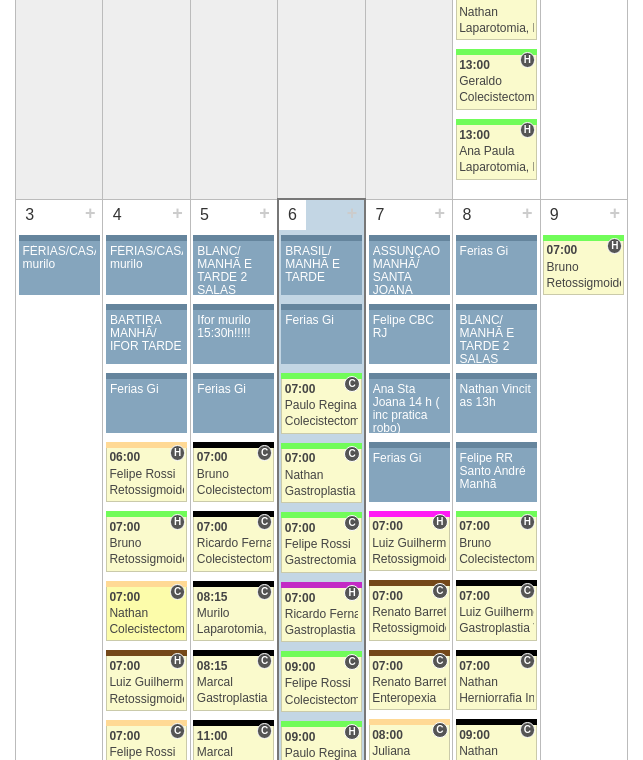 click on "07:00" at bounding box center (146, 597) 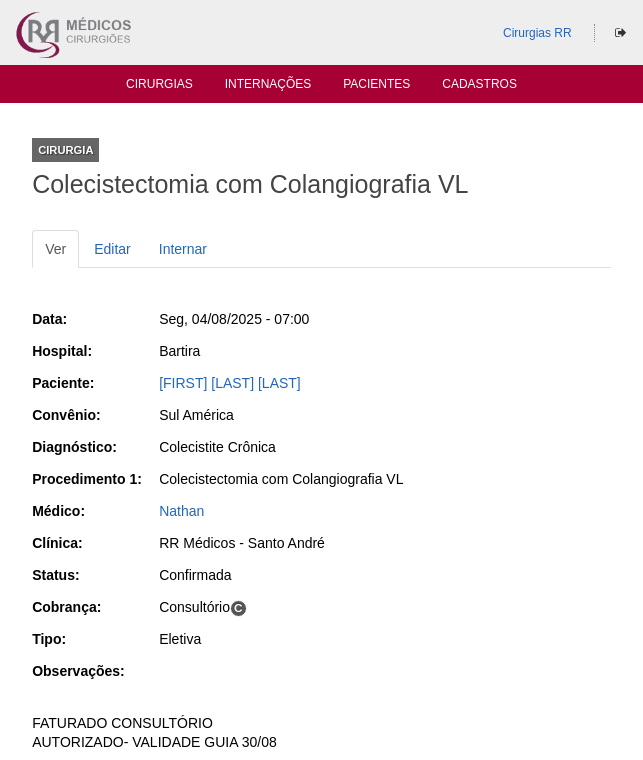 scroll, scrollTop: 0, scrollLeft: 0, axis: both 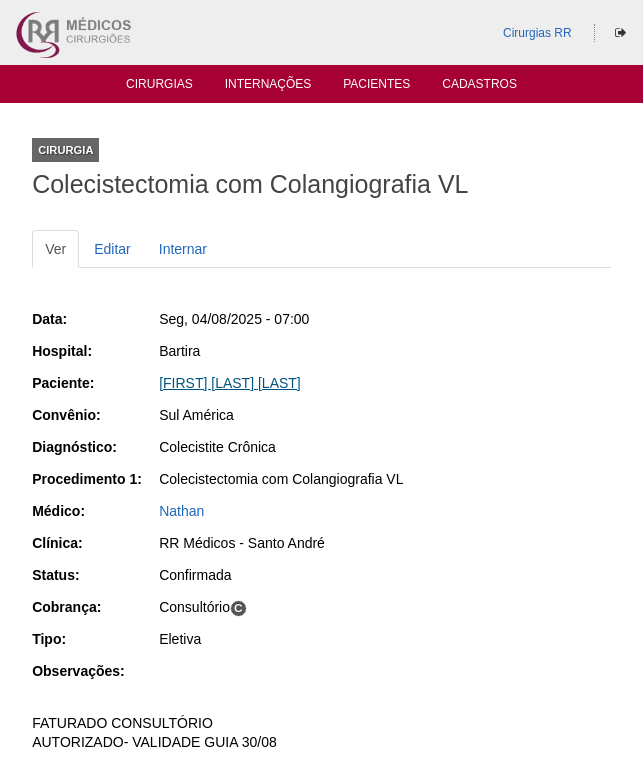 drag, startPoint x: 252, startPoint y: 379, endPoint x: 285, endPoint y: 381, distance: 33.06055 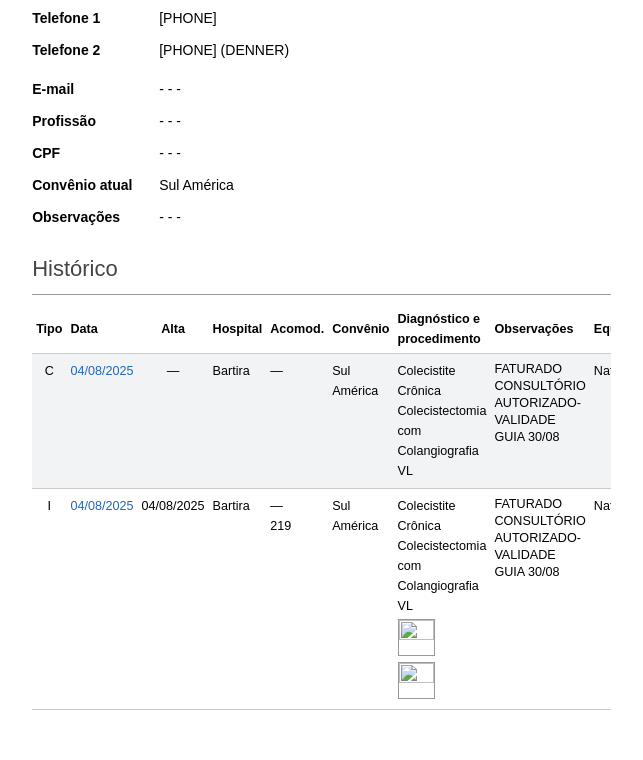 scroll, scrollTop: 400, scrollLeft: 0, axis: vertical 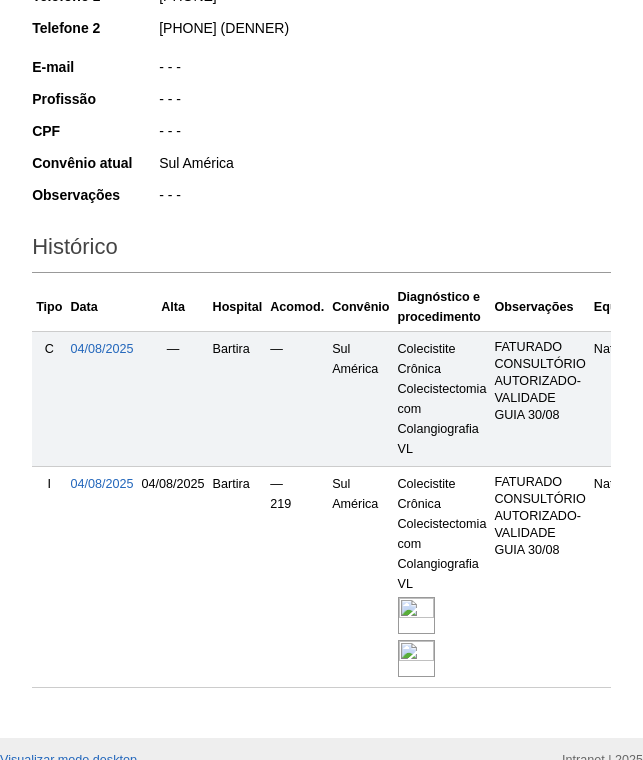 click at bounding box center [416, 658] 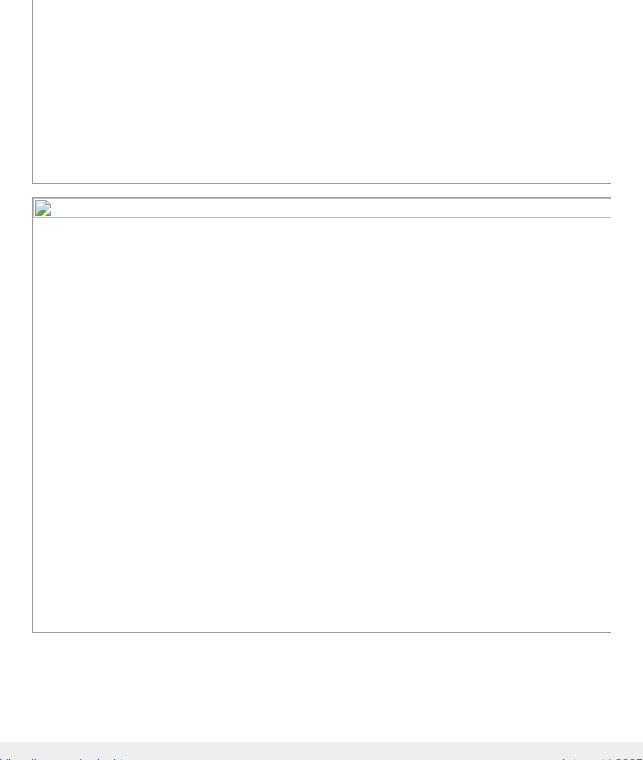 scroll, scrollTop: 1200, scrollLeft: 0, axis: vertical 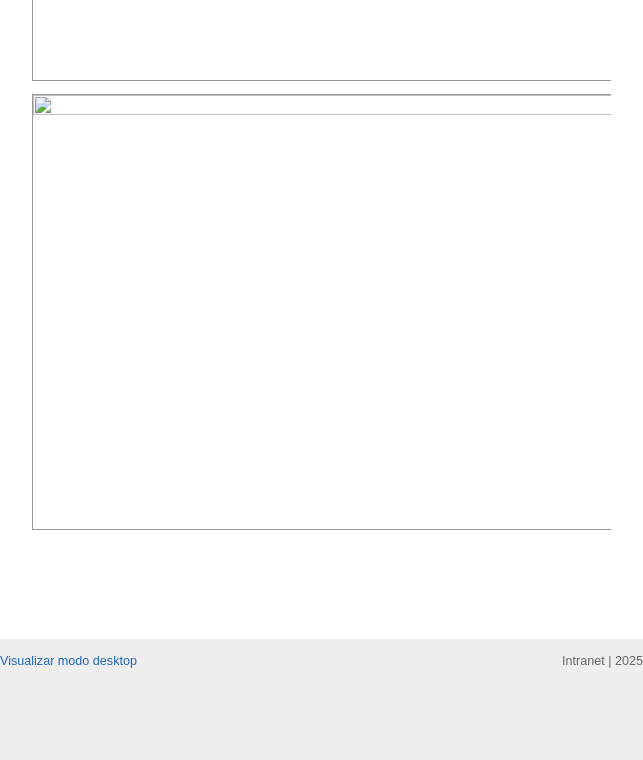 drag, startPoint x: 437, startPoint y: 401, endPoint x: 444, endPoint y: 409, distance: 10.630146 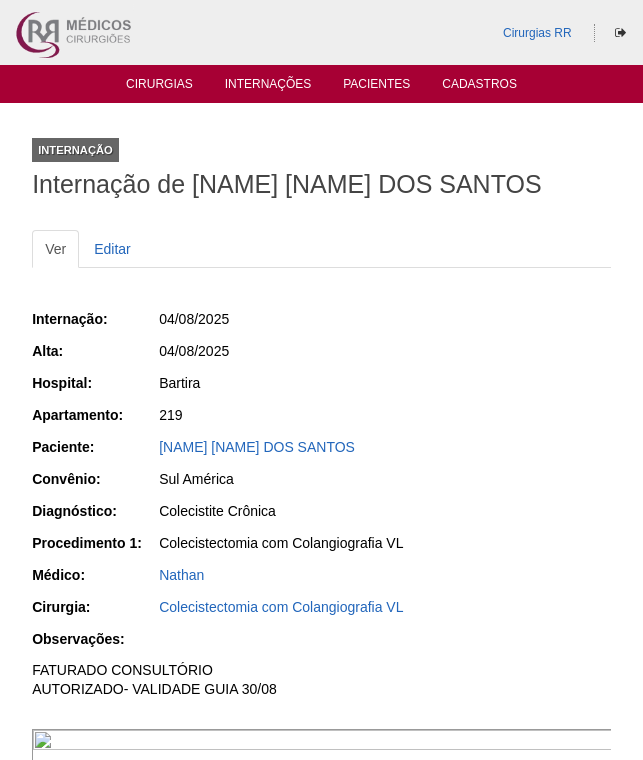 scroll, scrollTop: 1200, scrollLeft: 0, axis: vertical 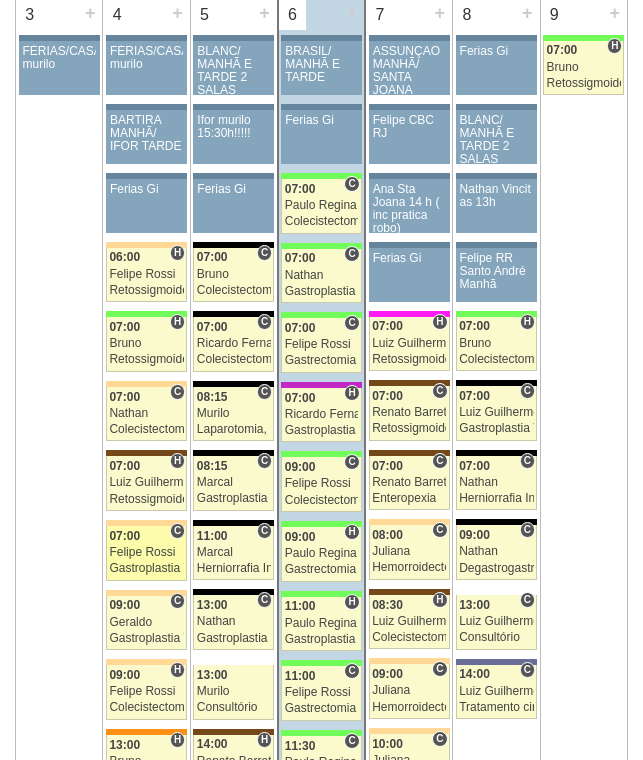 click on "87820
Felipe Rossi
C
07:00
Felipe Rossi
Gastroplastia  VL
Hospital Bartira
RR Médicos - Santo André
LUANA CRISTINA DA SILVA FRANCO
Sul América
Eletiva" at bounding box center (146, 553) 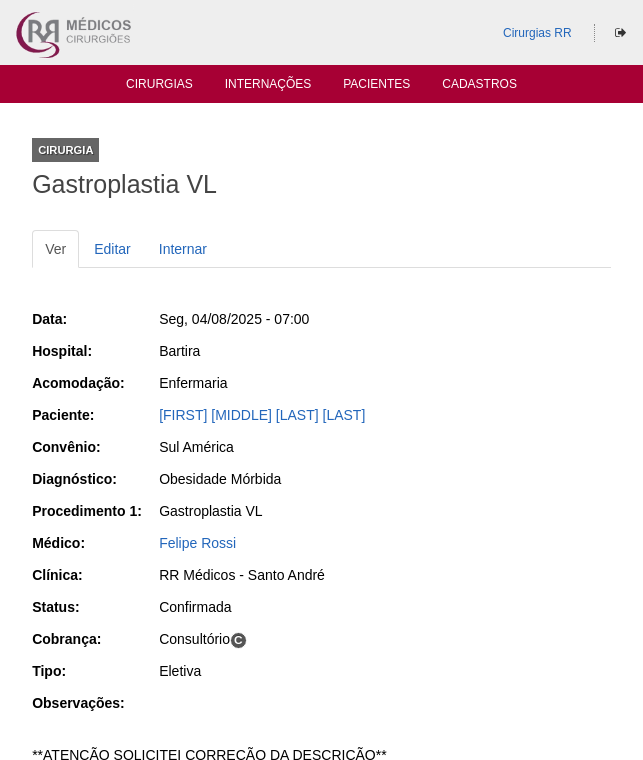 scroll, scrollTop: 0, scrollLeft: 0, axis: both 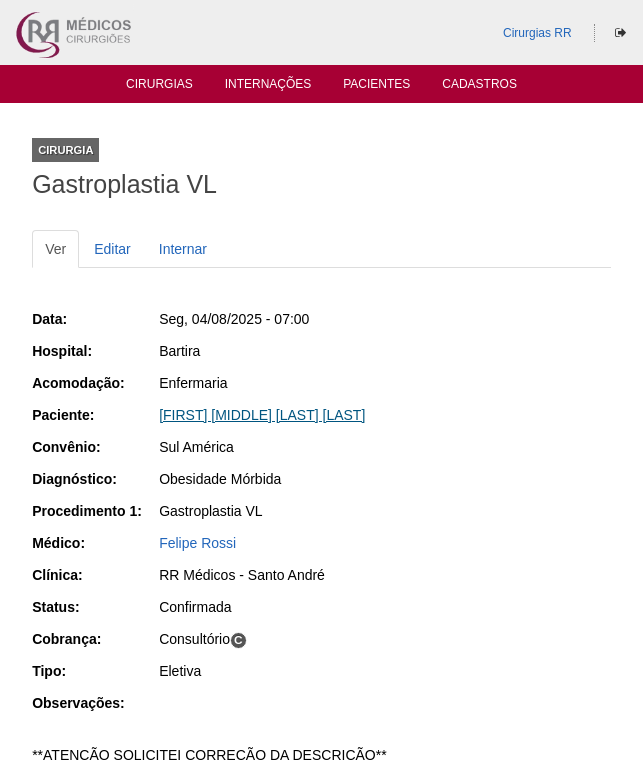 click on "LUANA CRISTINA DA SILVA FRANCO" at bounding box center (262, 415) 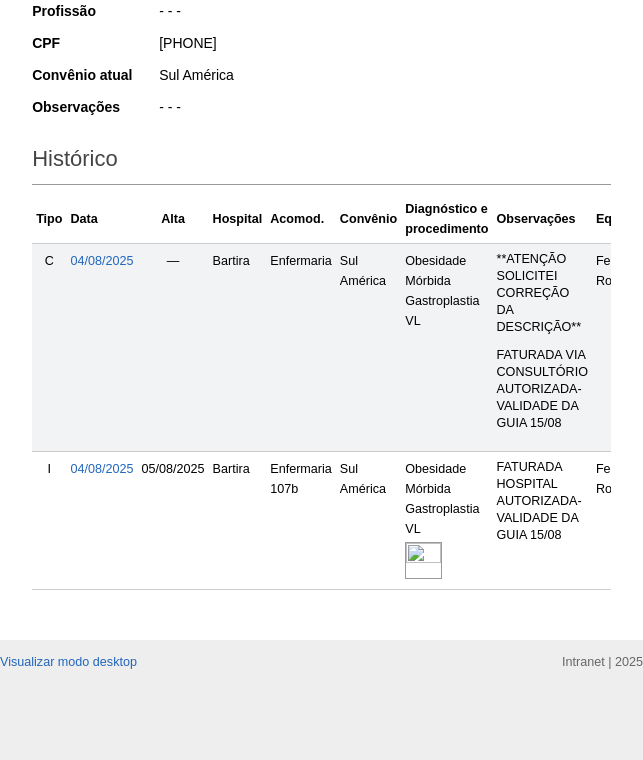 scroll, scrollTop: 500, scrollLeft: 0, axis: vertical 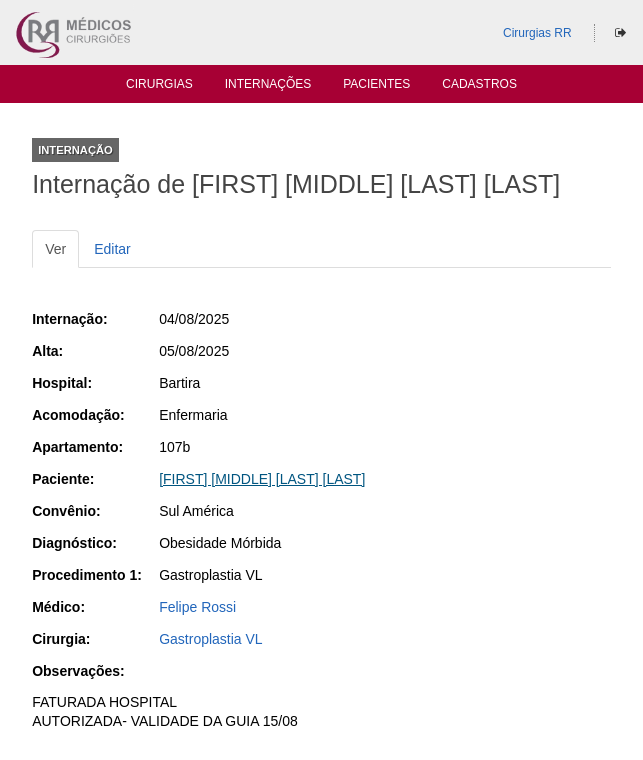 click on "[FIRST] [MIDDLE] [LAST] [LAST]" at bounding box center [262, 479] 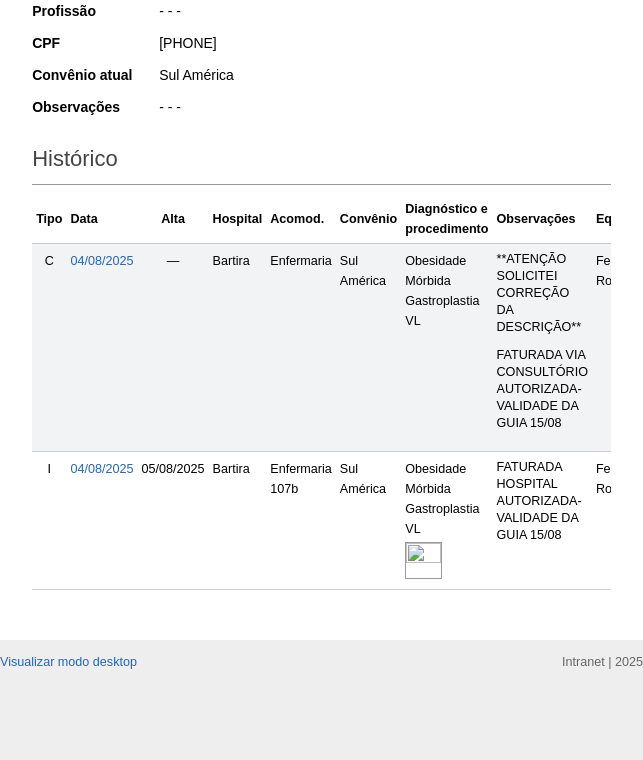 scroll, scrollTop: 503, scrollLeft: 0, axis: vertical 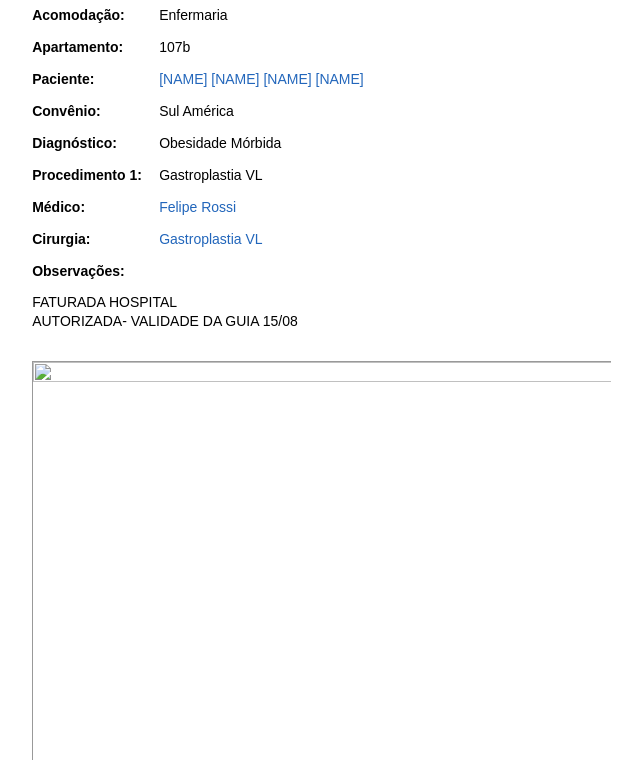 click at bounding box center (322, 579) 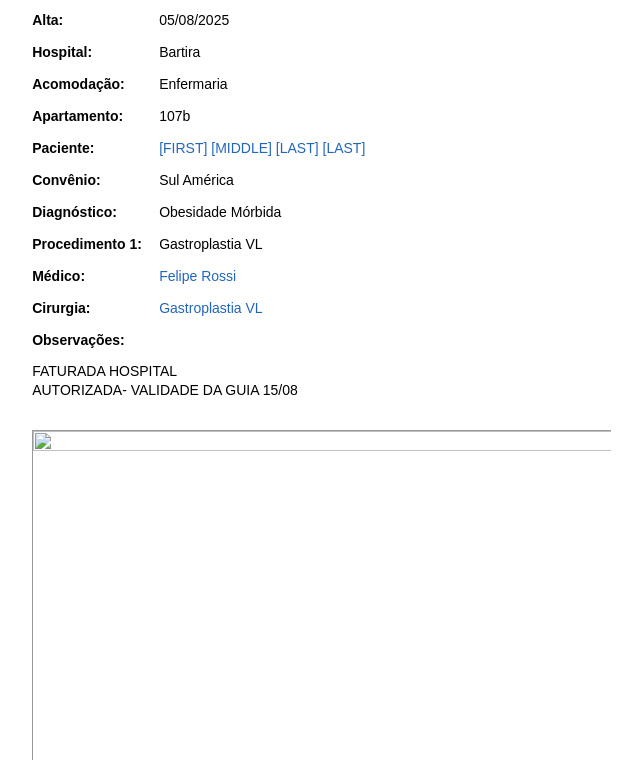 scroll, scrollTop: 98, scrollLeft: 0, axis: vertical 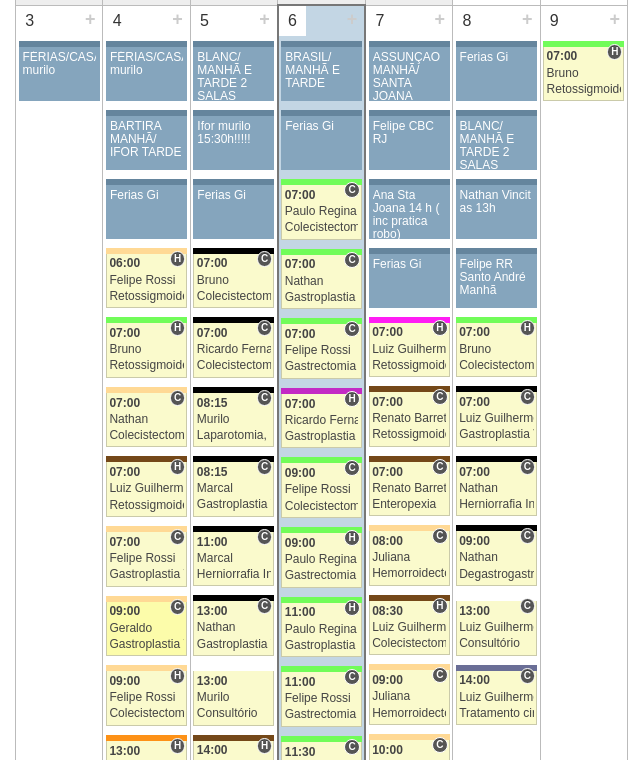 click on "09:00" at bounding box center (124, 611) 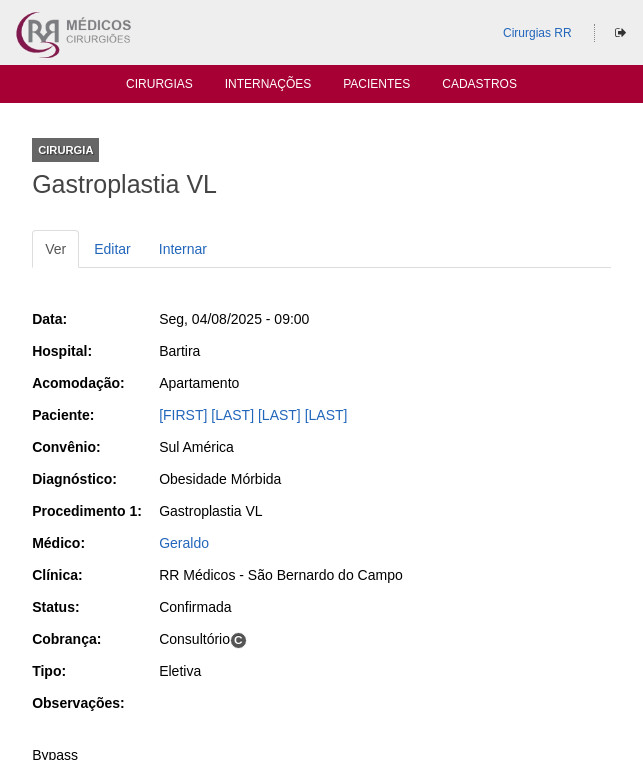 scroll, scrollTop: 0, scrollLeft: 0, axis: both 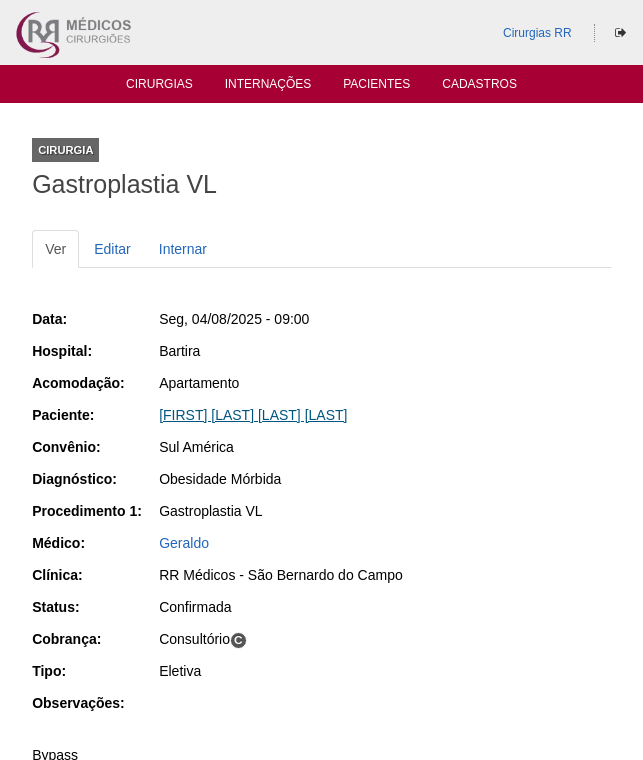 click on "[FIRST] [LAST] [LAST] [LAST]" at bounding box center [253, 415] 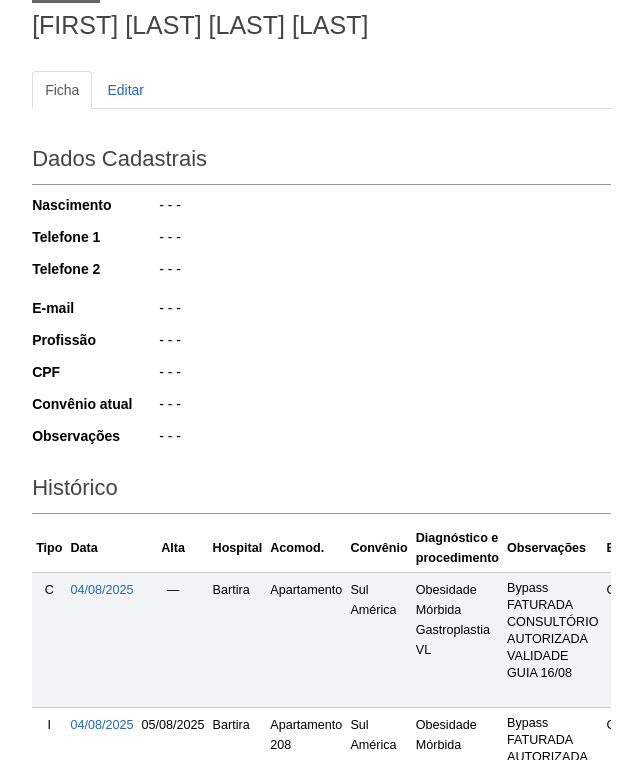 scroll, scrollTop: 431, scrollLeft: 0, axis: vertical 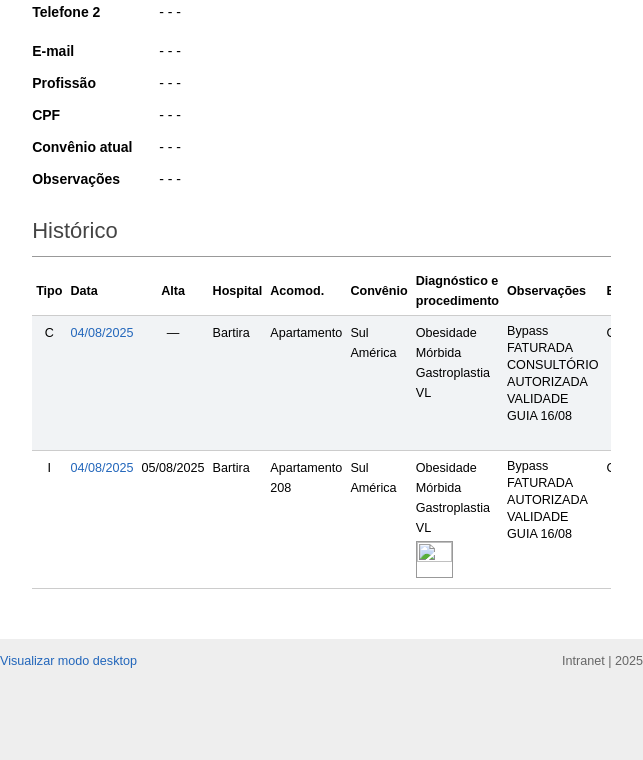 click at bounding box center (434, 559) 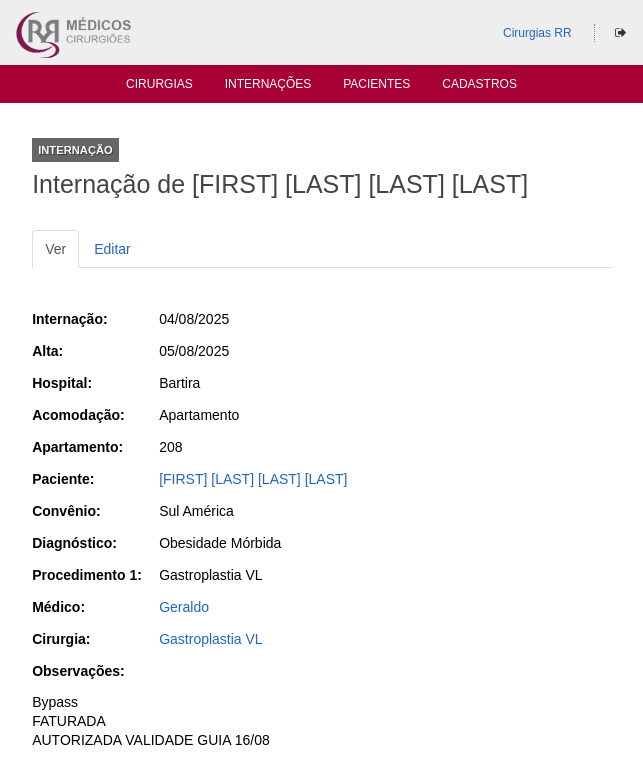 scroll, scrollTop: 0, scrollLeft: 0, axis: both 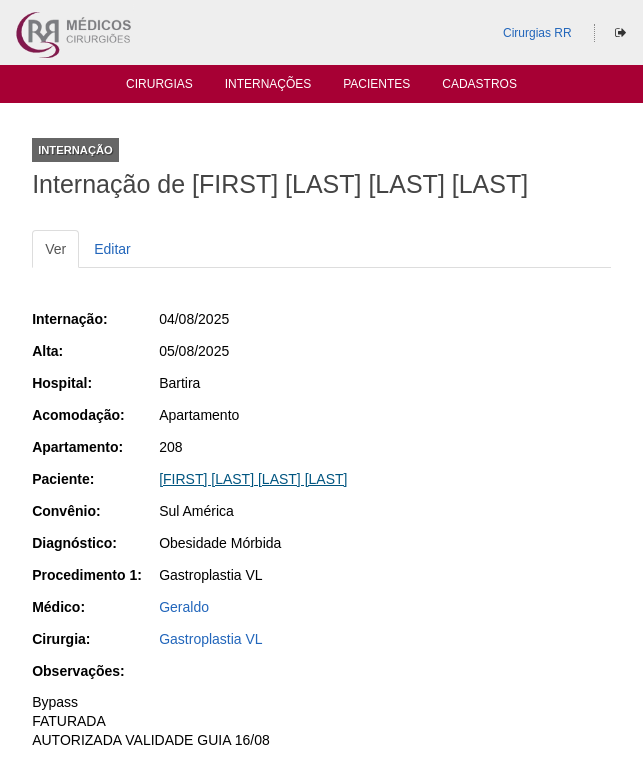 click on "[FIRST] [LAST] [LAST] [LAST]" at bounding box center [253, 479] 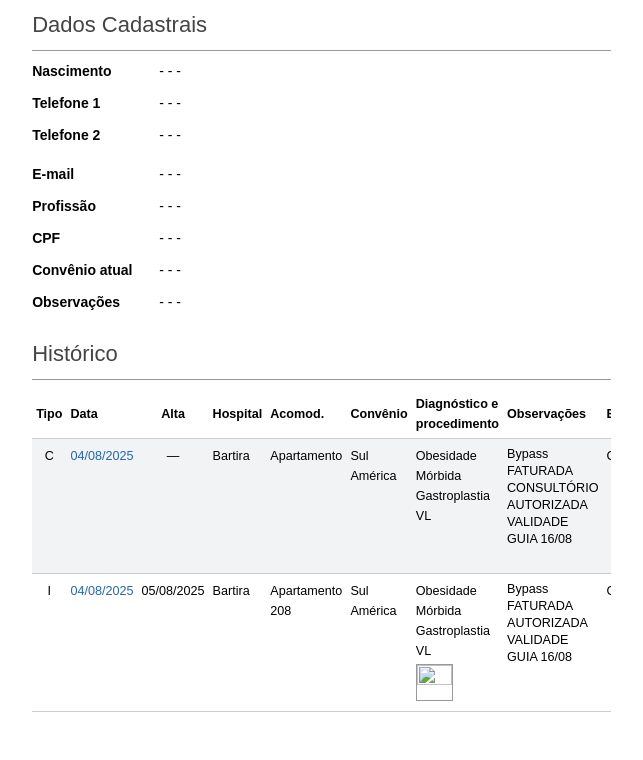 scroll, scrollTop: 431, scrollLeft: 0, axis: vertical 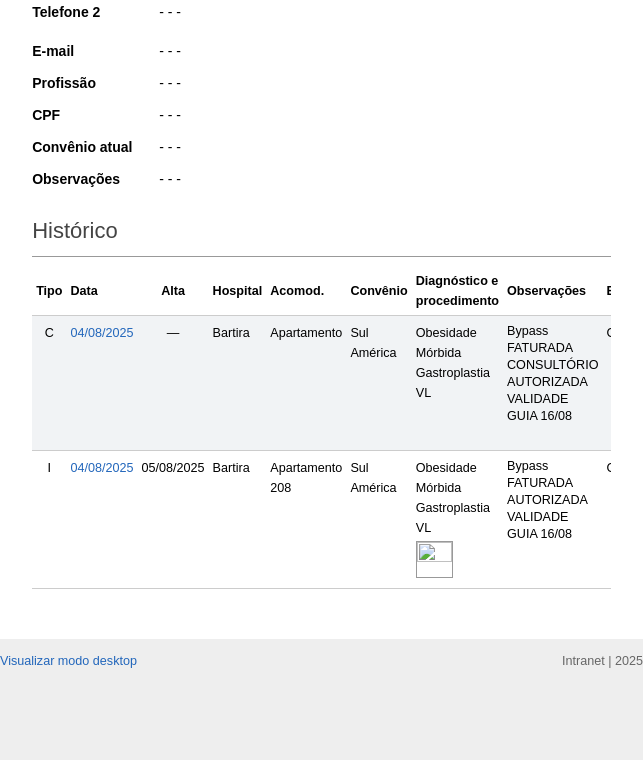 click at bounding box center [434, 559] 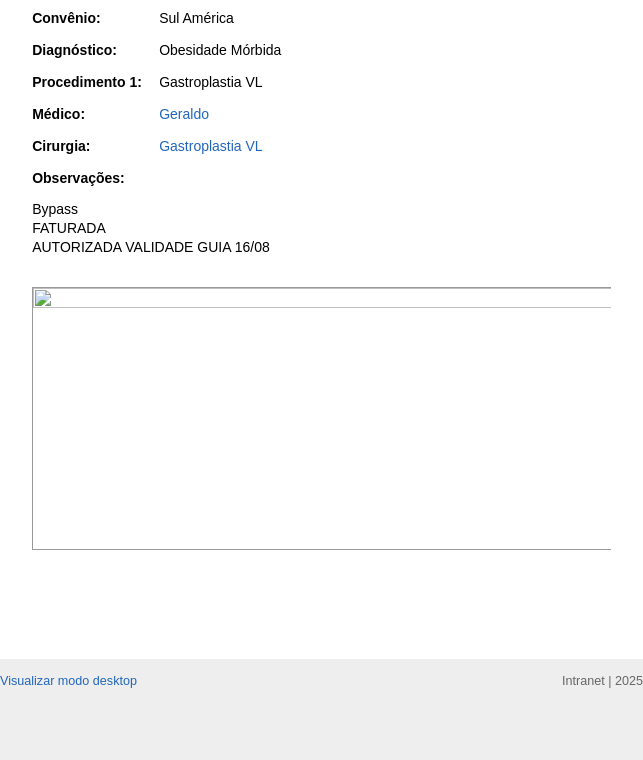 scroll, scrollTop: 500, scrollLeft: 0, axis: vertical 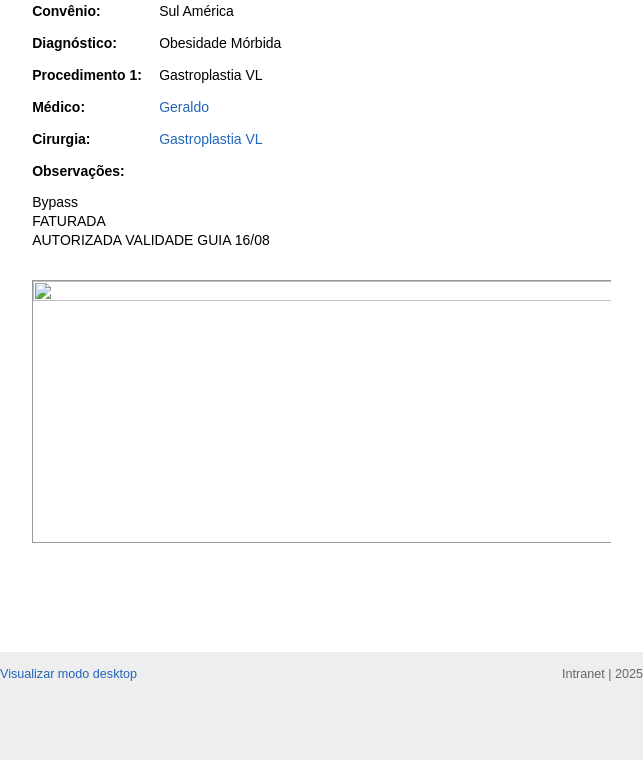 click at bounding box center (322, 411) 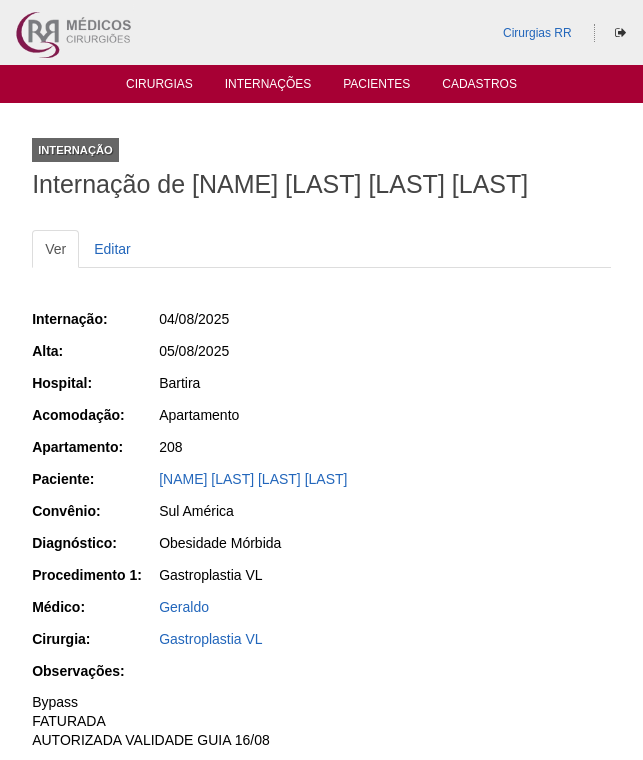 scroll, scrollTop: 500, scrollLeft: 0, axis: vertical 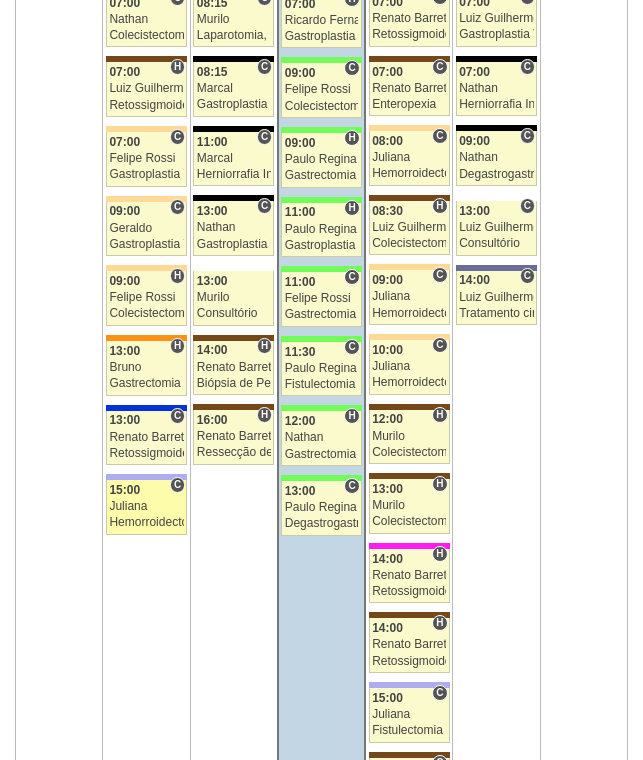 click on "Juliana" at bounding box center [146, 506] 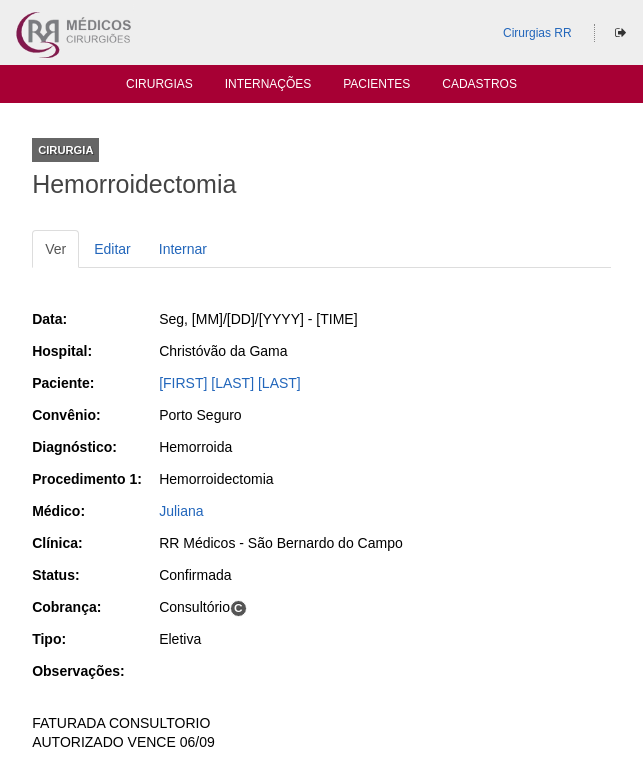 scroll, scrollTop: 0, scrollLeft: 0, axis: both 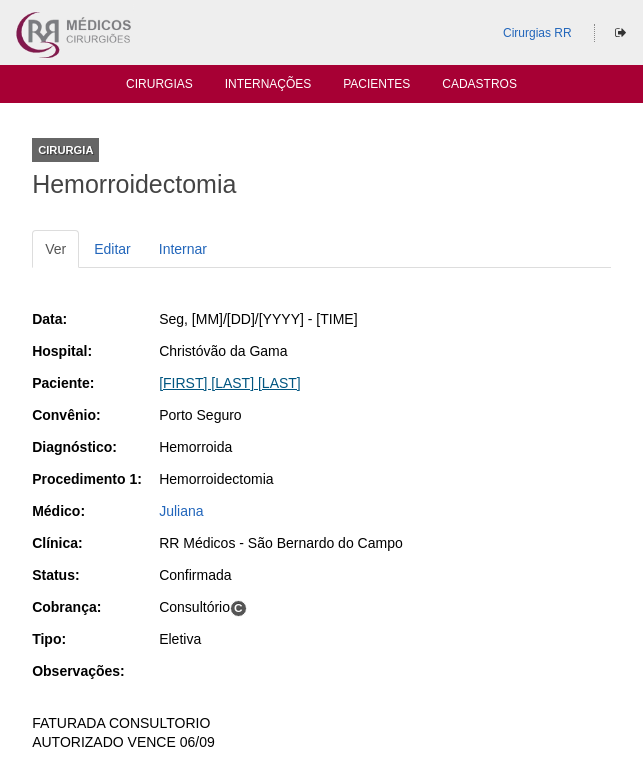click on "CRISTIANE DE OLIVEIRA SILVA" at bounding box center [230, 383] 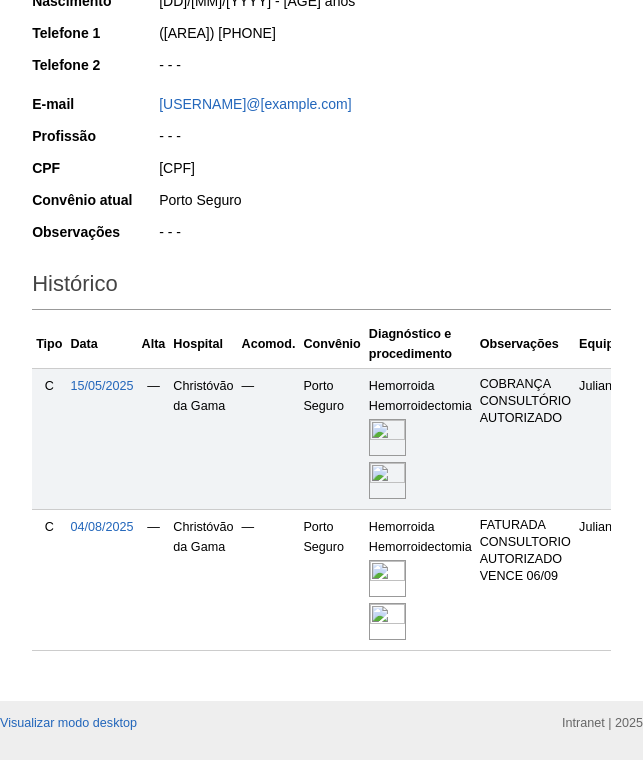 scroll, scrollTop: 440, scrollLeft: 0, axis: vertical 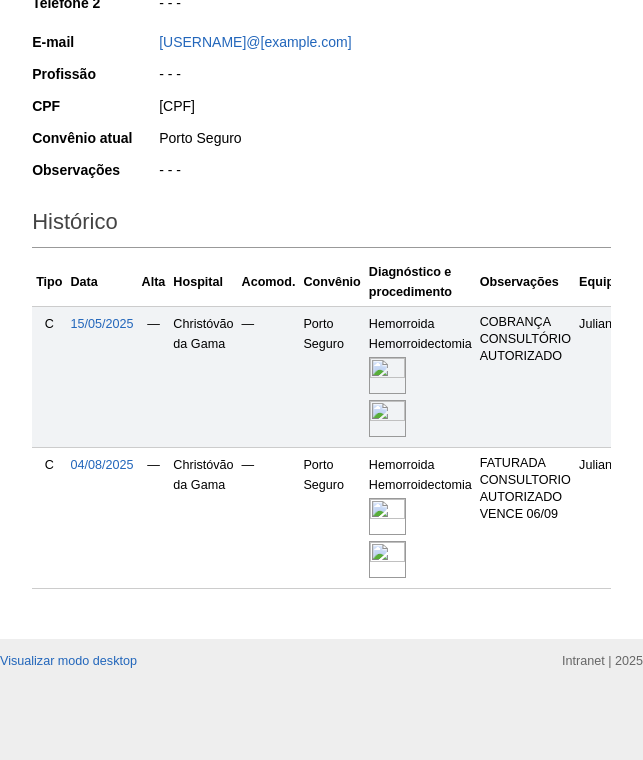 click at bounding box center (387, 516) 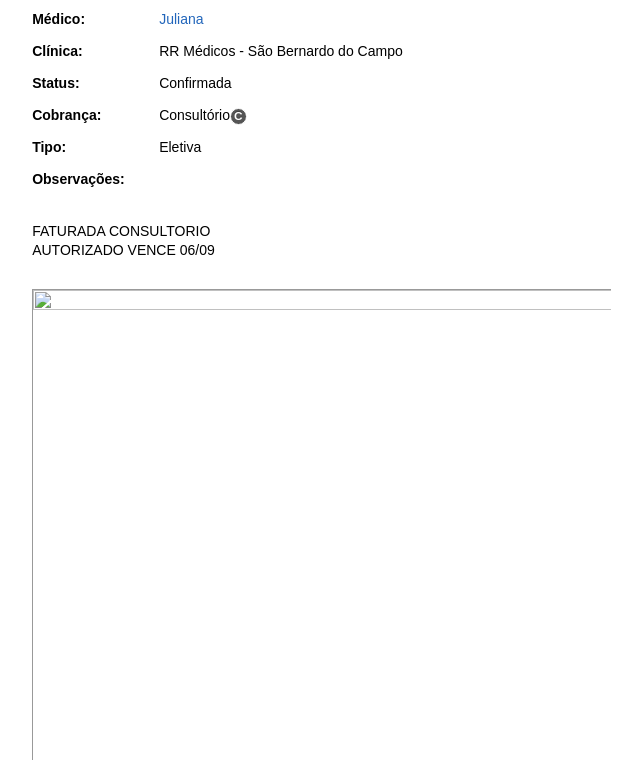 scroll, scrollTop: 500, scrollLeft: 0, axis: vertical 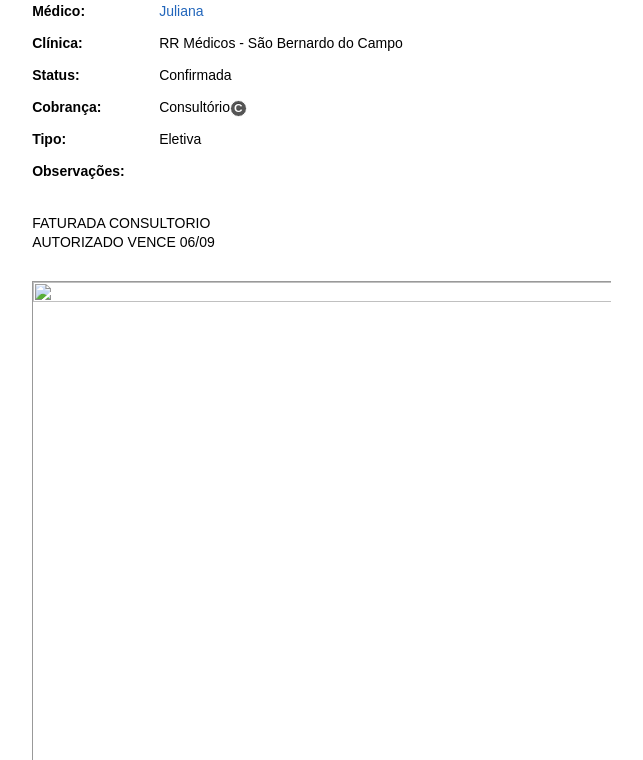 click at bounding box center (322, 909) 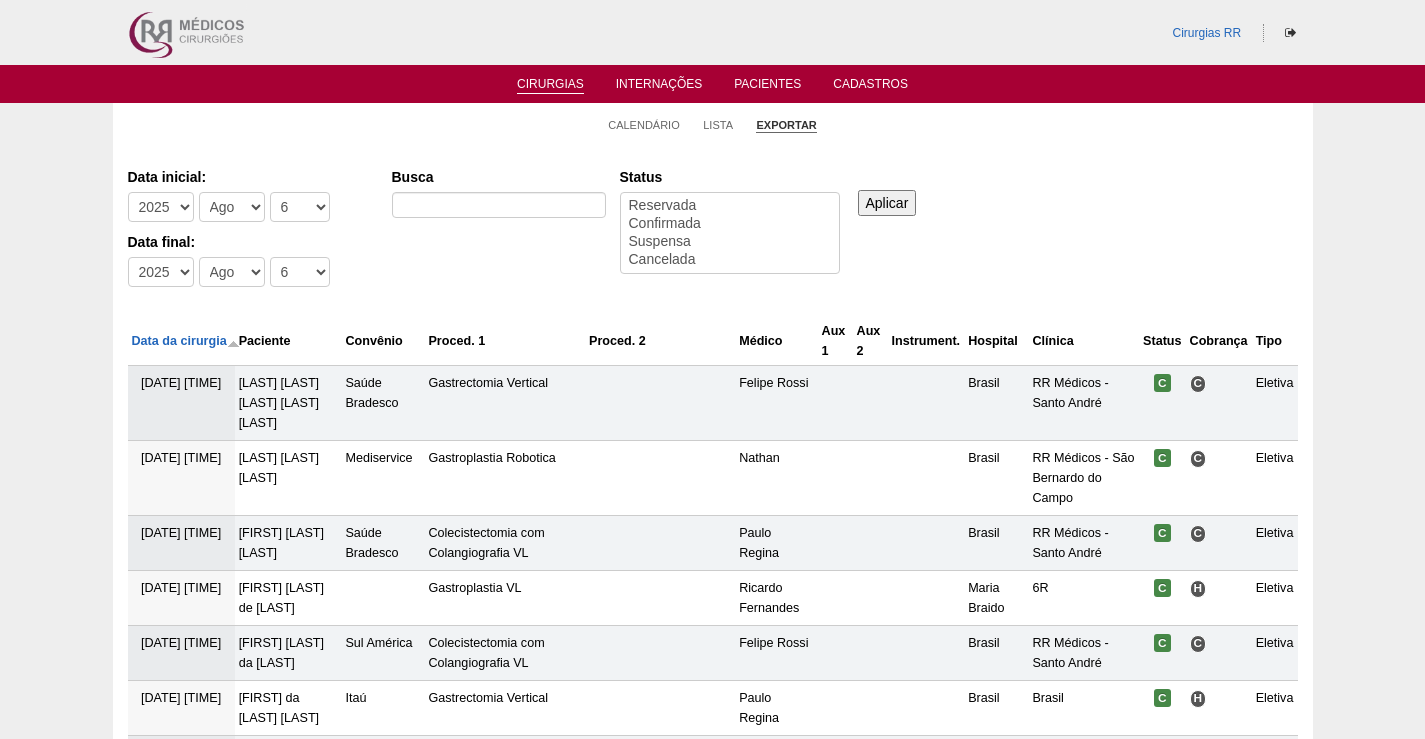 select 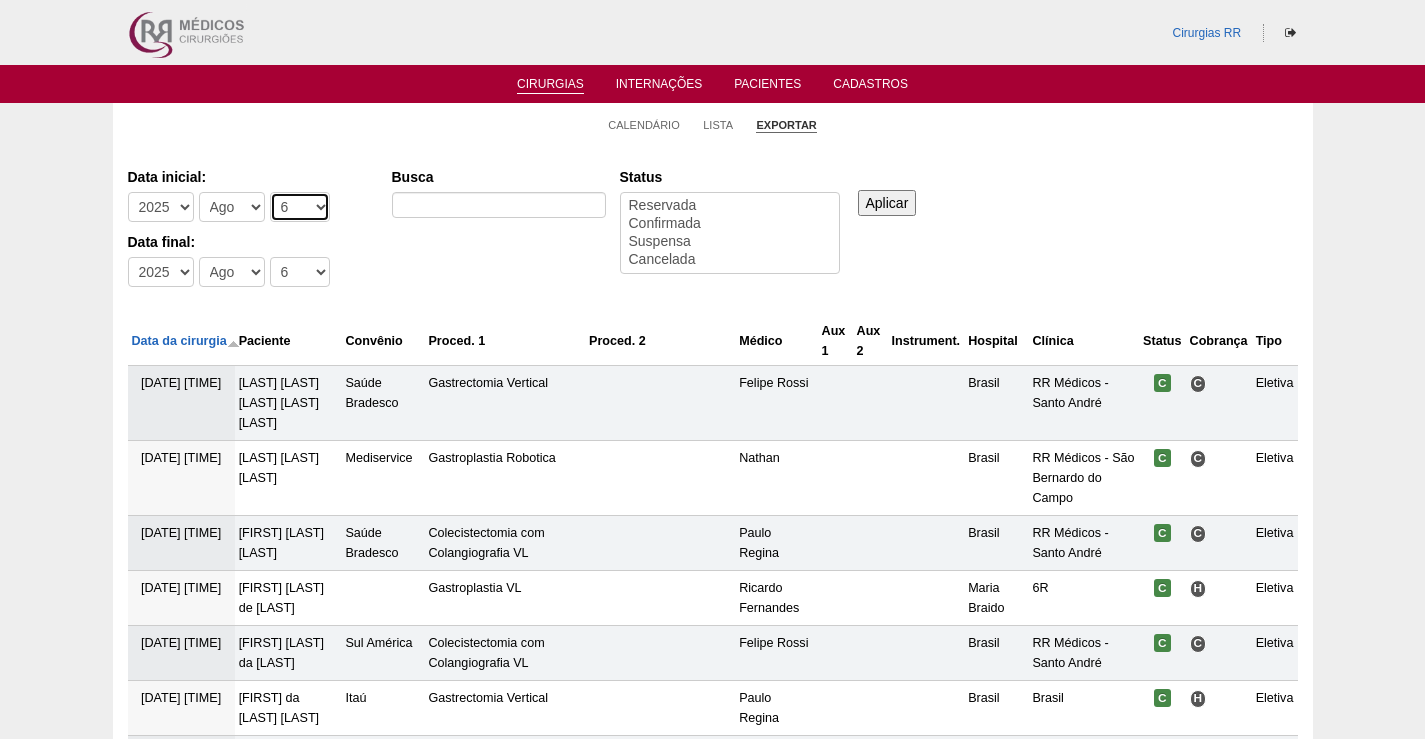 click on "-Dia 1 2 3 4 5 6 7 8 9 10 11 12 13 14 15 16 17 18 19 20 21 22 23 24 25 26 27 28 29 30 31" at bounding box center (300, 207) 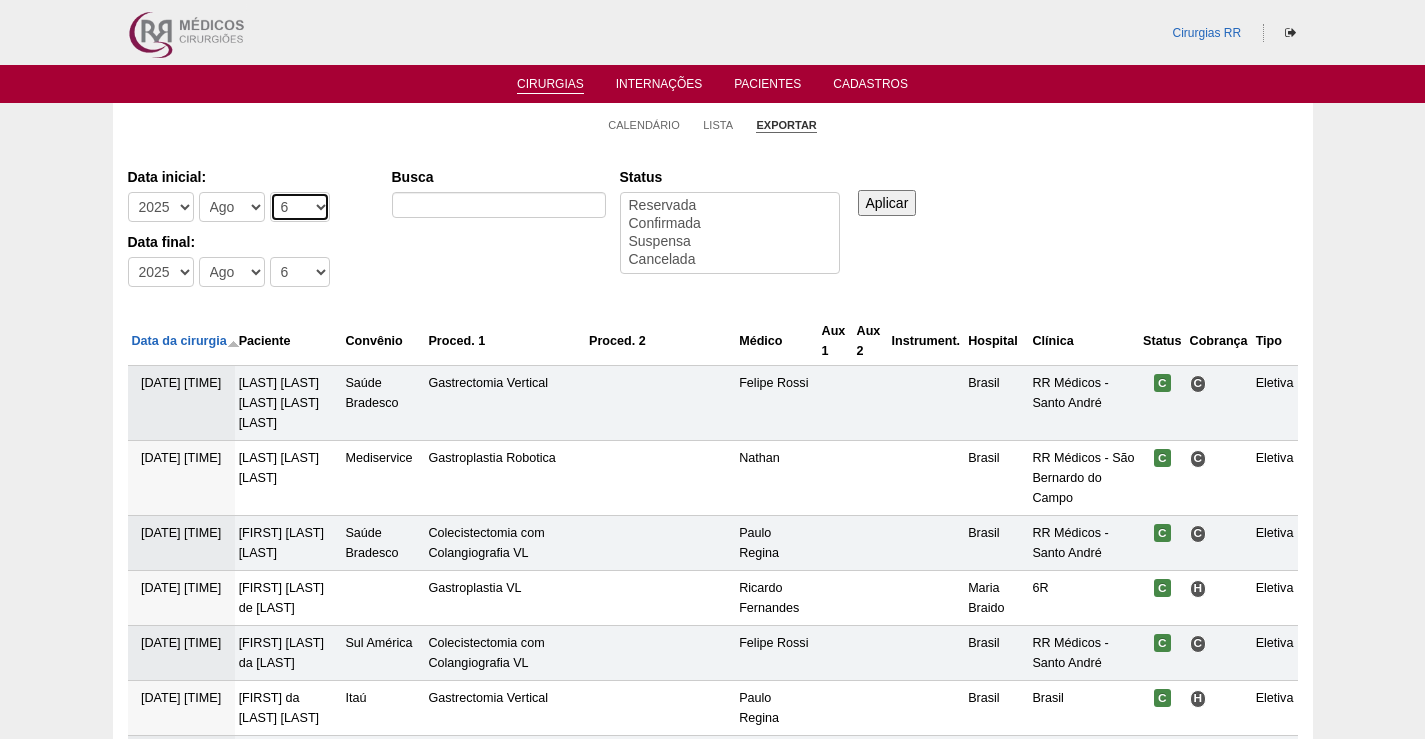 select on "5" 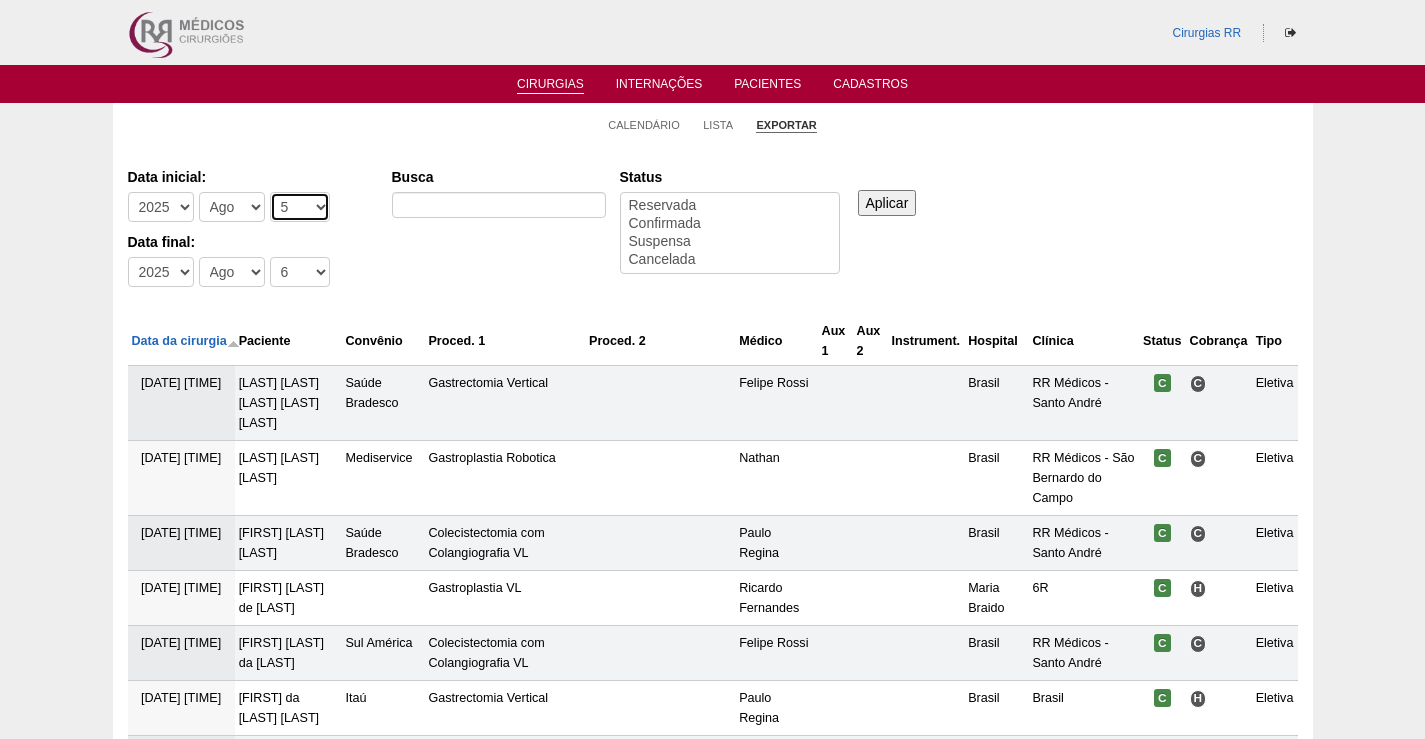click on "-Dia 1 2 3 4 5 6 7 8 9 10 11 12 13 14 15 16 17 18 19 20 21 22 23 24 25 26 27 28 29 30 31" at bounding box center (300, 207) 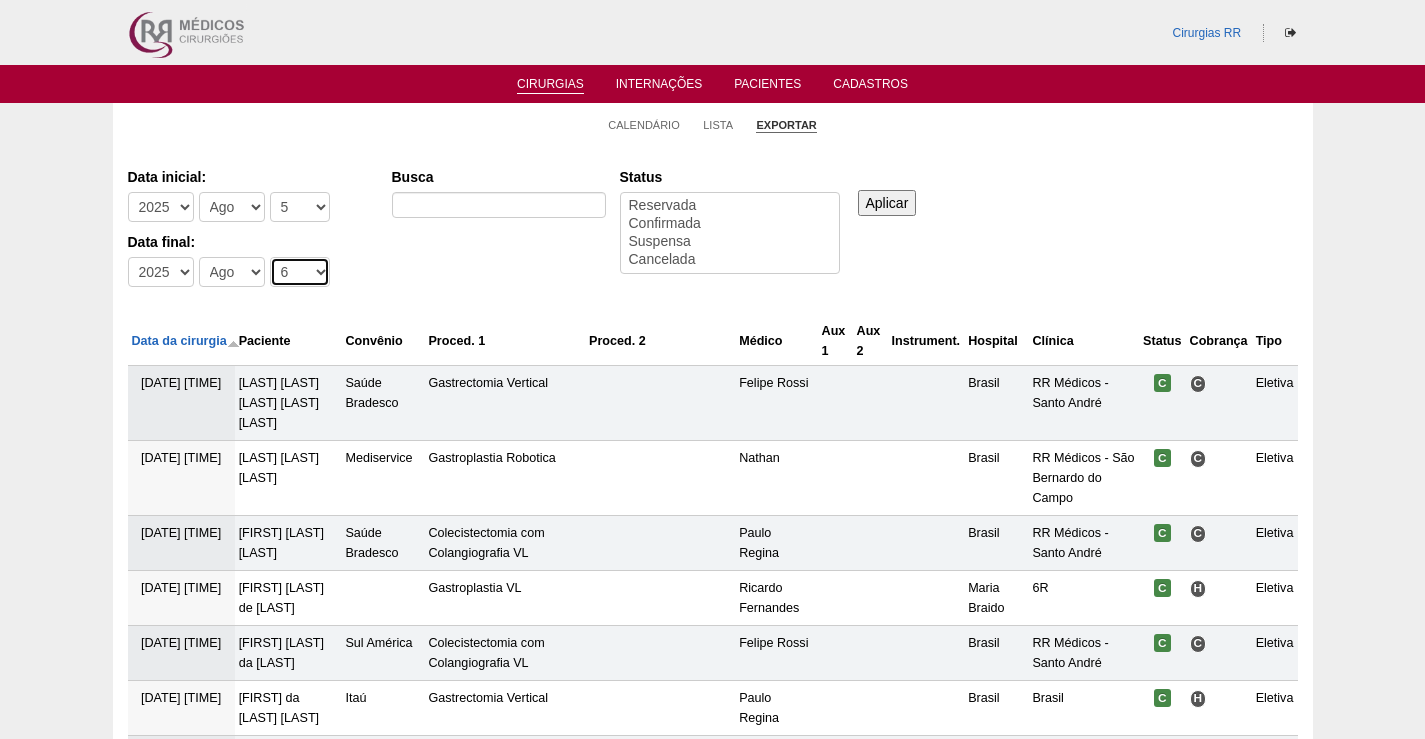 click on "-Dia 1 2 3 4 5 6 7 8 9 10 11 12 13 14 15 16 17 18 19 20 21 22 23 24 25 26 27 28 29 30 31" at bounding box center (300, 272) 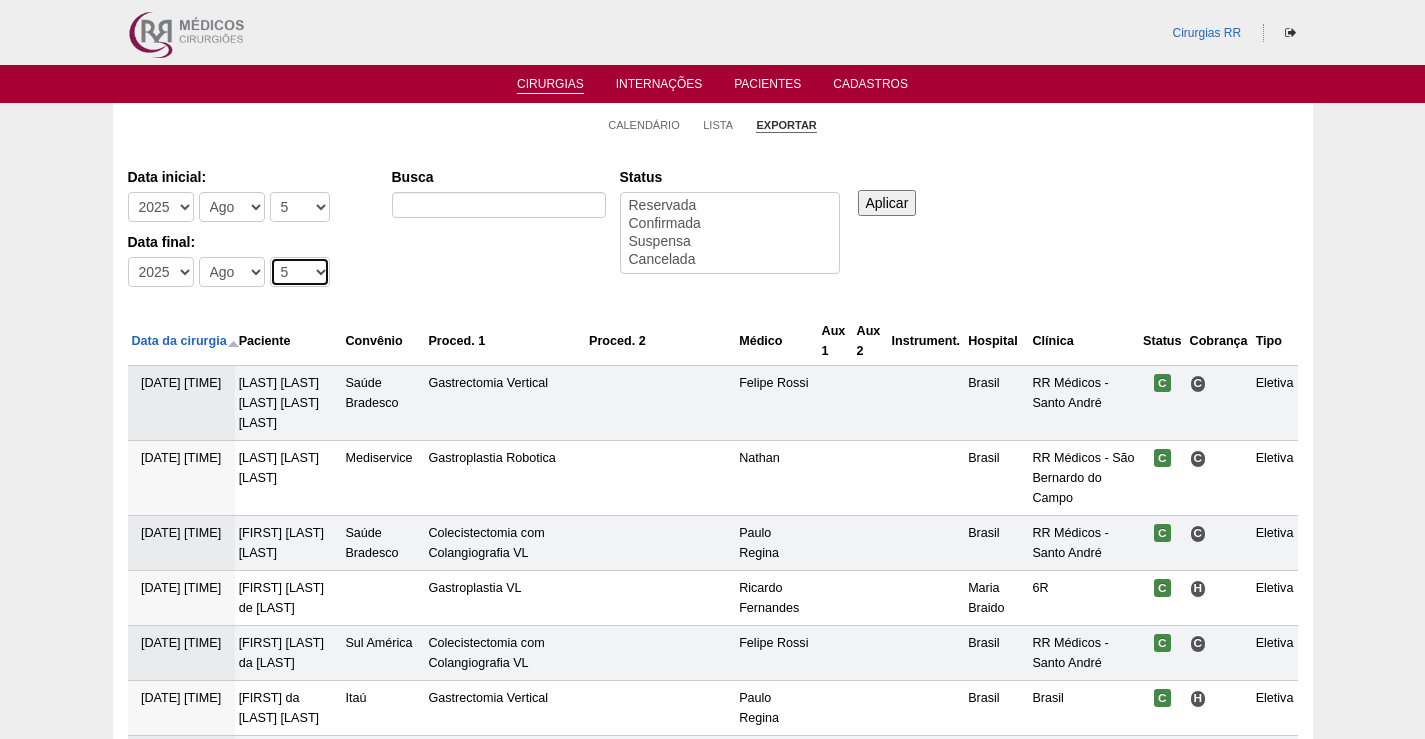 click on "-Dia 1 2 3 4 5 6 7 8 9 10 11 12 13 14 15 16 17 18 19 20 21 22 23 24 25 26 27 28 29 30 31" at bounding box center [300, 272] 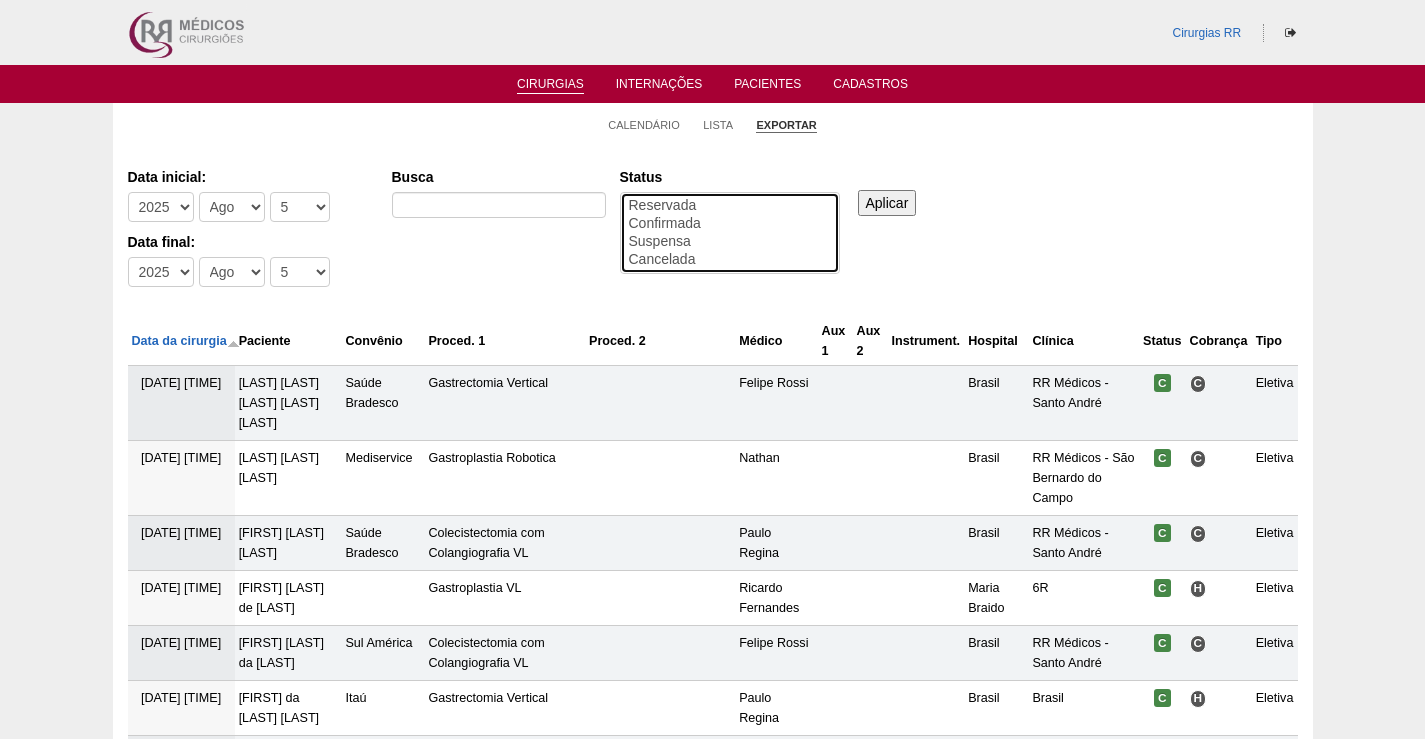 drag, startPoint x: 643, startPoint y: 220, endPoint x: 667, endPoint y: 220, distance: 24 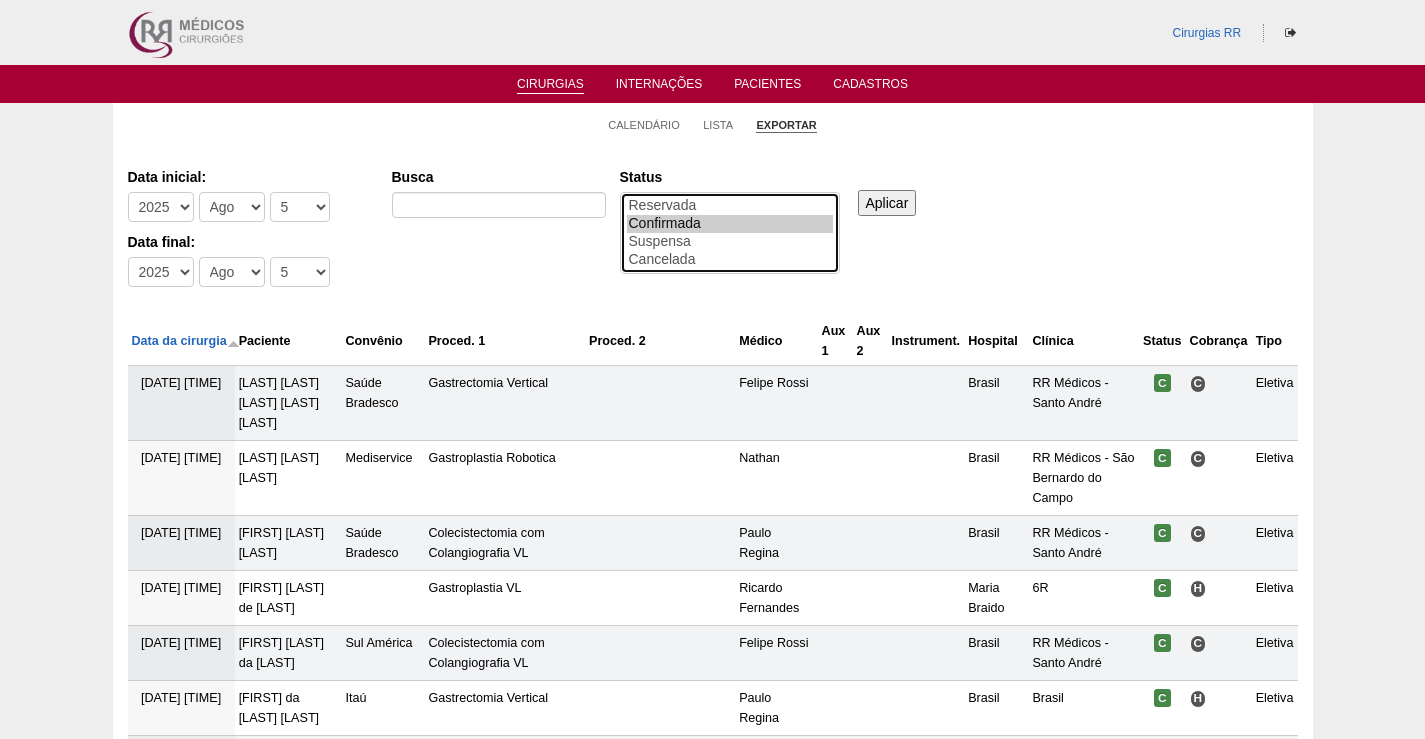 click on "Confirmada" at bounding box center [730, 224] 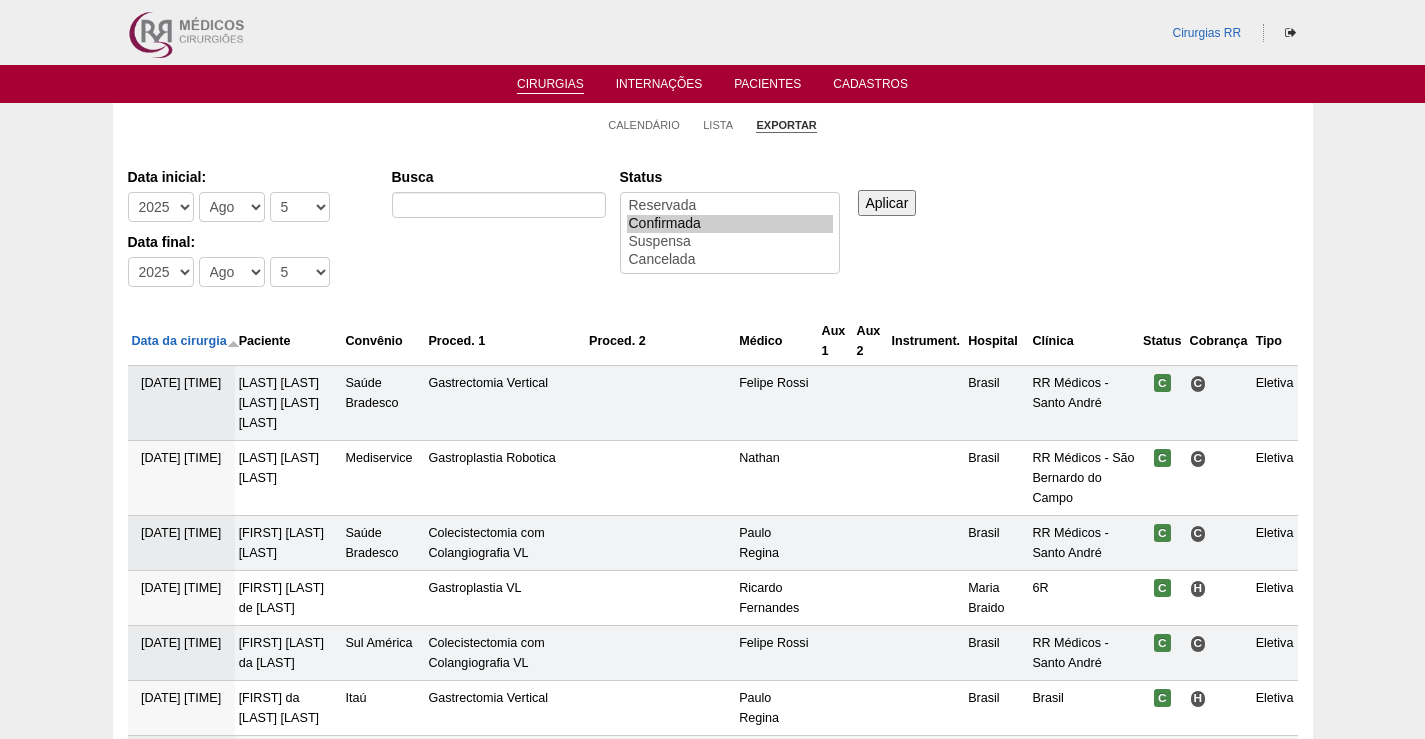 click on "Aplicar" at bounding box center (887, 203) 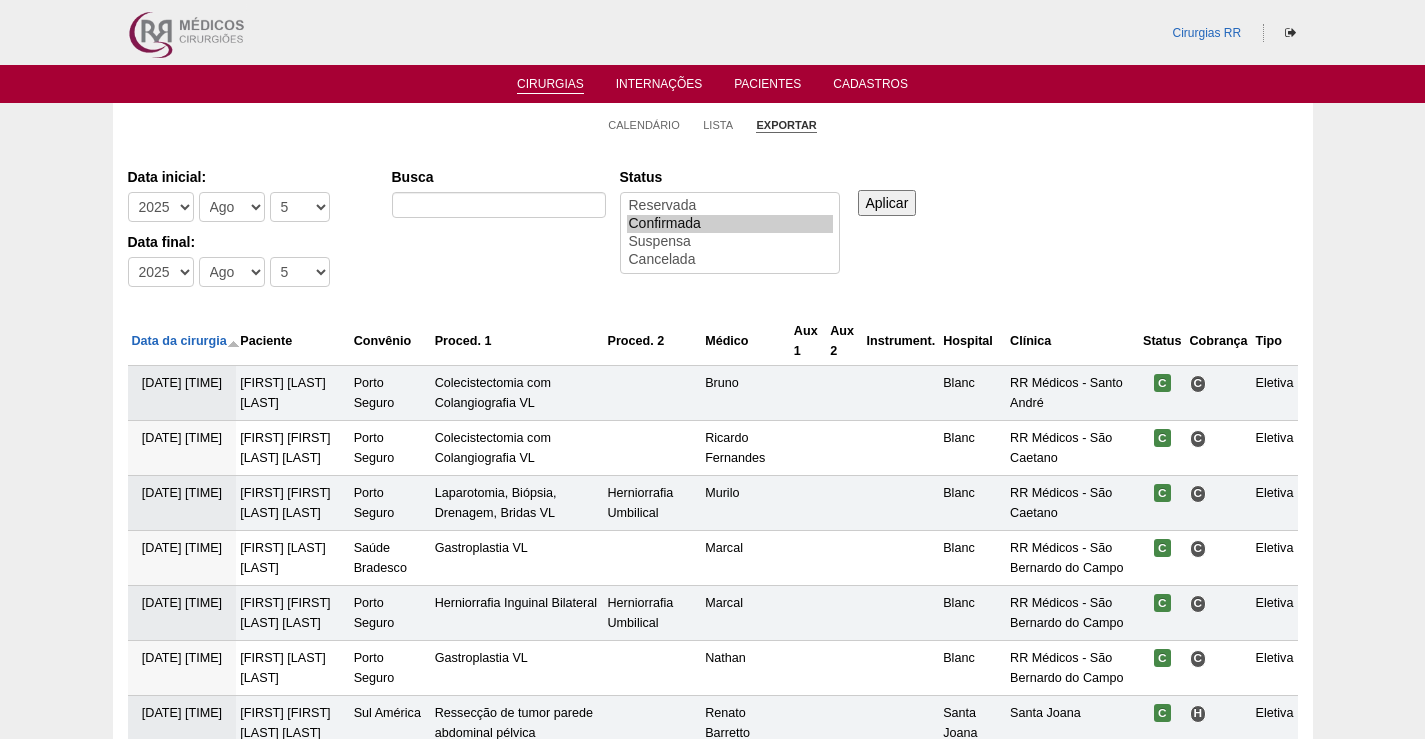 scroll, scrollTop: 0, scrollLeft: 0, axis: both 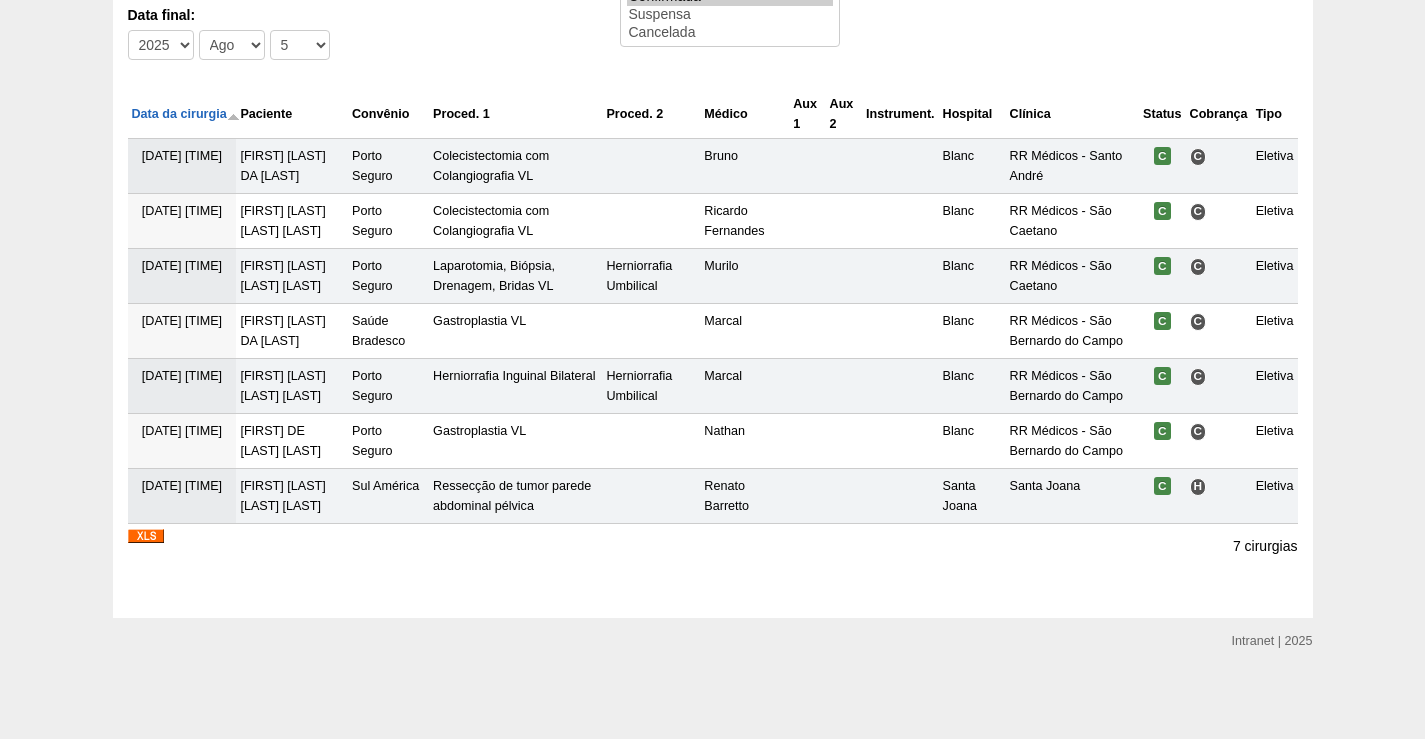 click at bounding box center (146, 536) 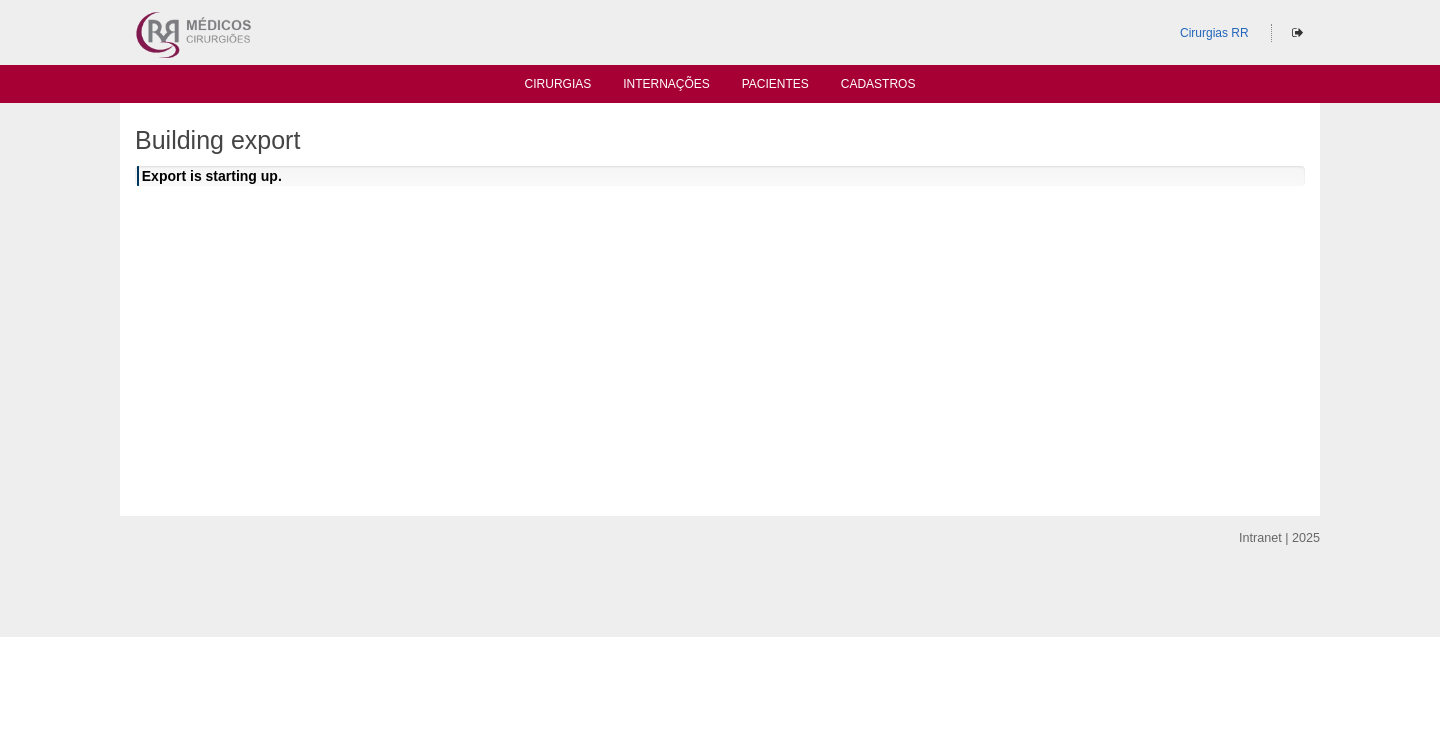 scroll, scrollTop: 0, scrollLeft: 0, axis: both 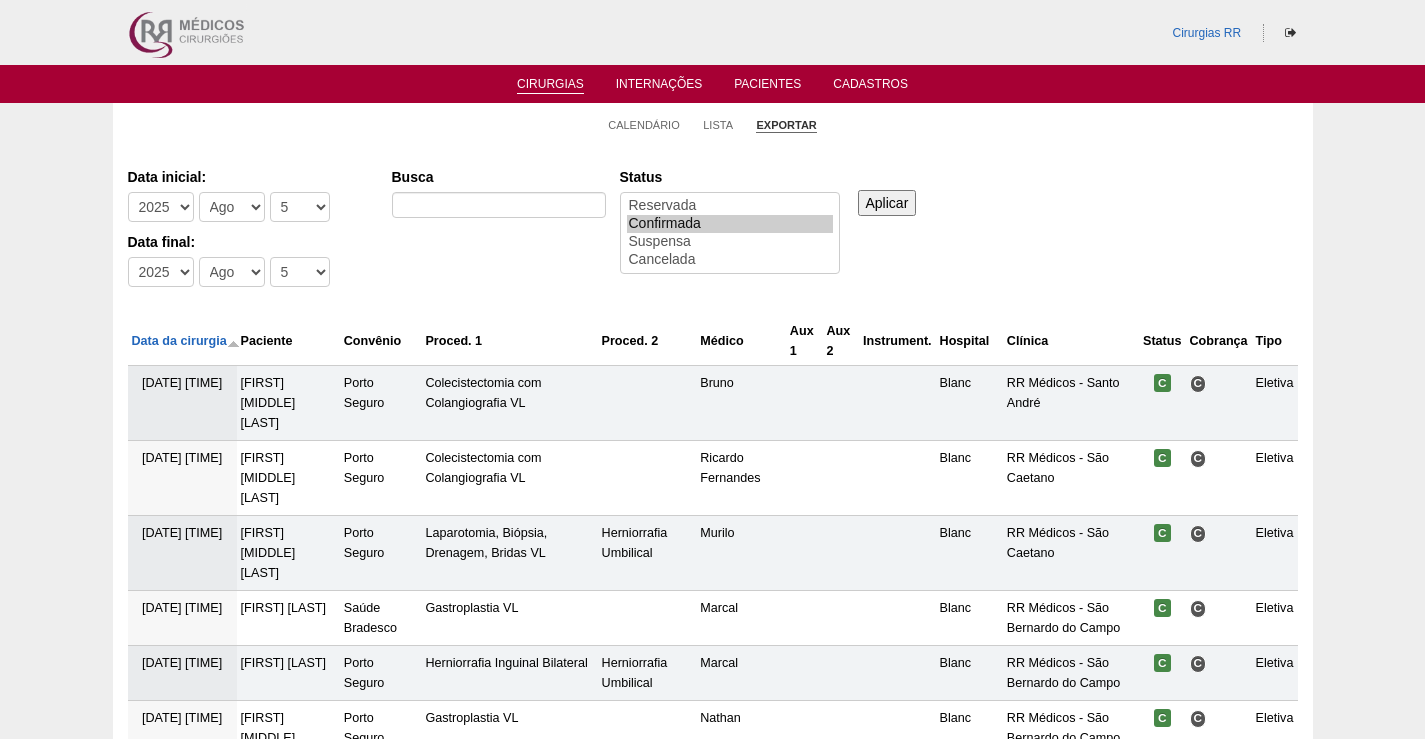 click on "Cirurgias" at bounding box center (550, 85) 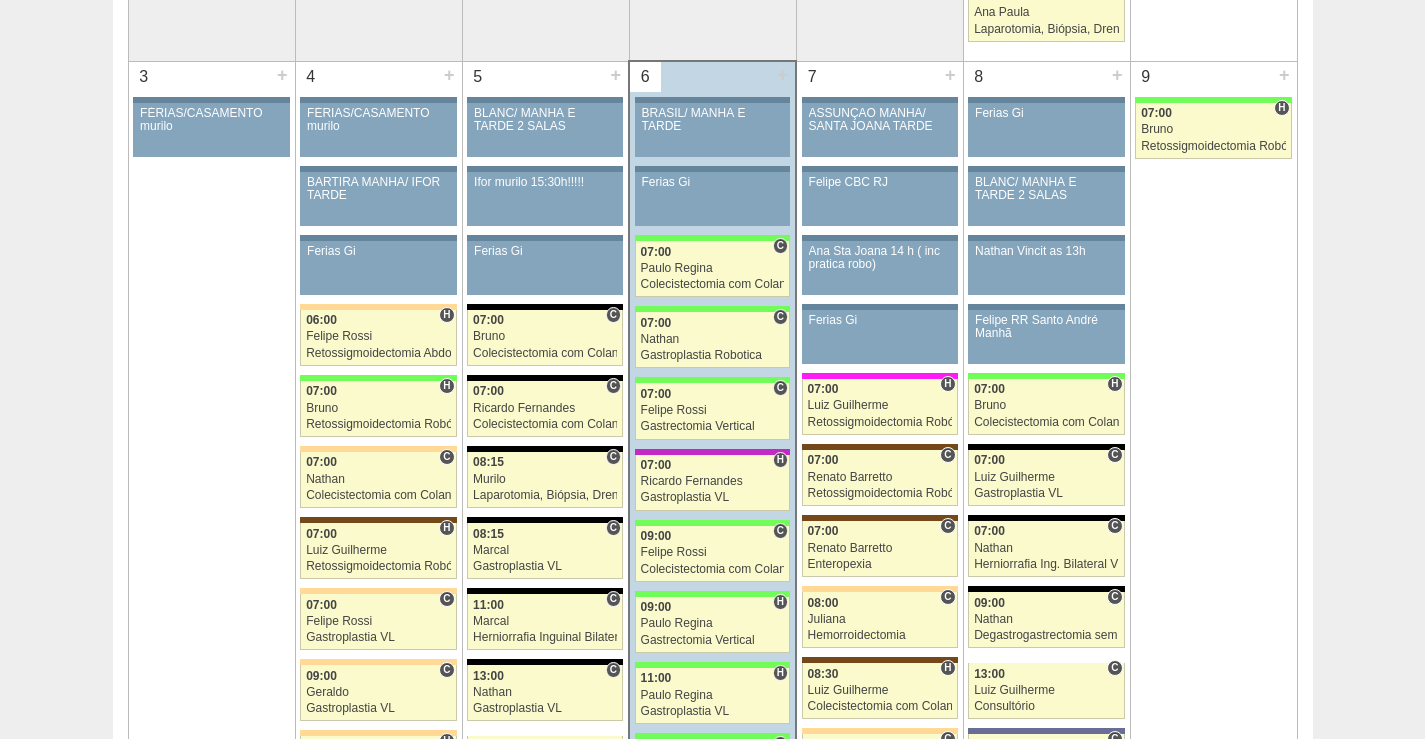 scroll, scrollTop: 1100, scrollLeft: 0, axis: vertical 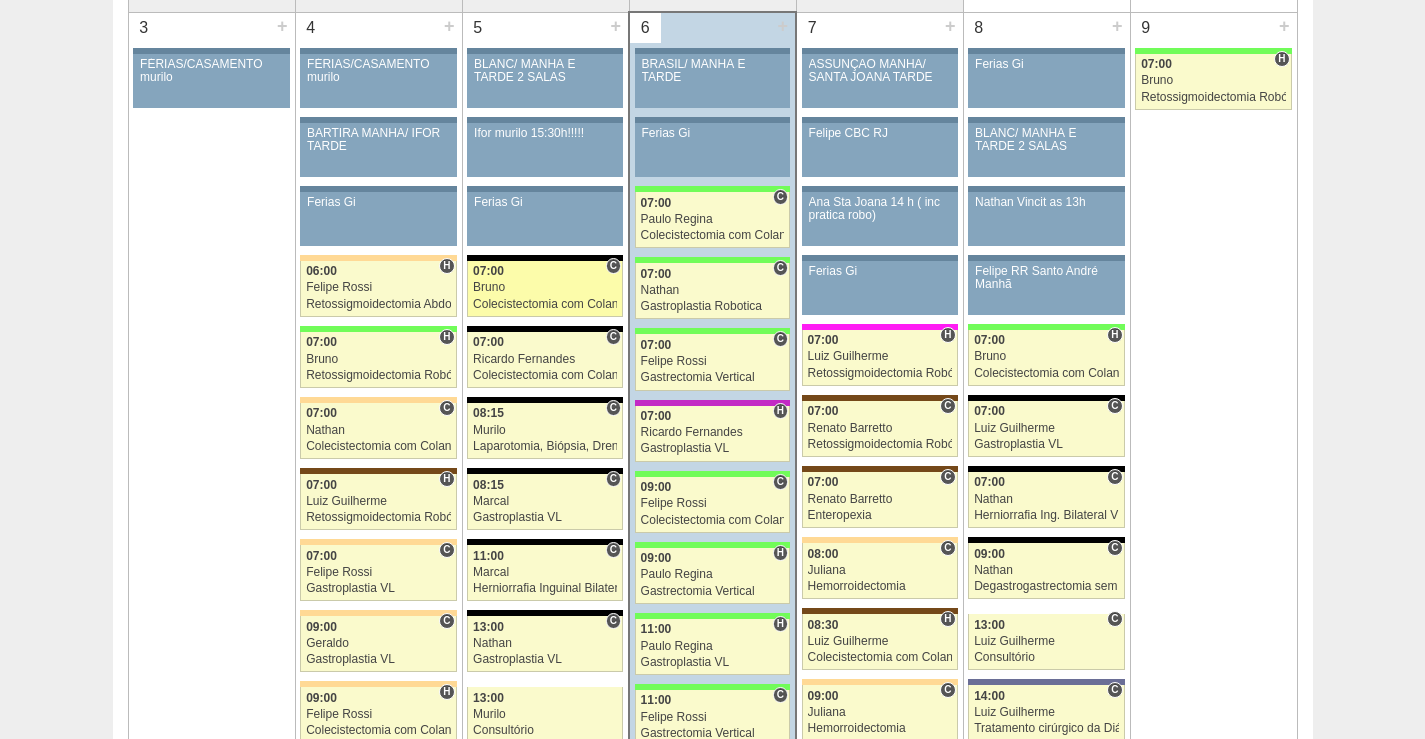 click on "Bruno" at bounding box center [545, 287] 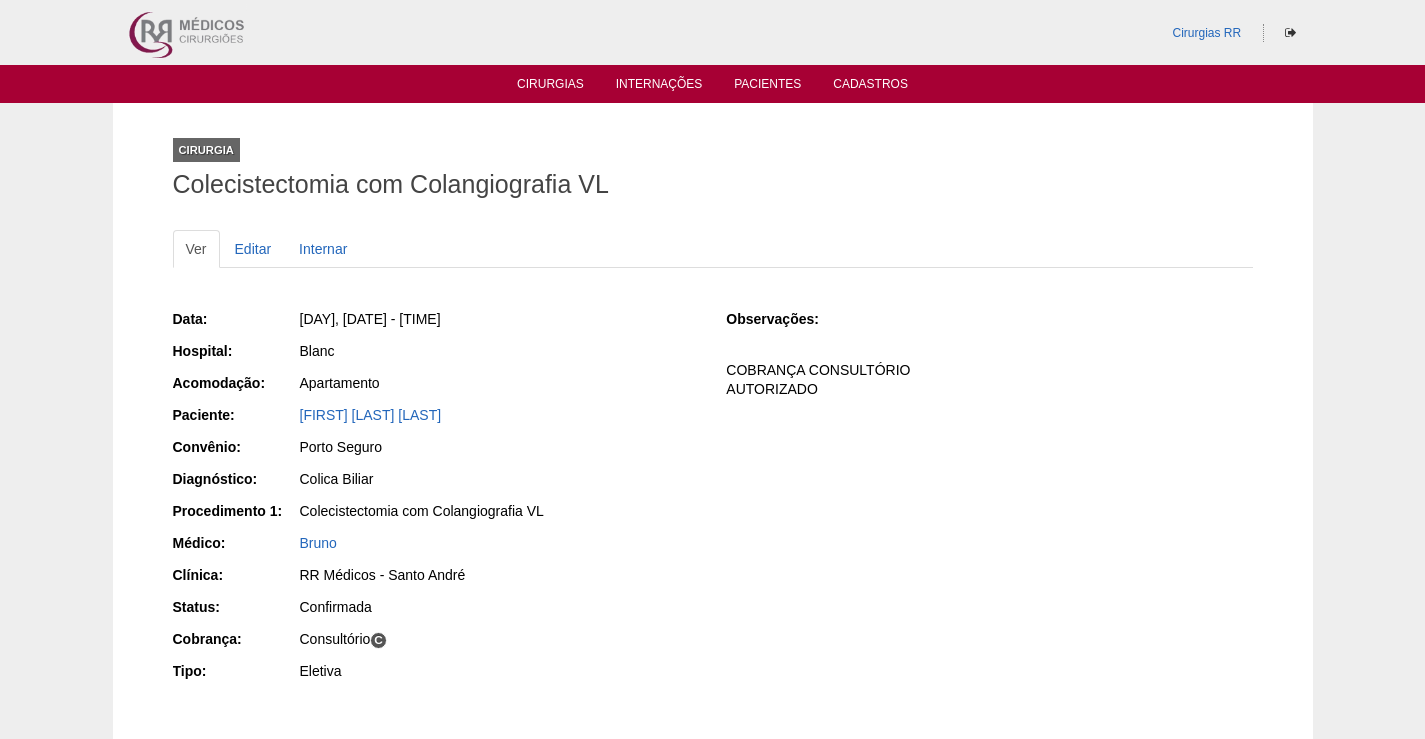 scroll, scrollTop: 0, scrollLeft: 0, axis: both 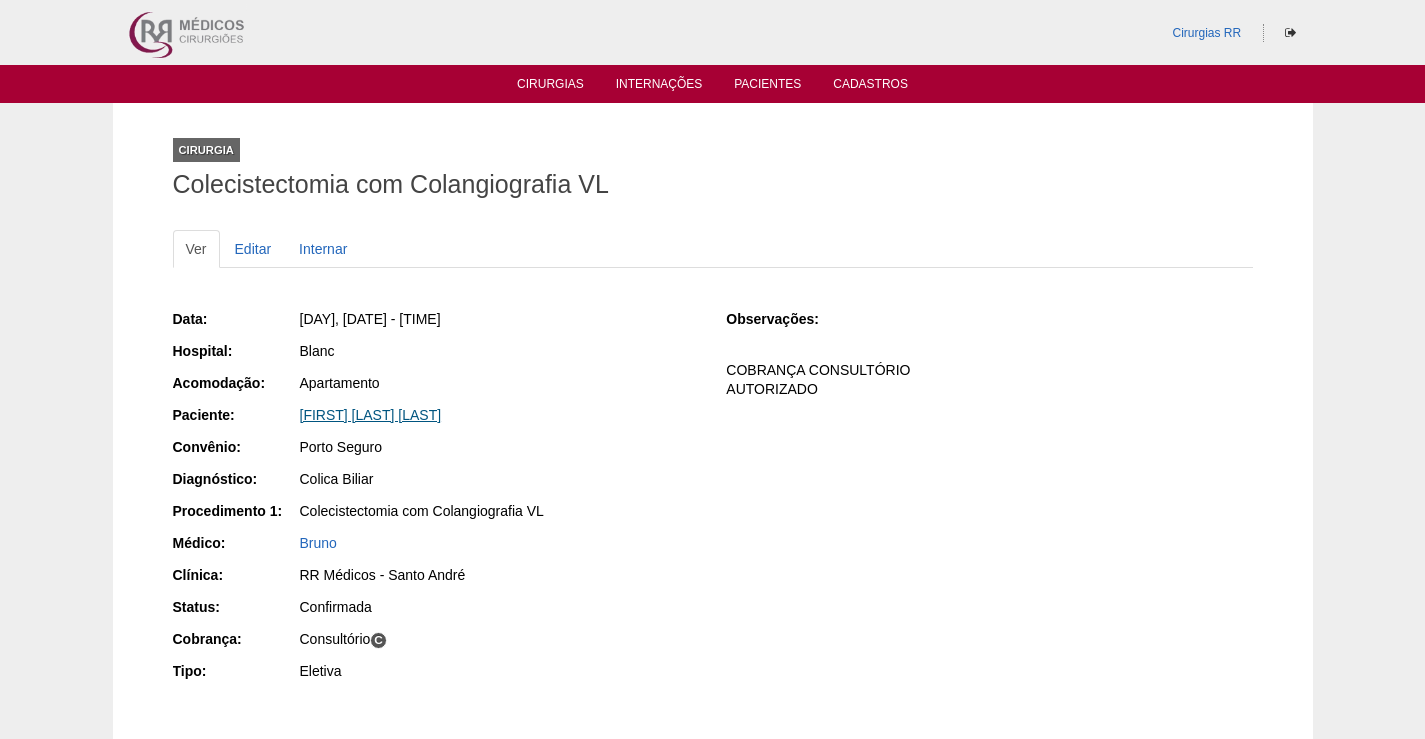 click on "[FIRST] [LAST] [LAST]" at bounding box center [371, 415] 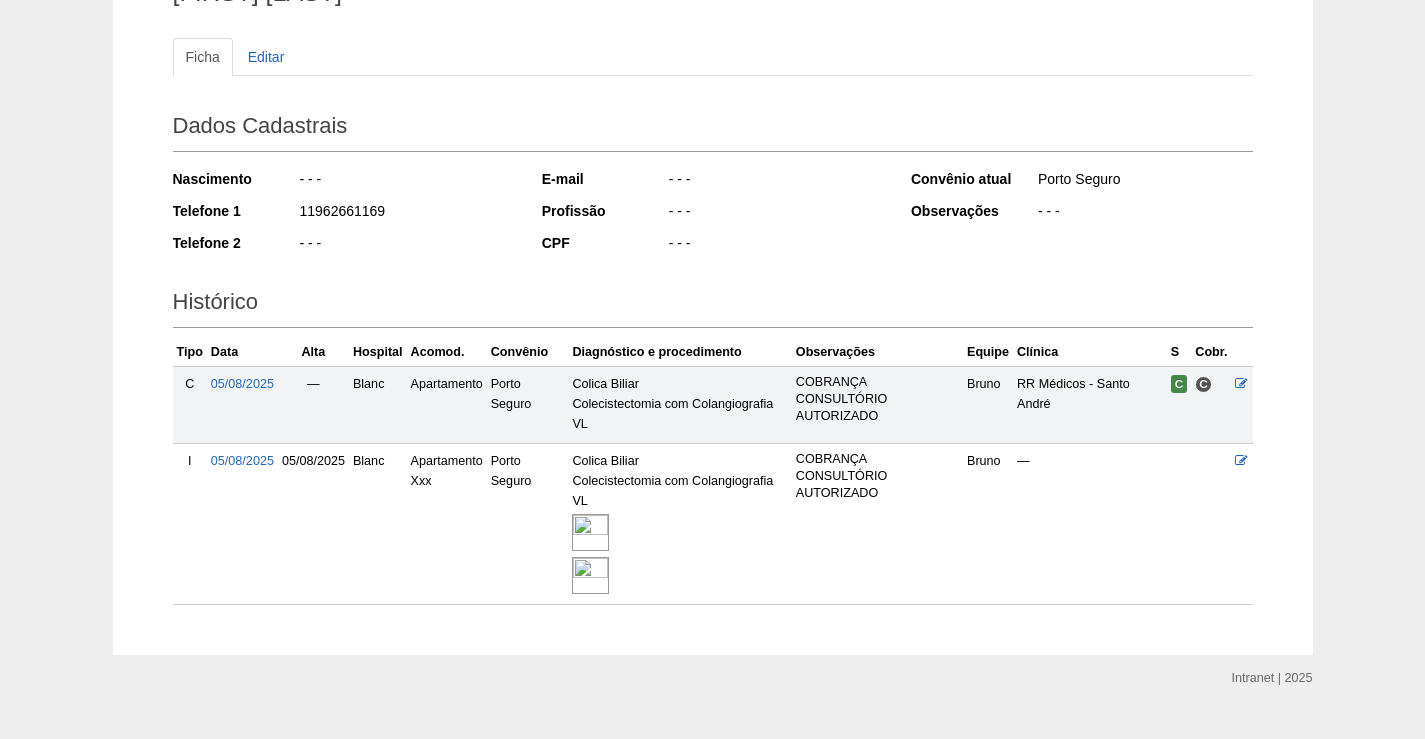 scroll, scrollTop: 229, scrollLeft: 0, axis: vertical 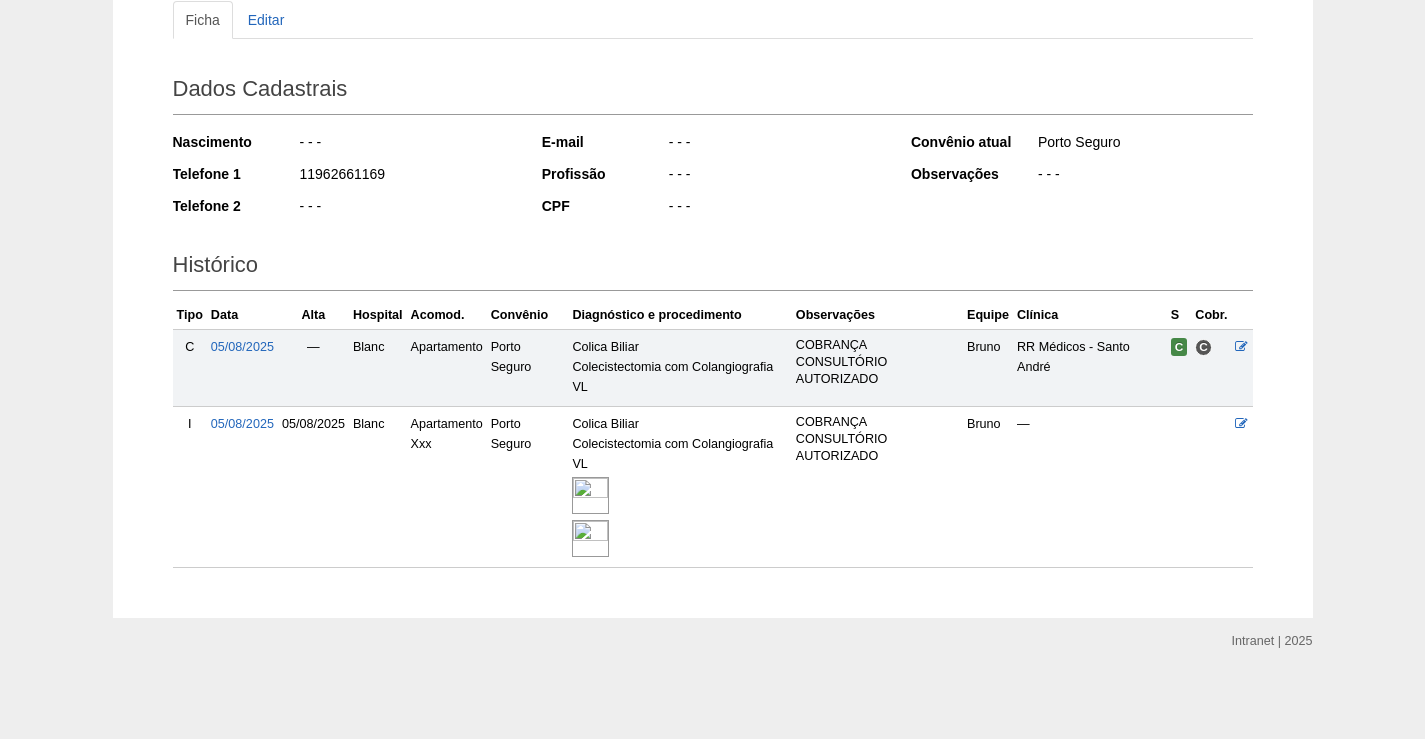 click at bounding box center [590, 495] 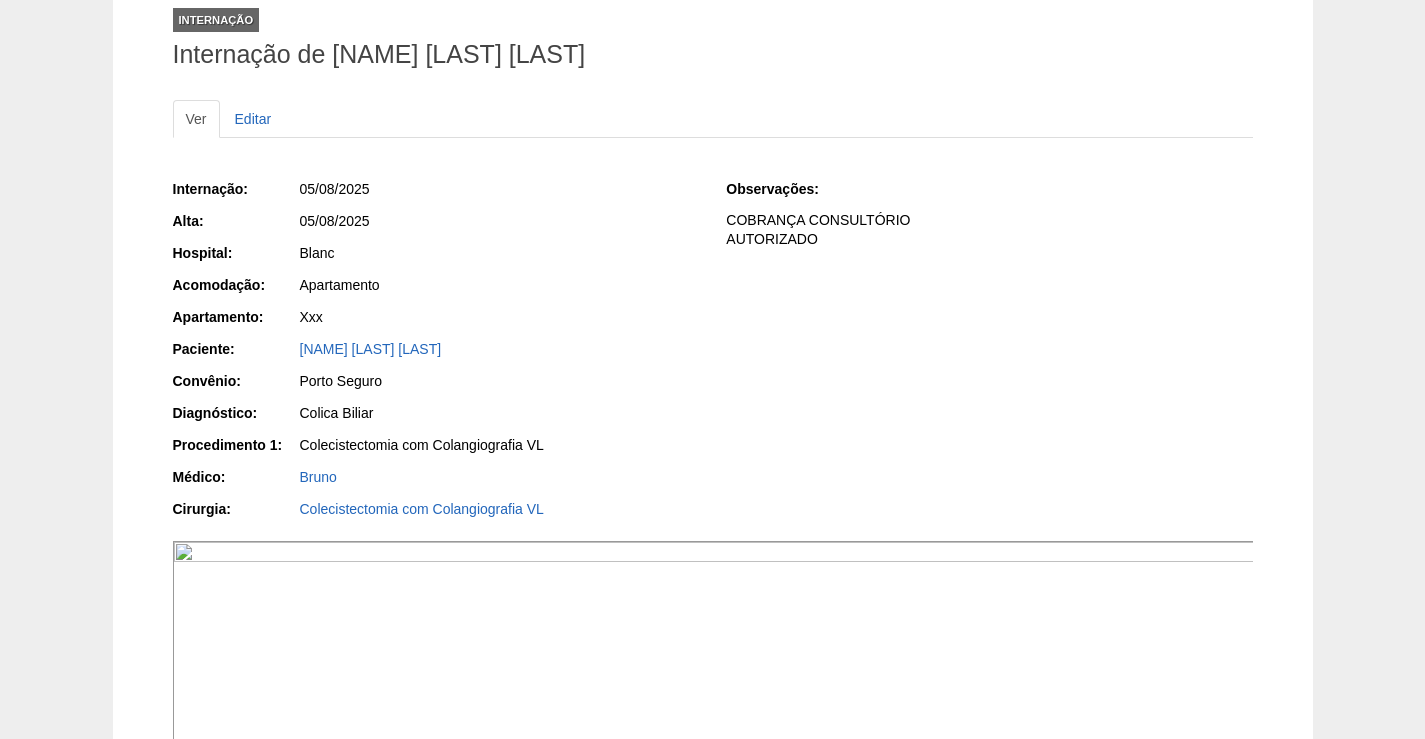 scroll, scrollTop: 400, scrollLeft: 0, axis: vertical 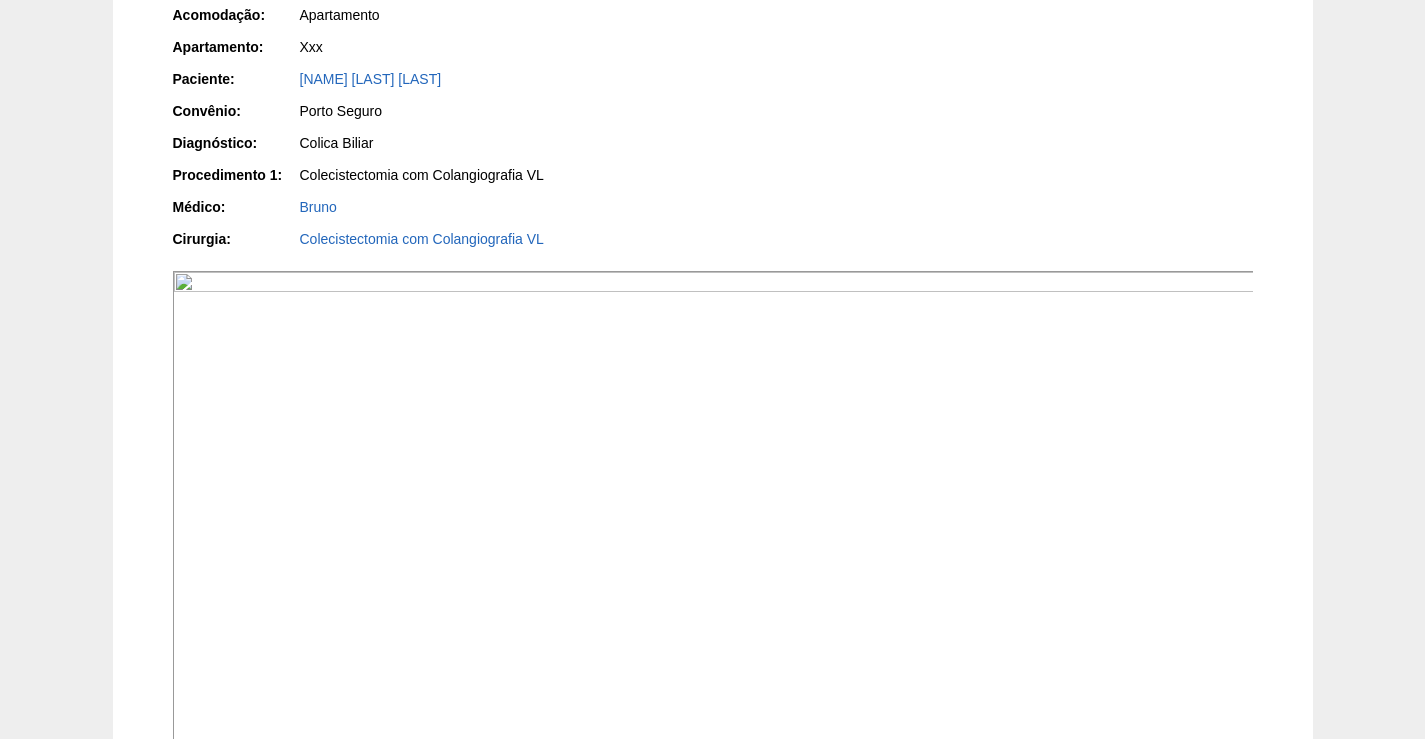 click at bounding box center [714, 677] 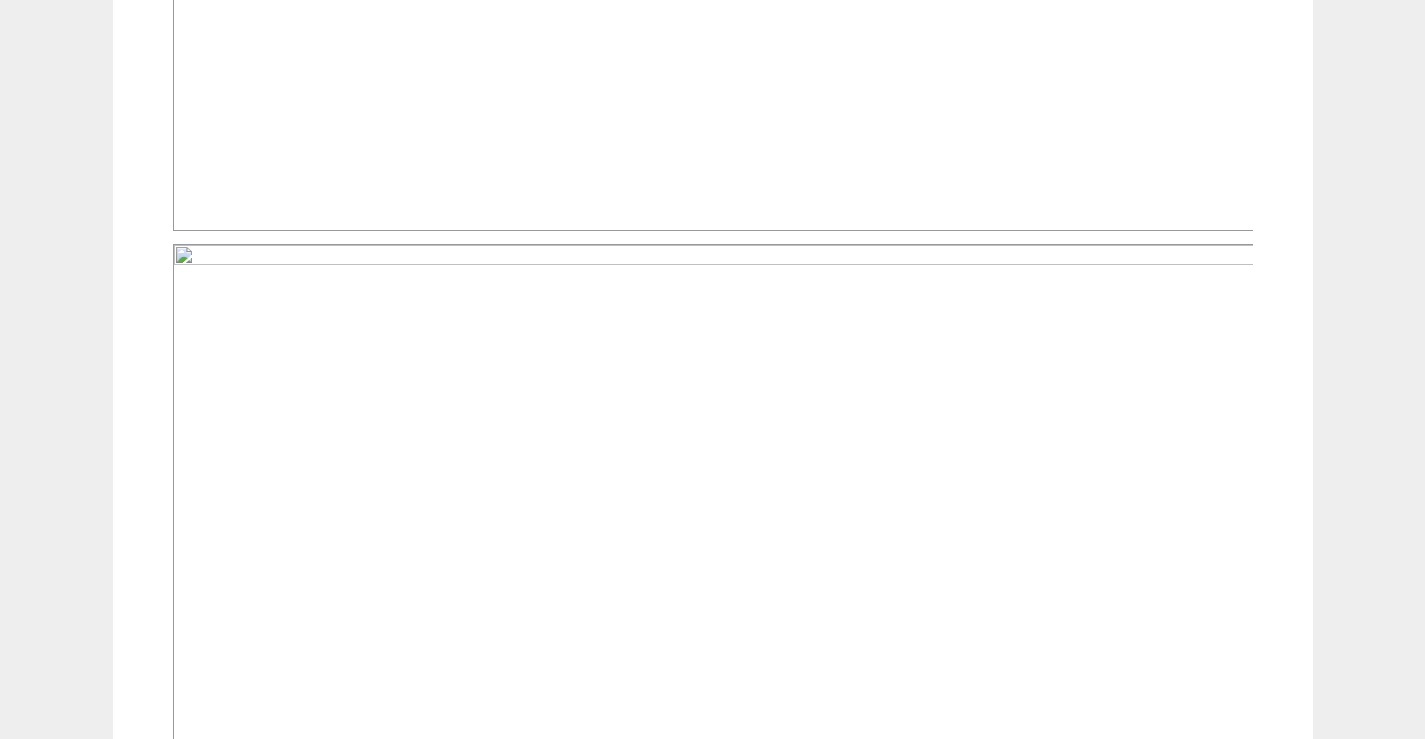 scroll, scrollTop: 1400, scrollLeft: 0, axis: vertical 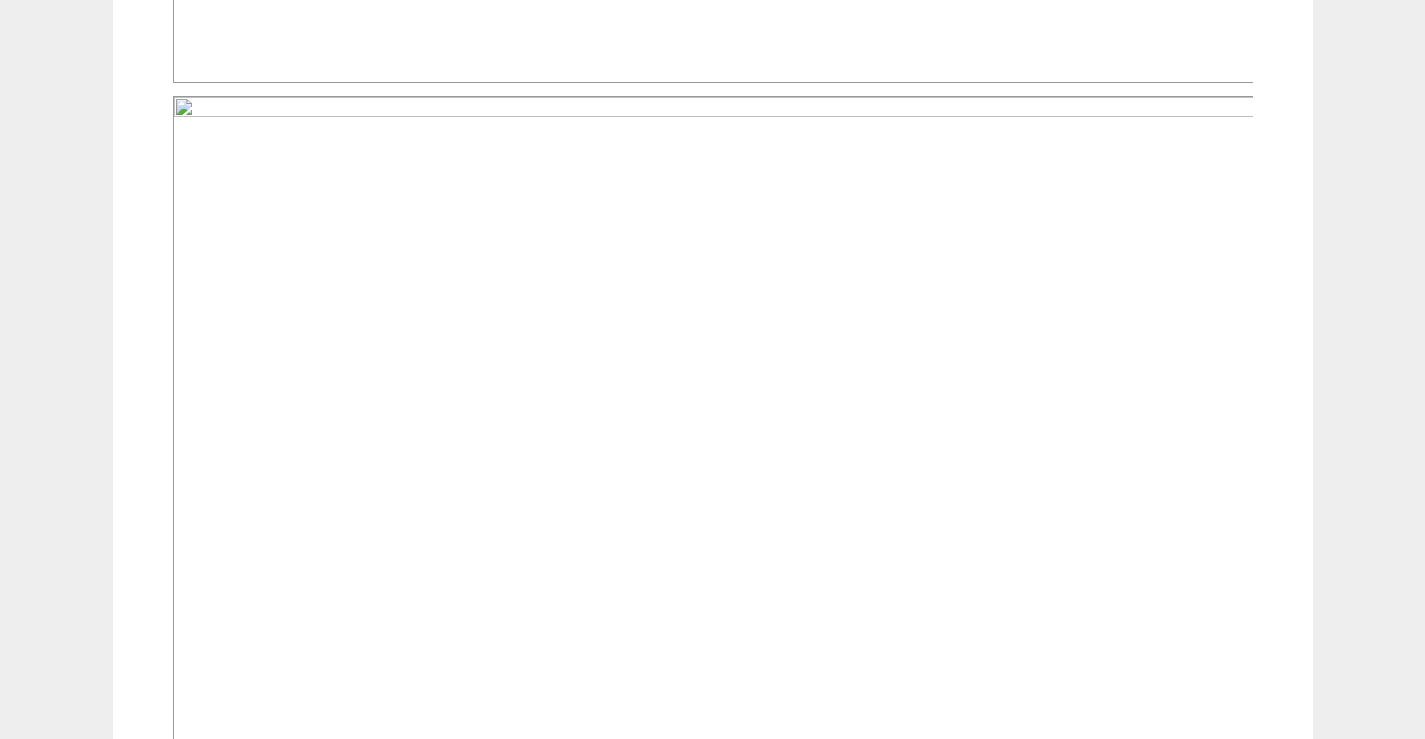click at bounding box center [714, 502] 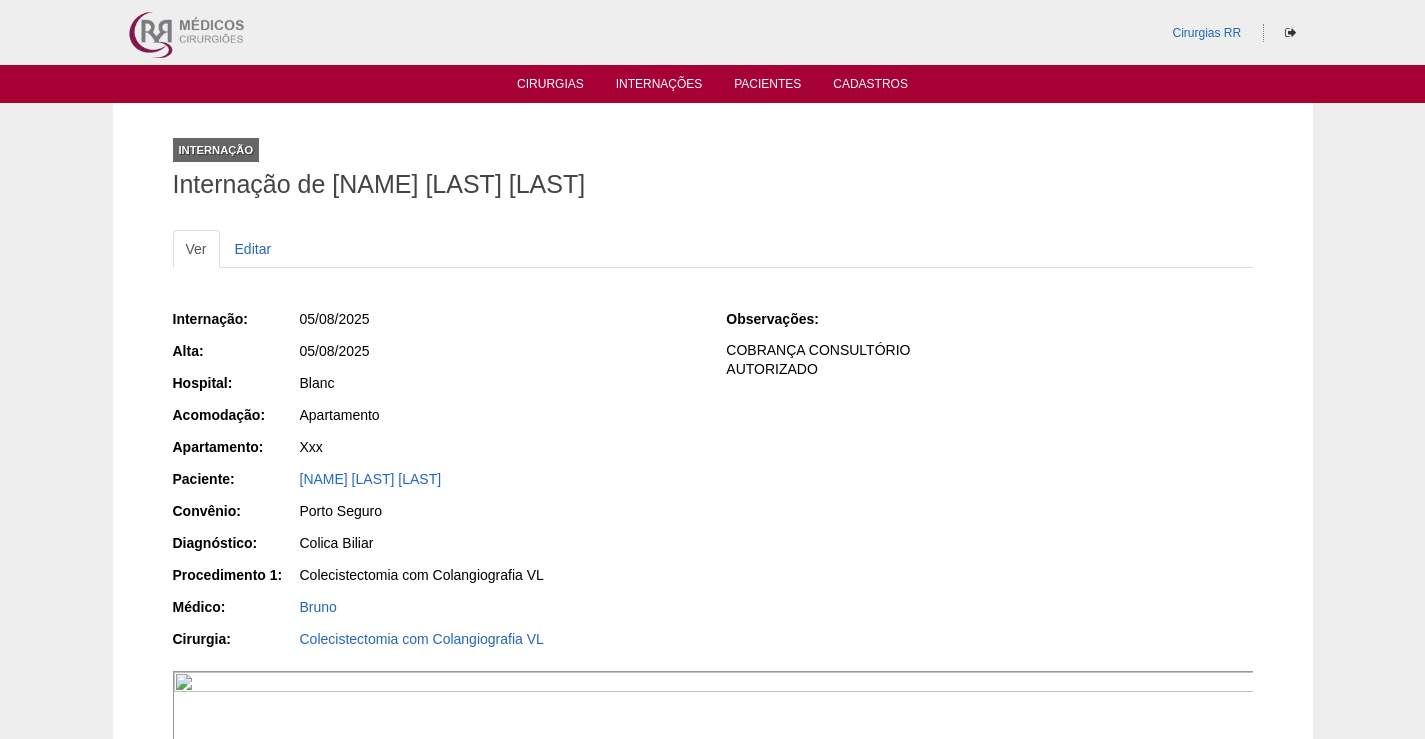 scroll, scrollTop: 1400, scrollLeft: 0, axis: vertical 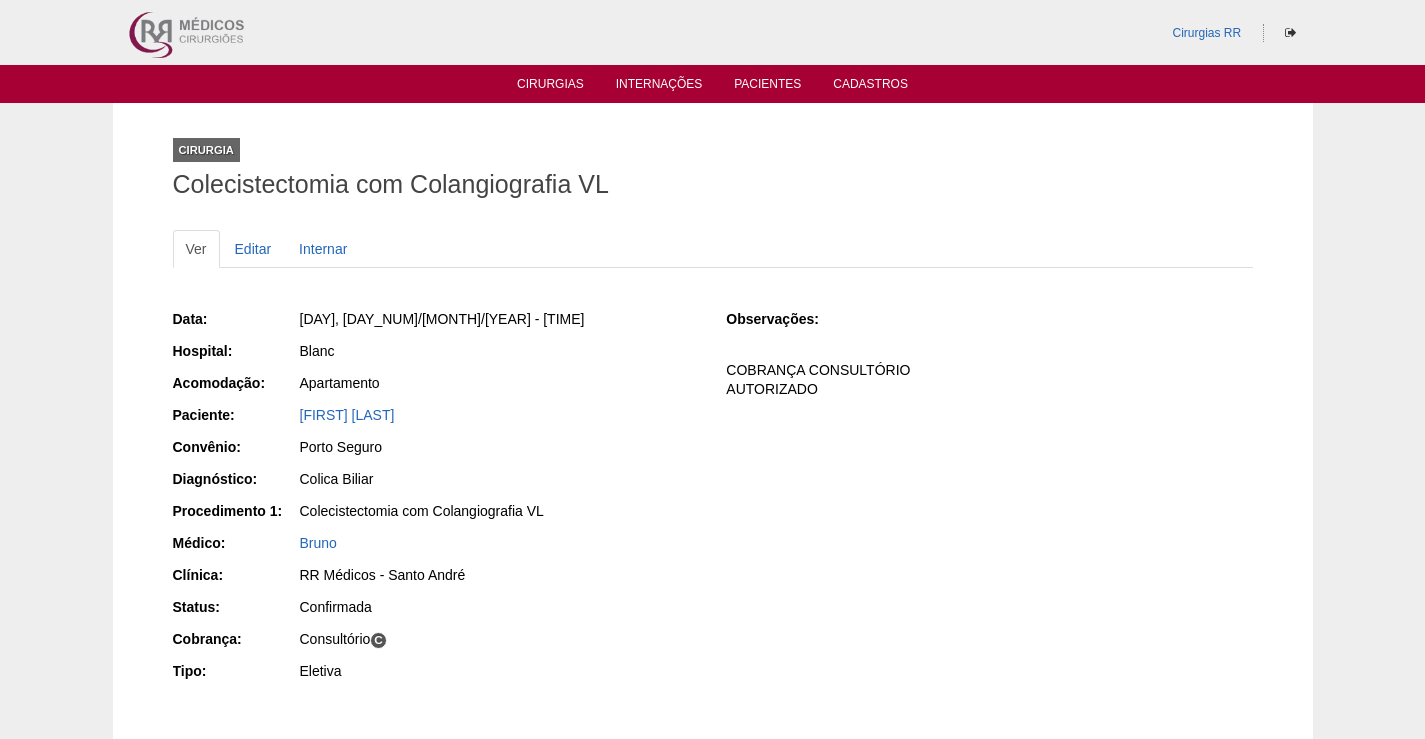 drag, startPoint x: 527, startPoint y: 414, endPoint x: 274, endPoint y: 412, distance: 253.0079 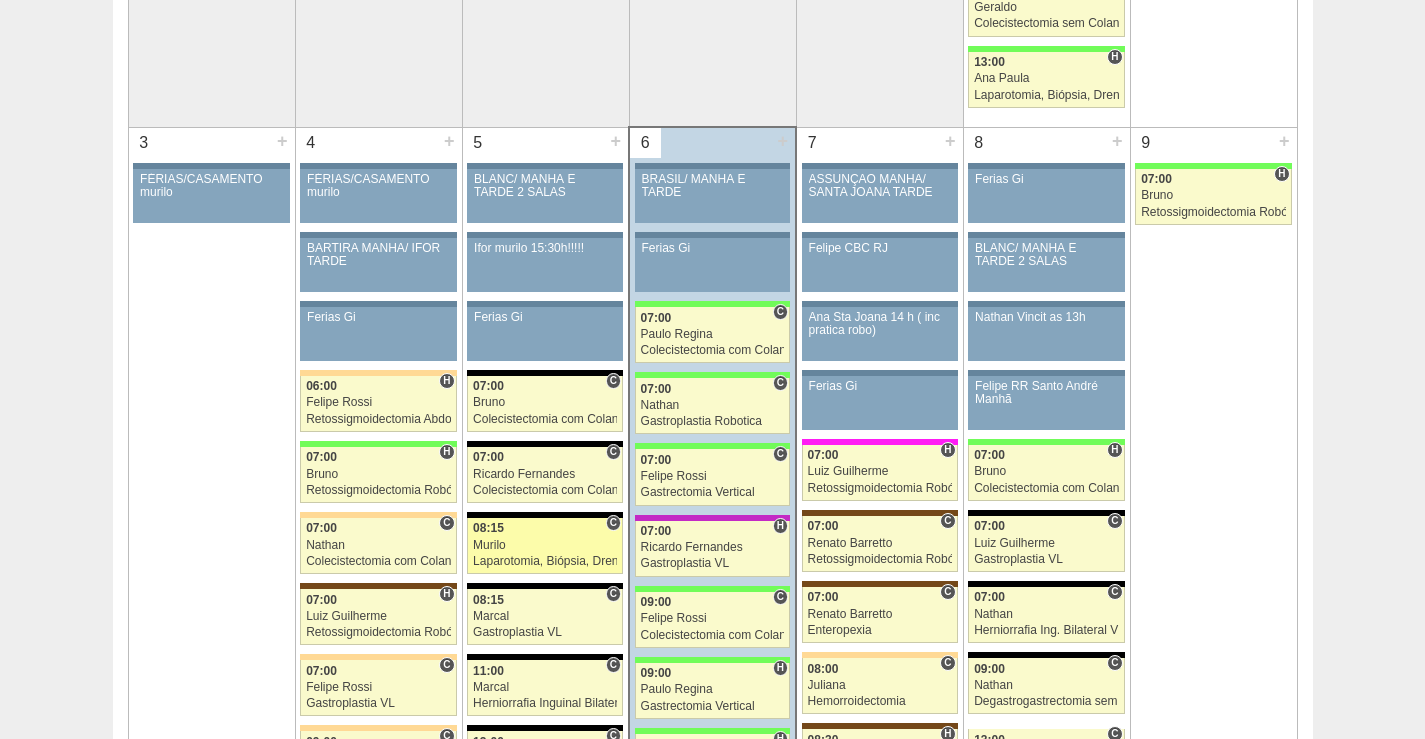 scroll, scrollTop: 1100, scrollLeft: 0, axis: vertical 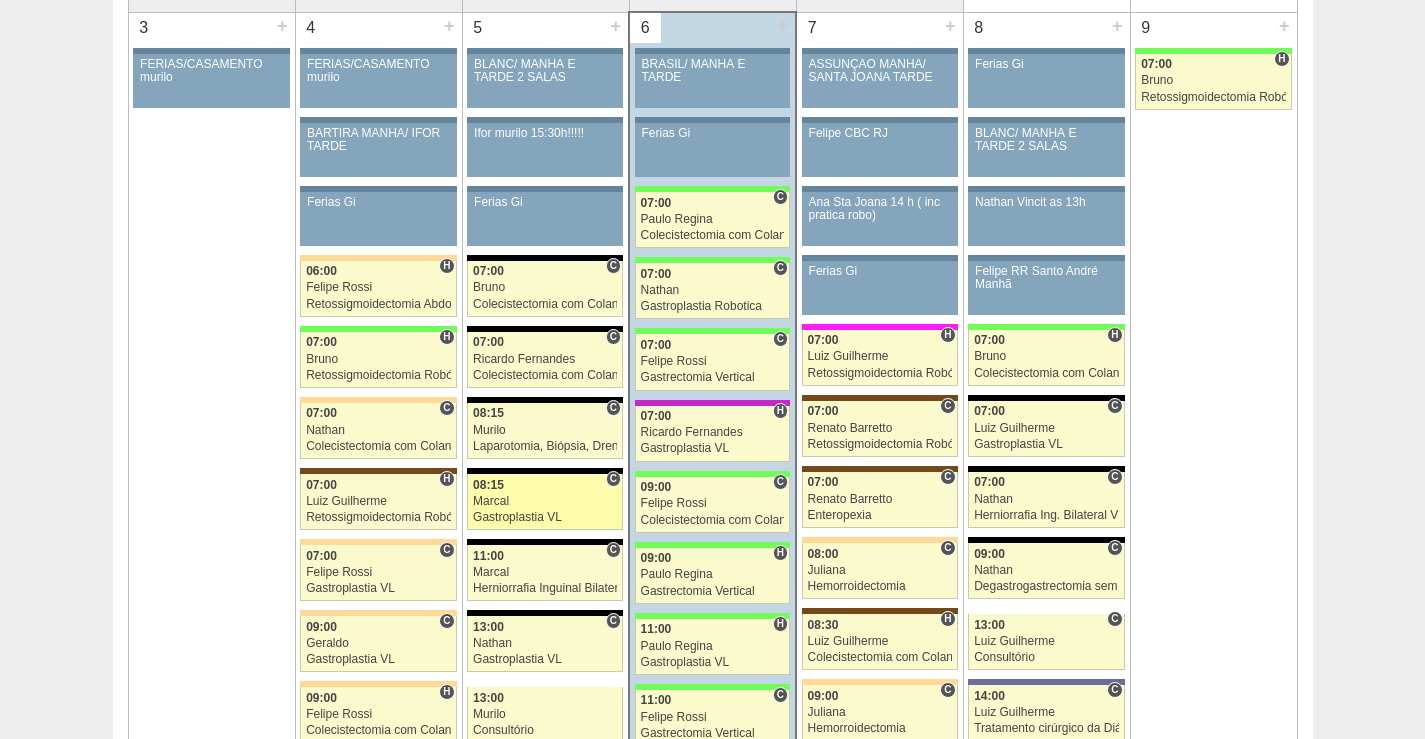 click on "Marcal" at bounding box center (545, 501) 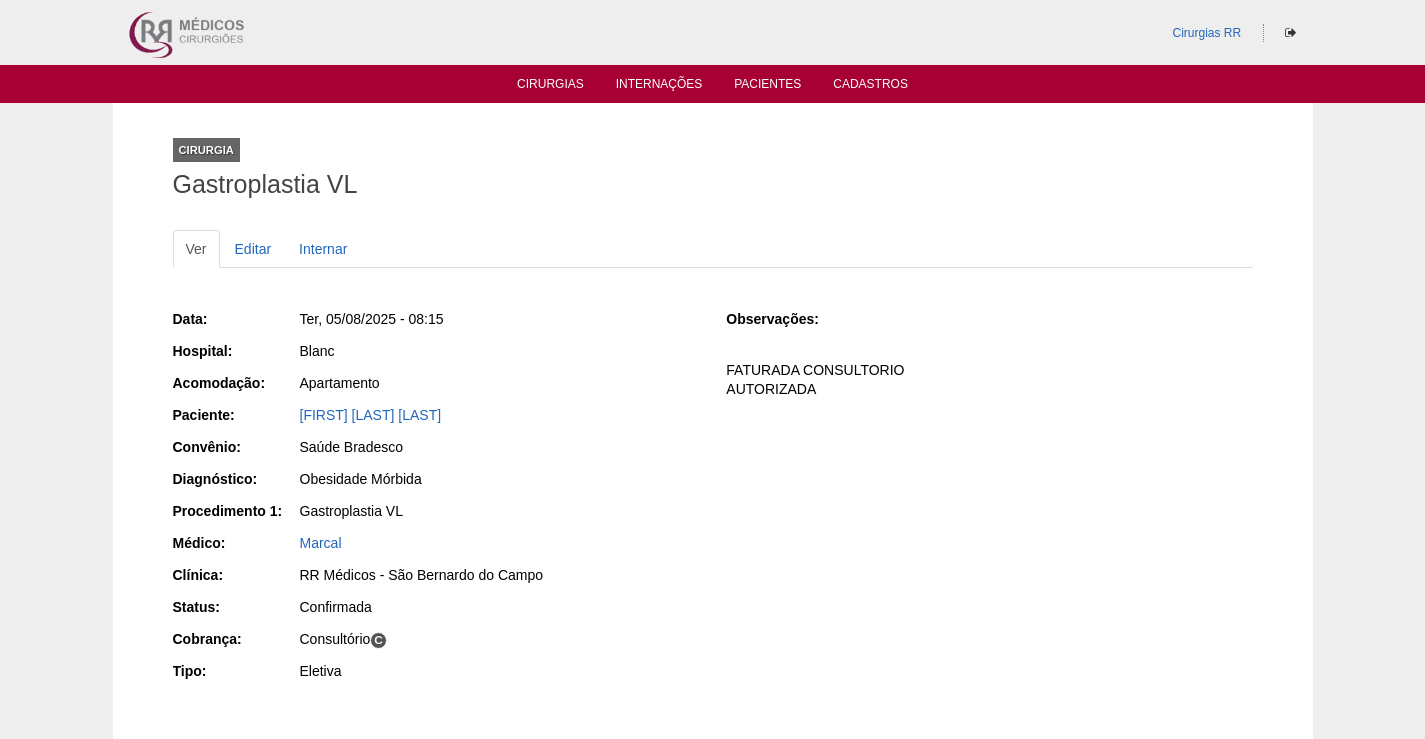 scroll, scrollTop: 0, scrollLeft: 0, axis: both 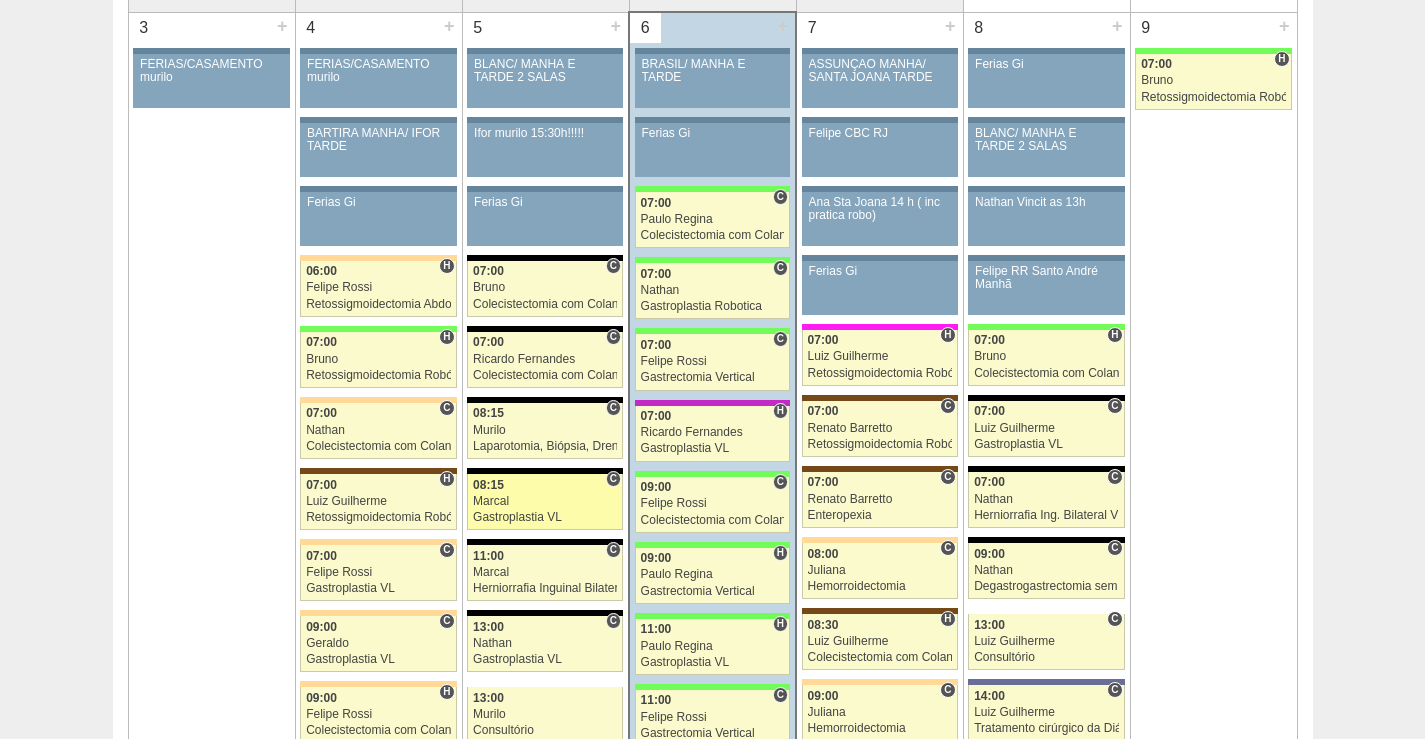 click on "Marcal" at bounding box center [545, 501] 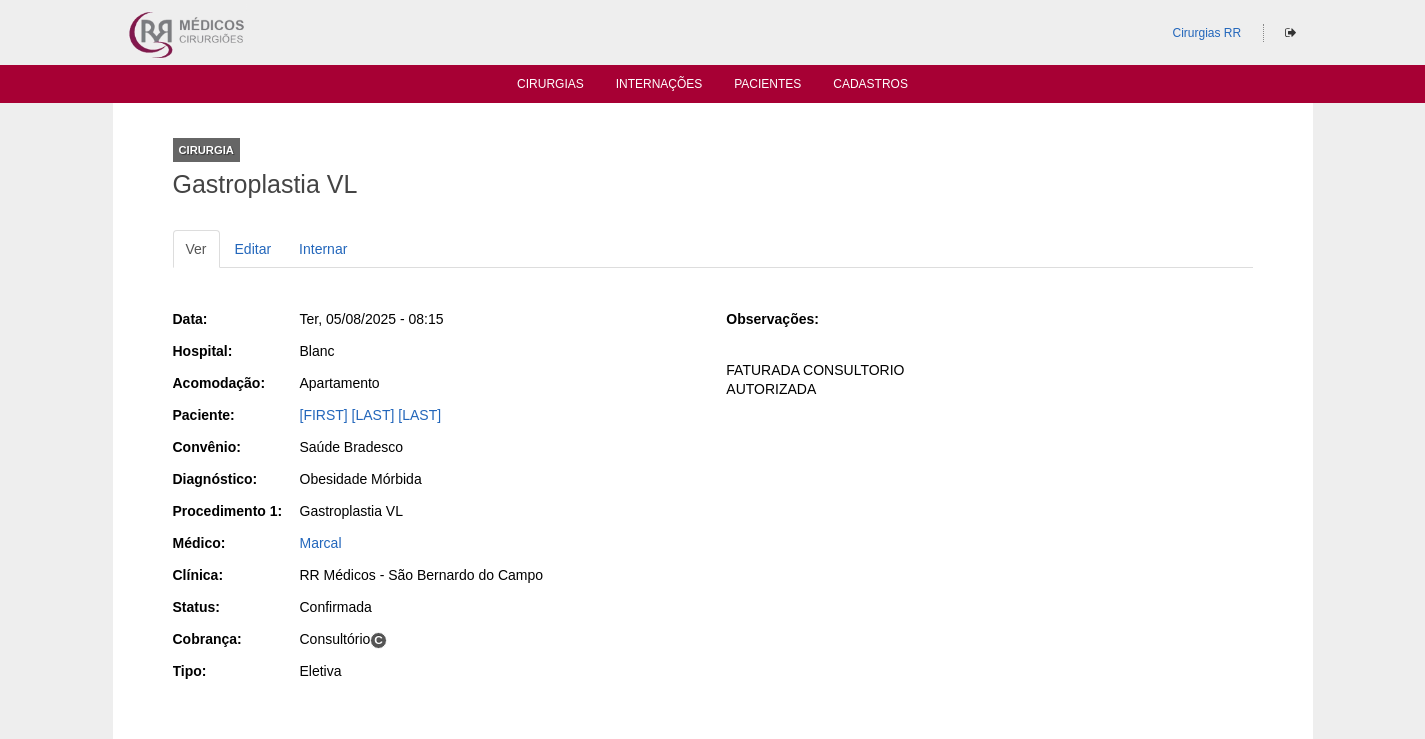 scroll, scrollTop: 0, scrollLeft: 0, axis: both 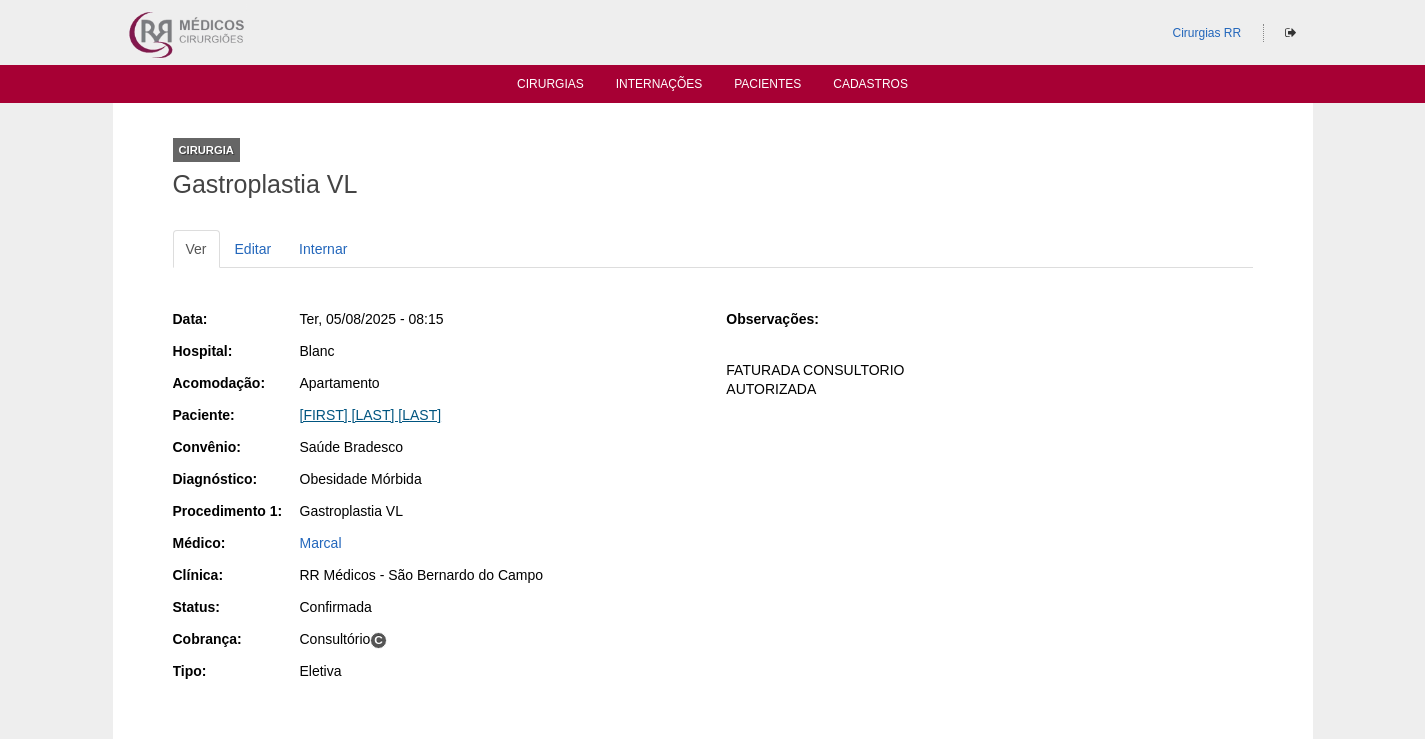 click on "[FIRST] [LAST] [LAST]" at bounding box center (371, 415) 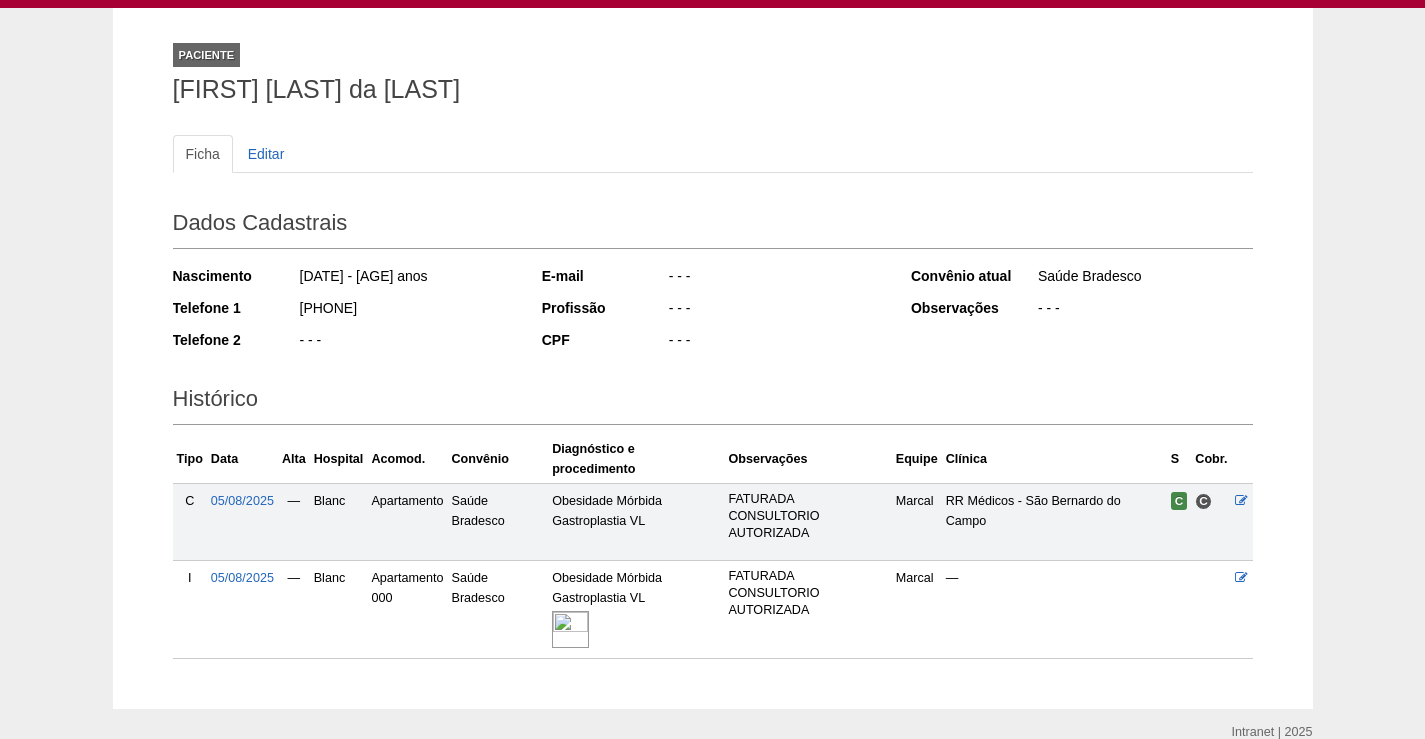 scroll, scrollTop: 186, scrollLeft: 0, axis: vertical 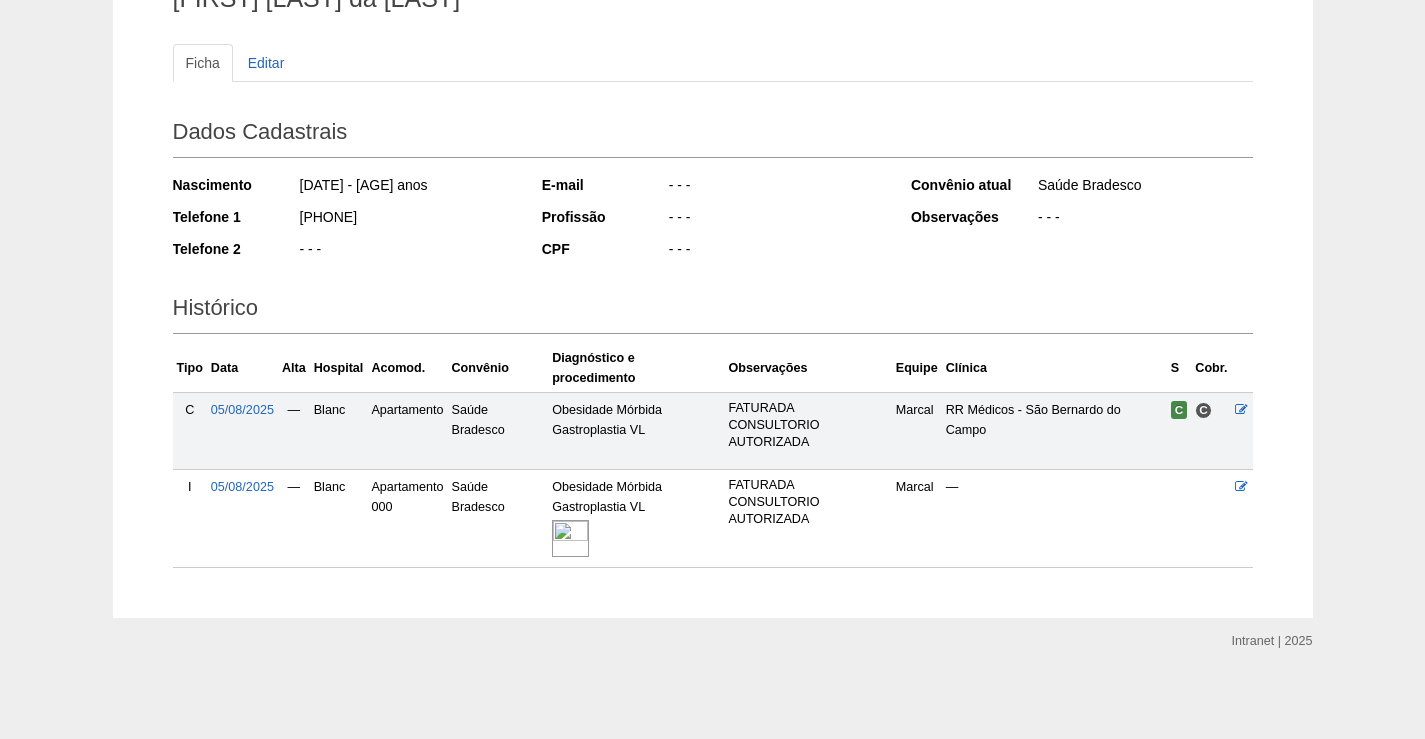 click at bounding box center (570, 538) 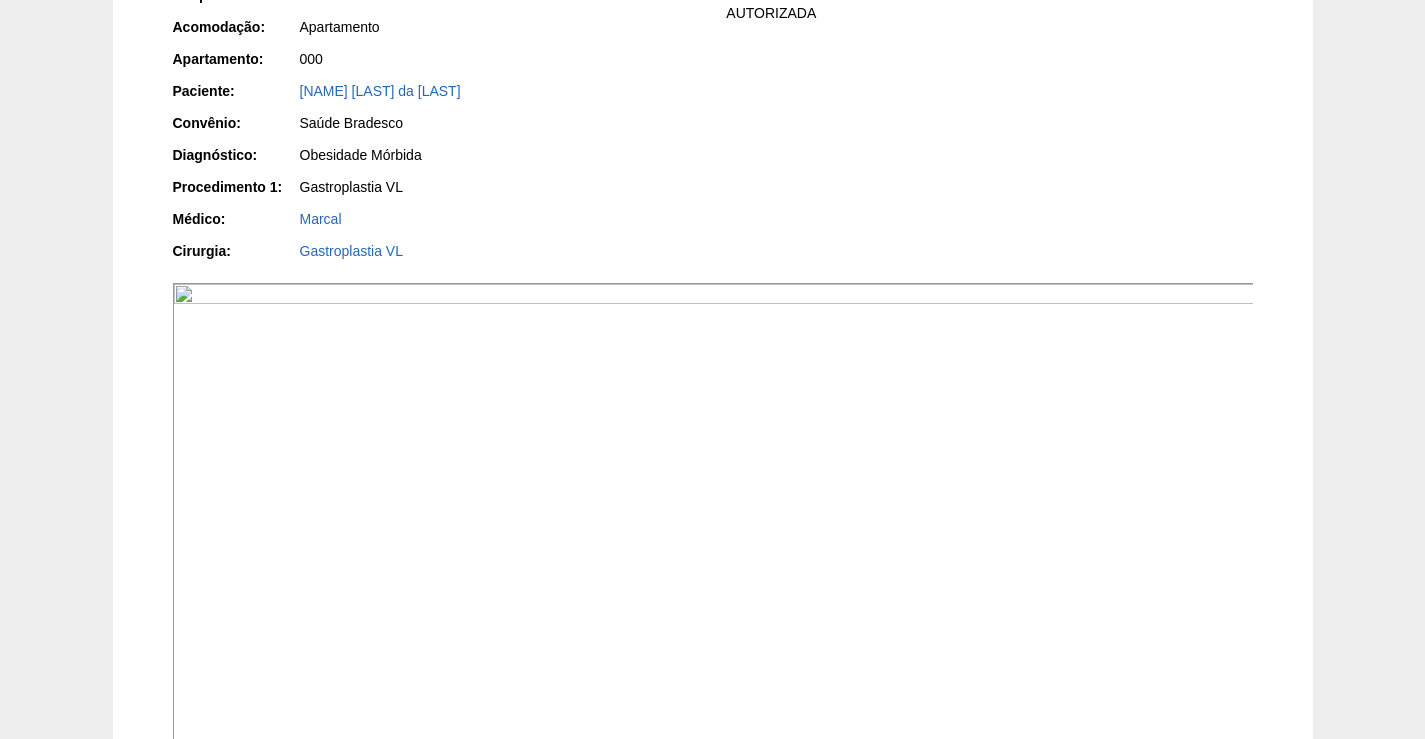 scroll, scrollTop: 700, scrollLeft: 0, axis: vertical 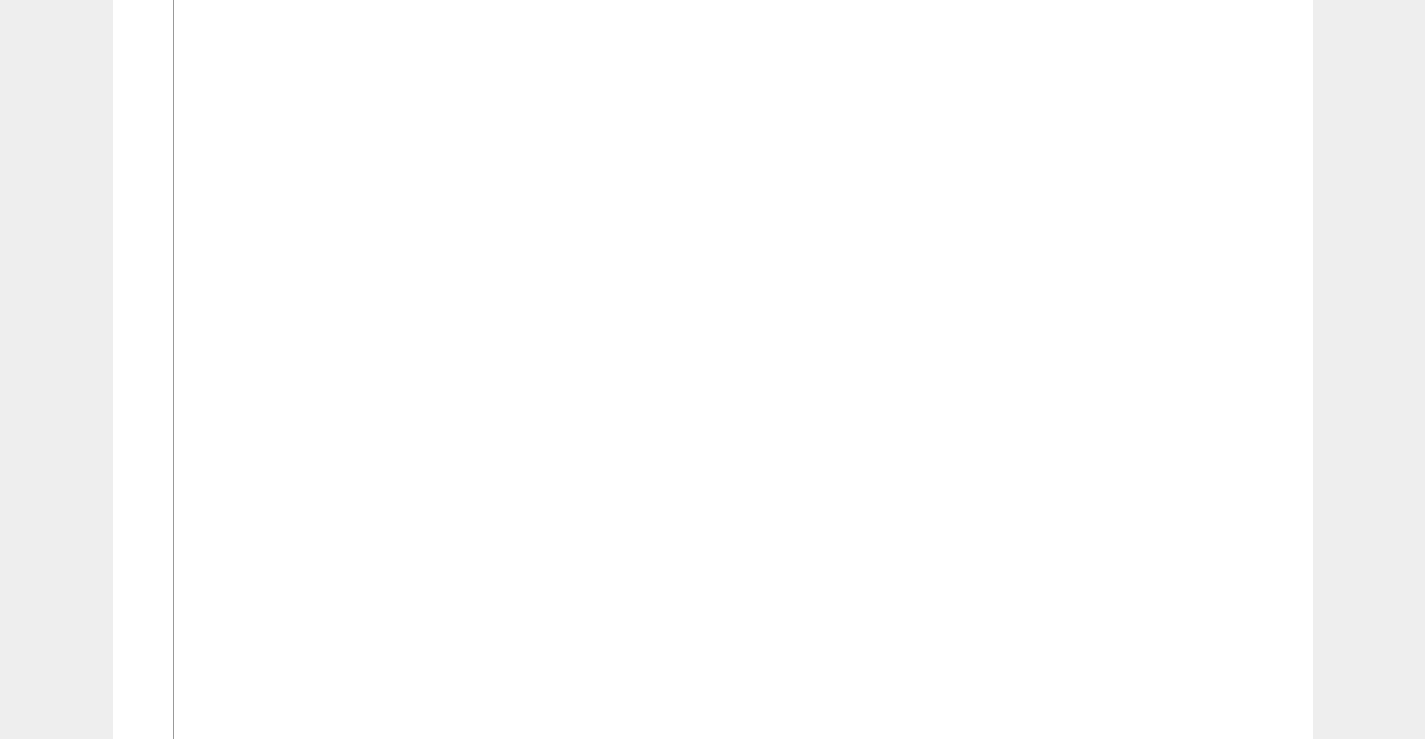 click at bounding box center [714, 345] 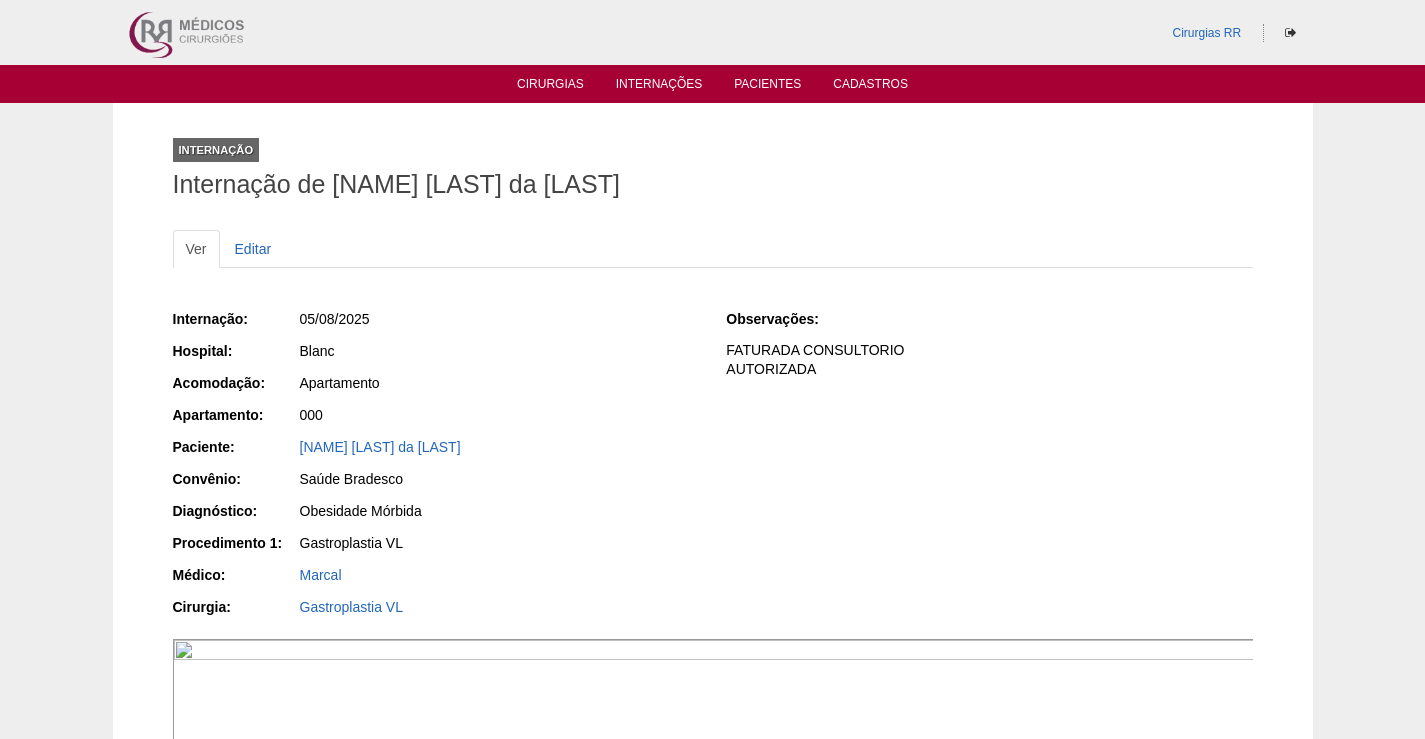 scroll, scrollTop: 700, scrollLeft: 0, axis: vertical 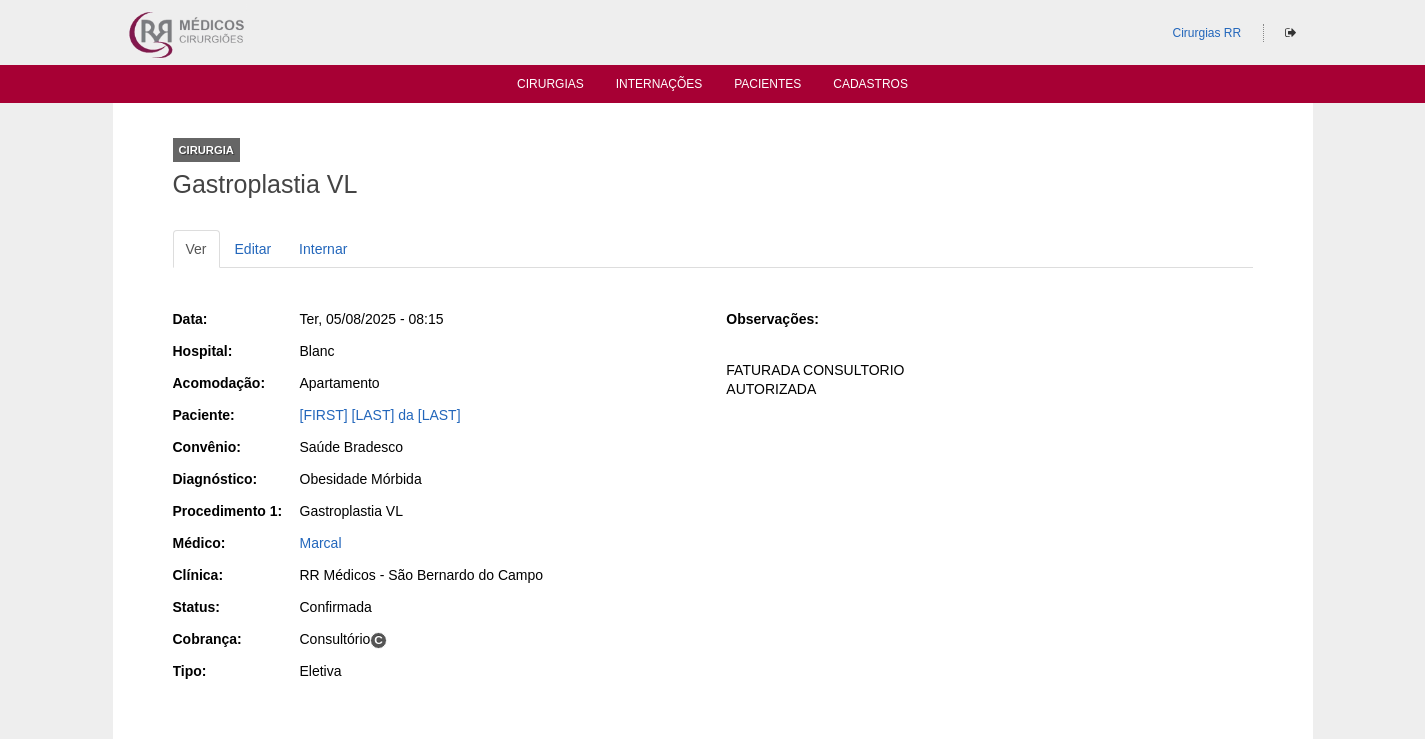 drag, startPoint x: 479, startPoint y: 413, endPoint x: 270, endPoint y: 421, distance: 209.15306 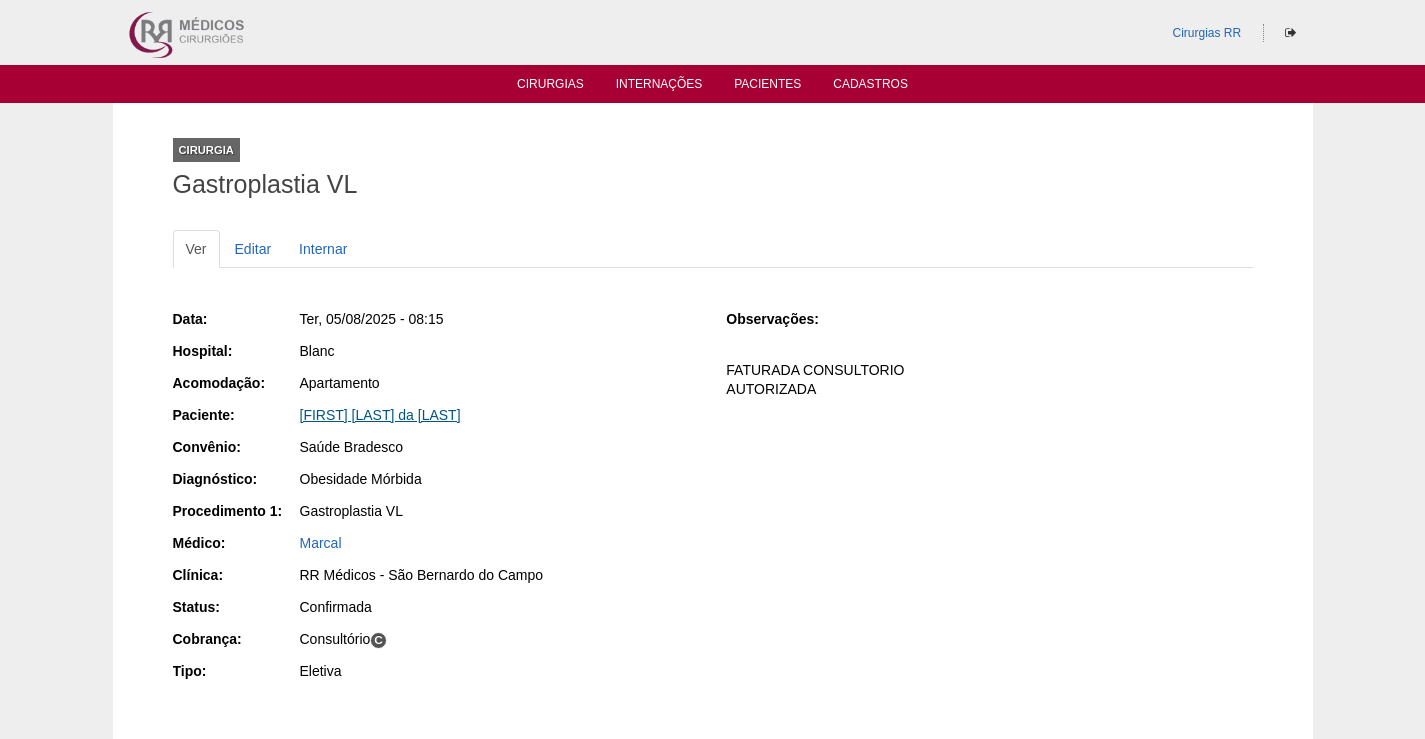 click on "[FIRST] [LAST]  da Silva" at bounding box center [380, 415] 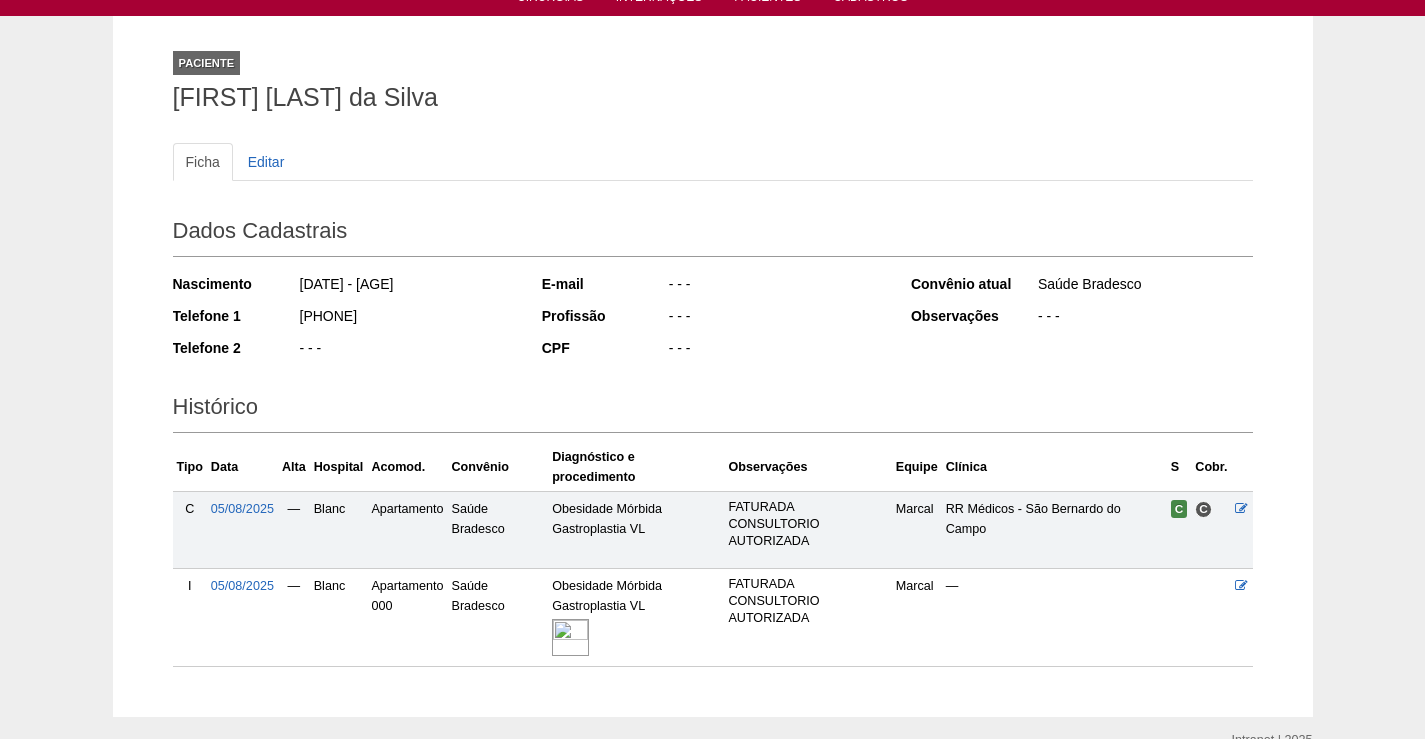 scroll, scrollTop: 0, scrollLeft: 0, axis: both 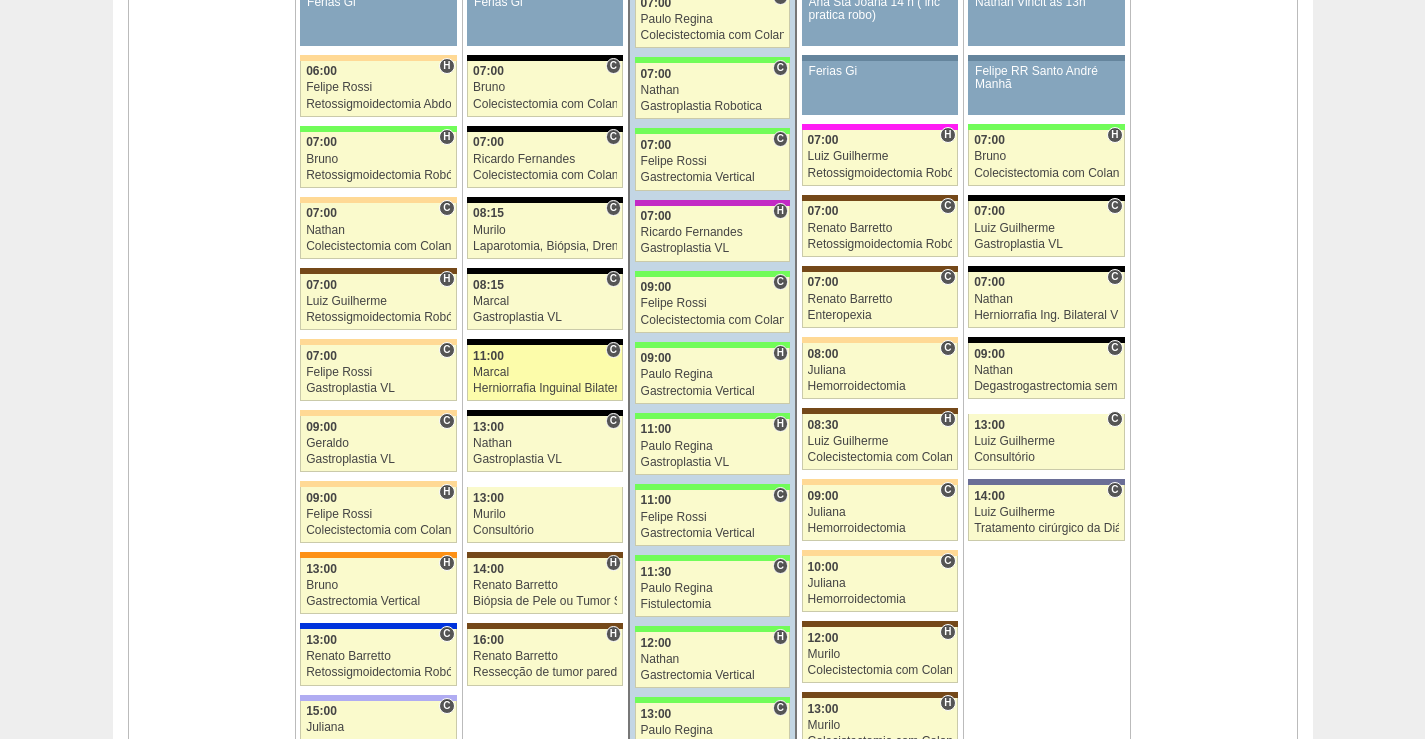 click on "Marcal" at bounding box center [545, 372] 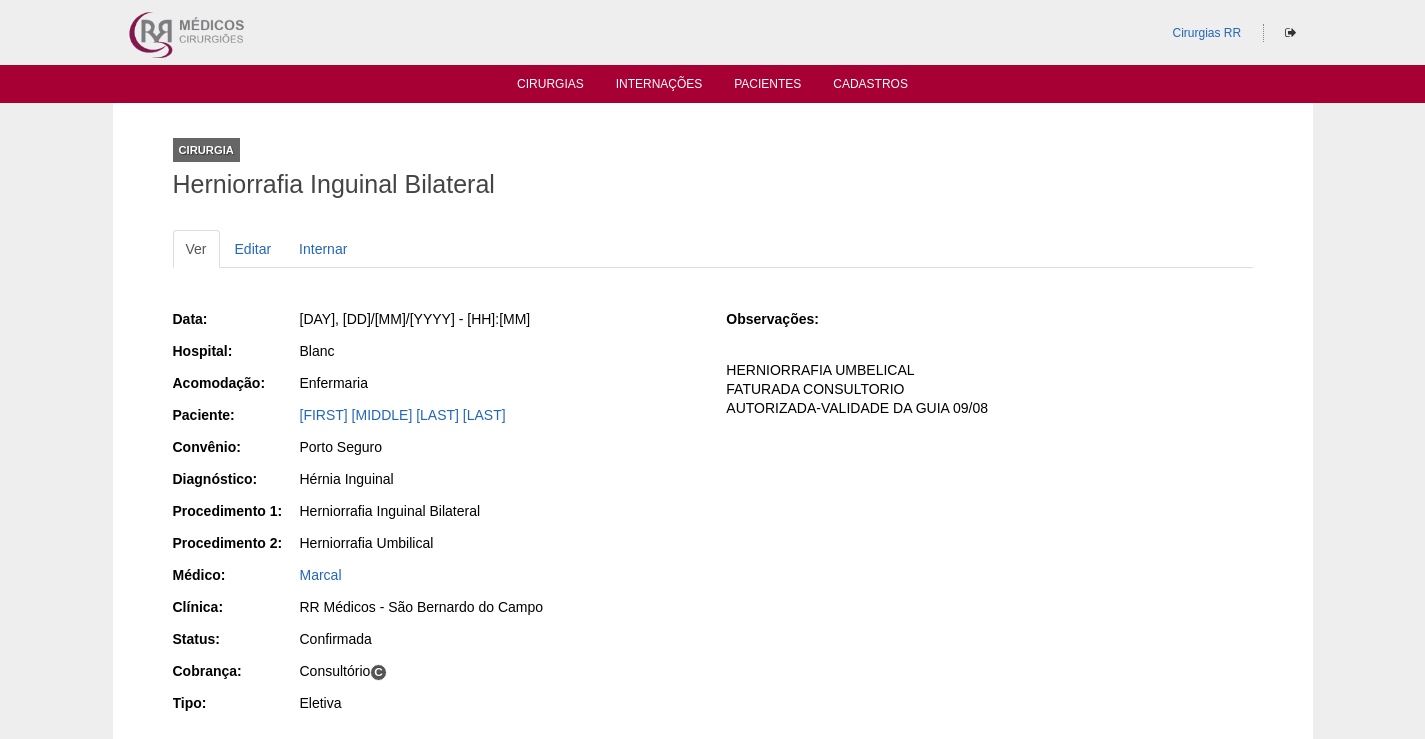 scroll, scrollTop: 0, scrollLeft: 0, axis: both 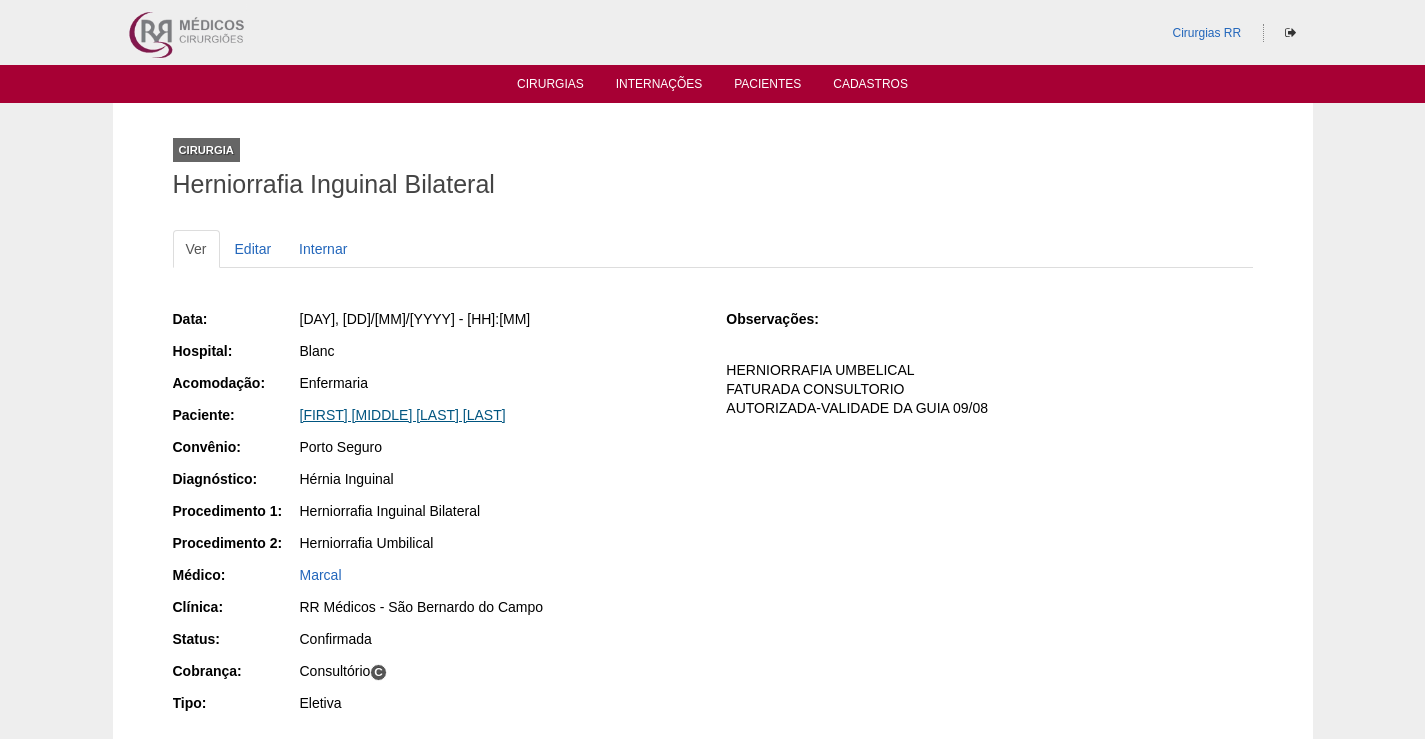 click on "George Ney Vasconcelos Leal" at bounding box center (403, 415) 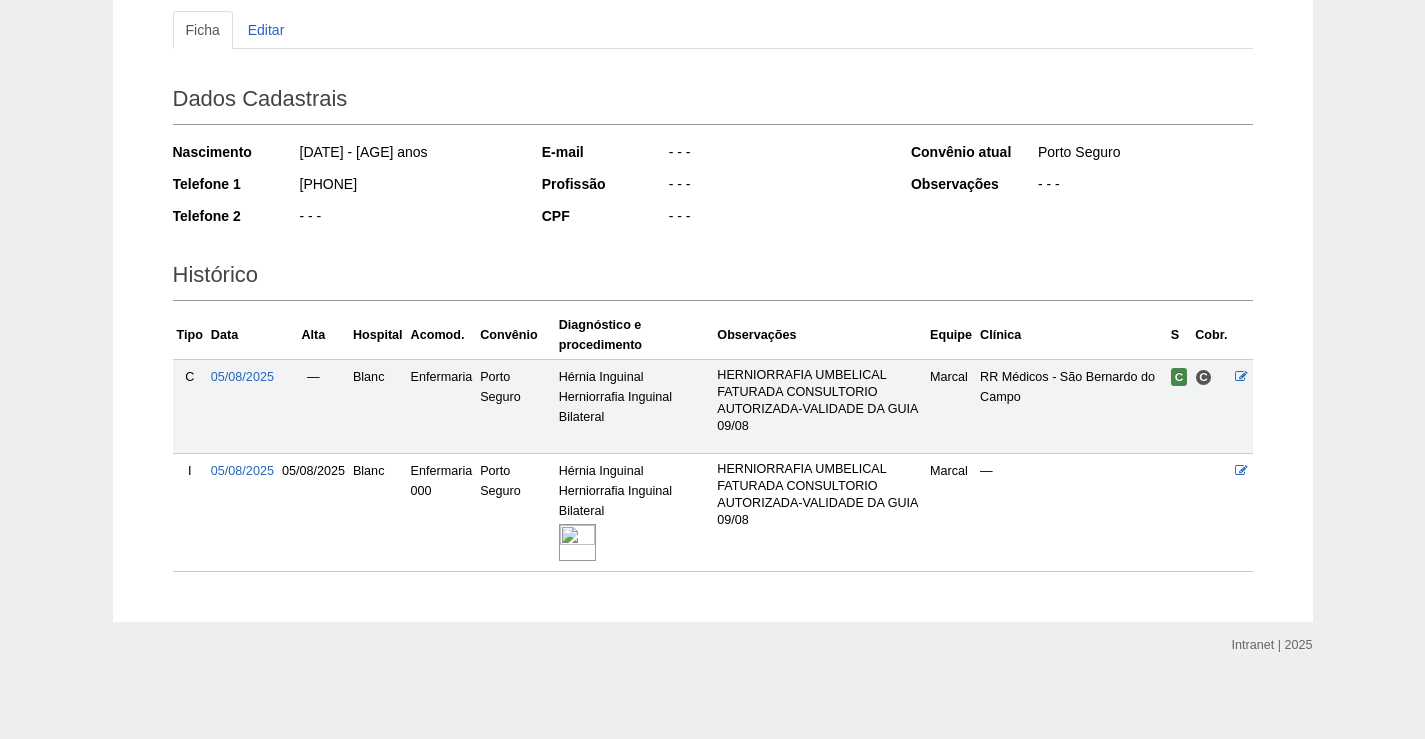 scroll, scrollTop: 223, scrollLeft: 0, axis: vertical 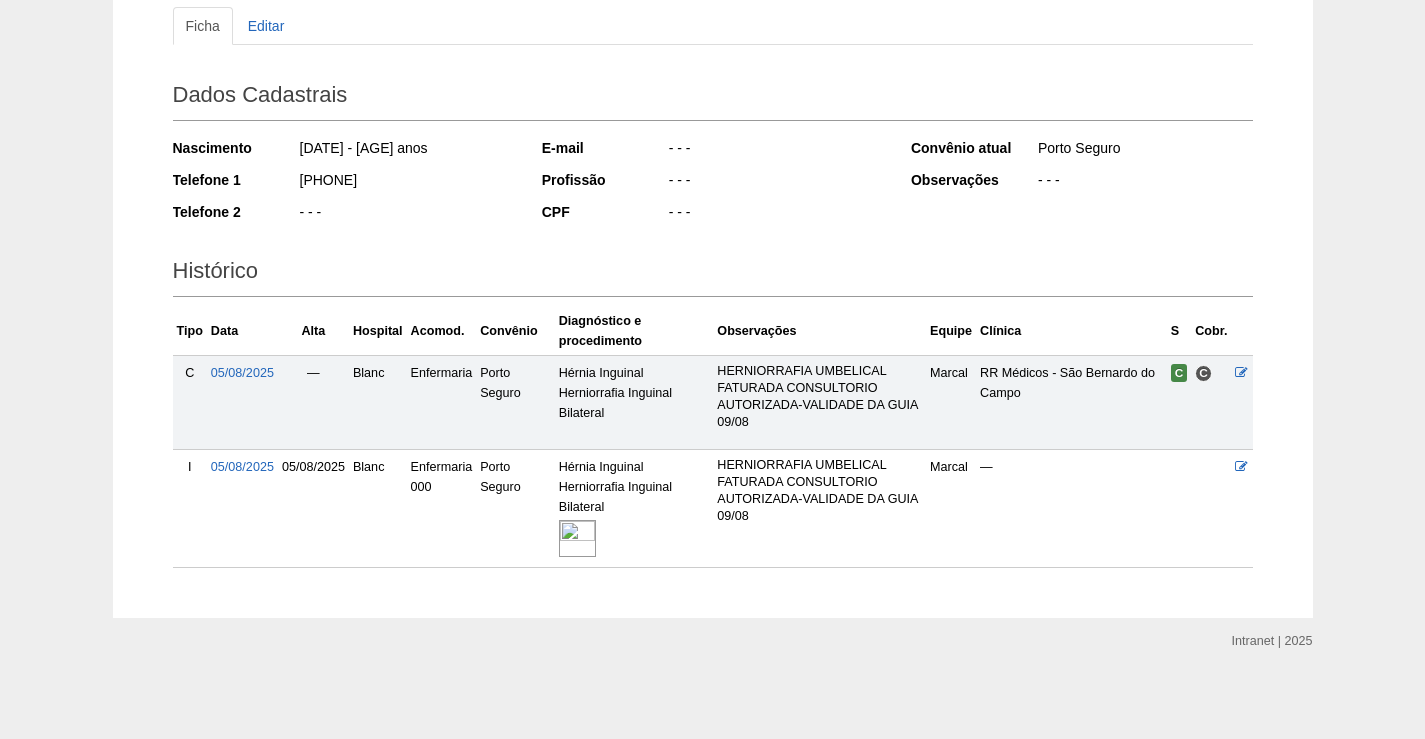 click at bounding box center (577, 538) 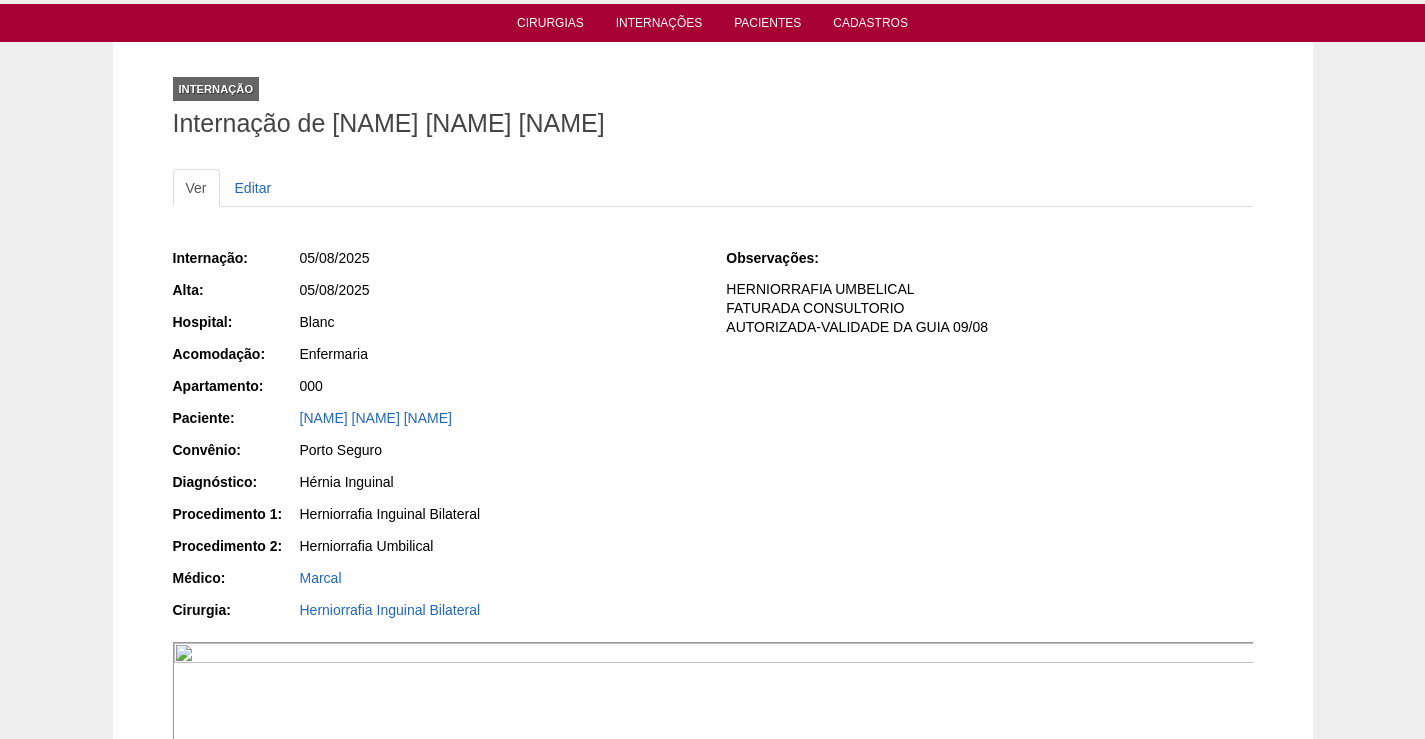scroll, scrollTop: 300, scrollLeft: 0, axis: vertical 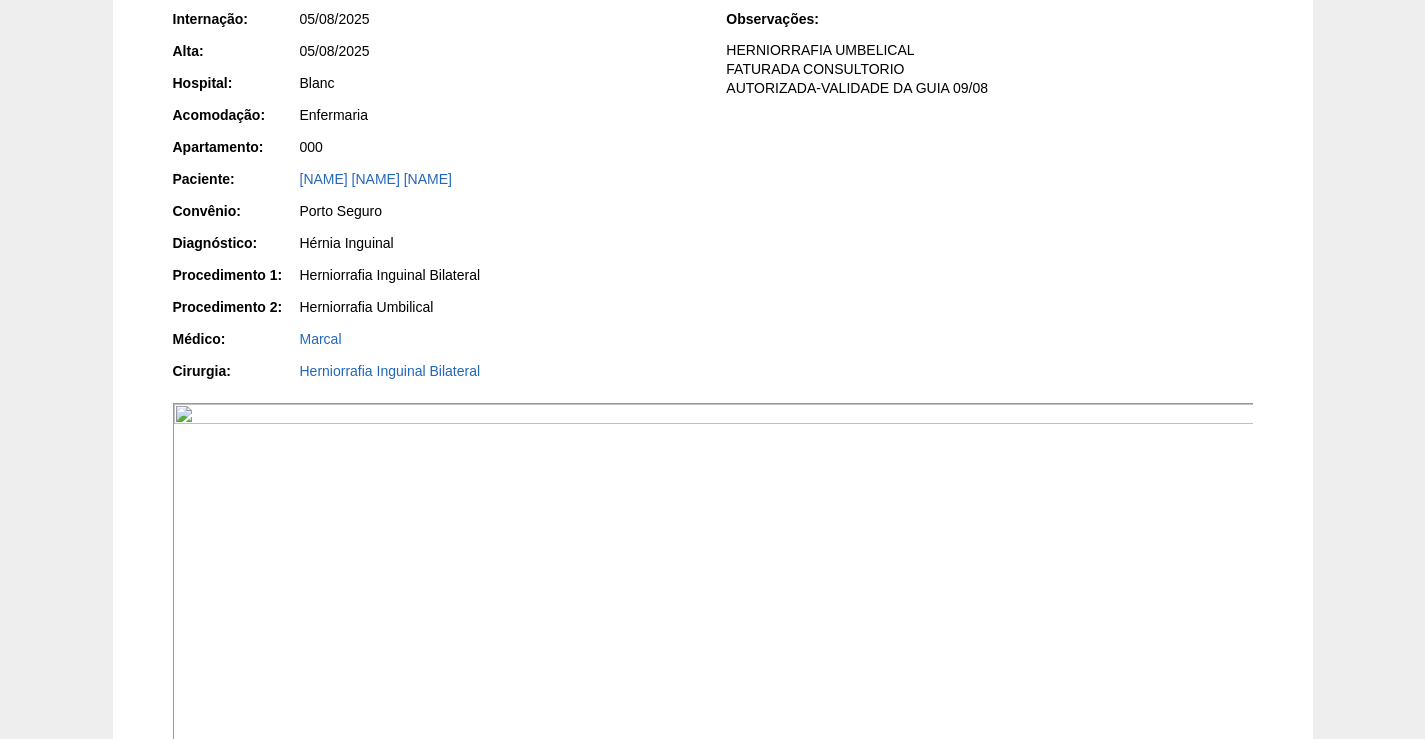 click at bounding box center [714, 809] 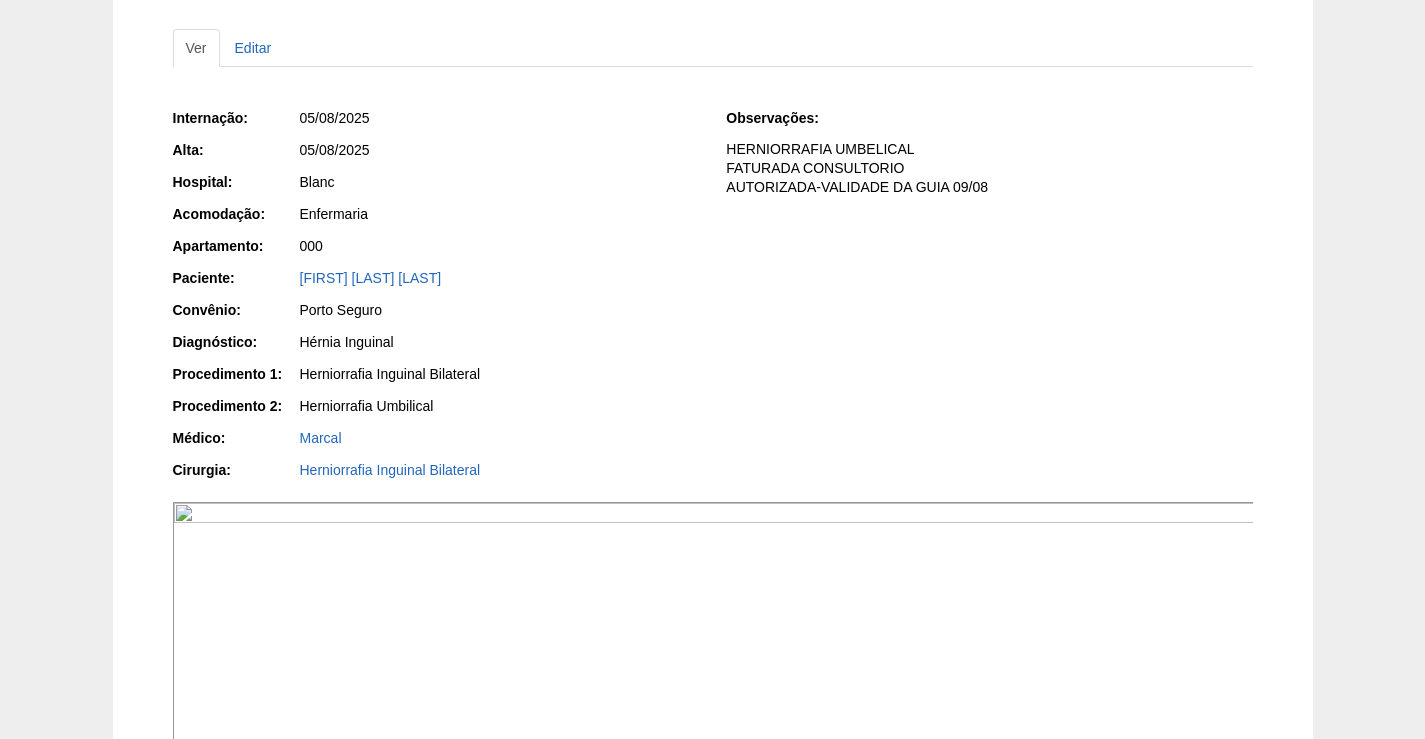 scroll, scrollTop: 200, scrollLeft: 0, axis: vertical 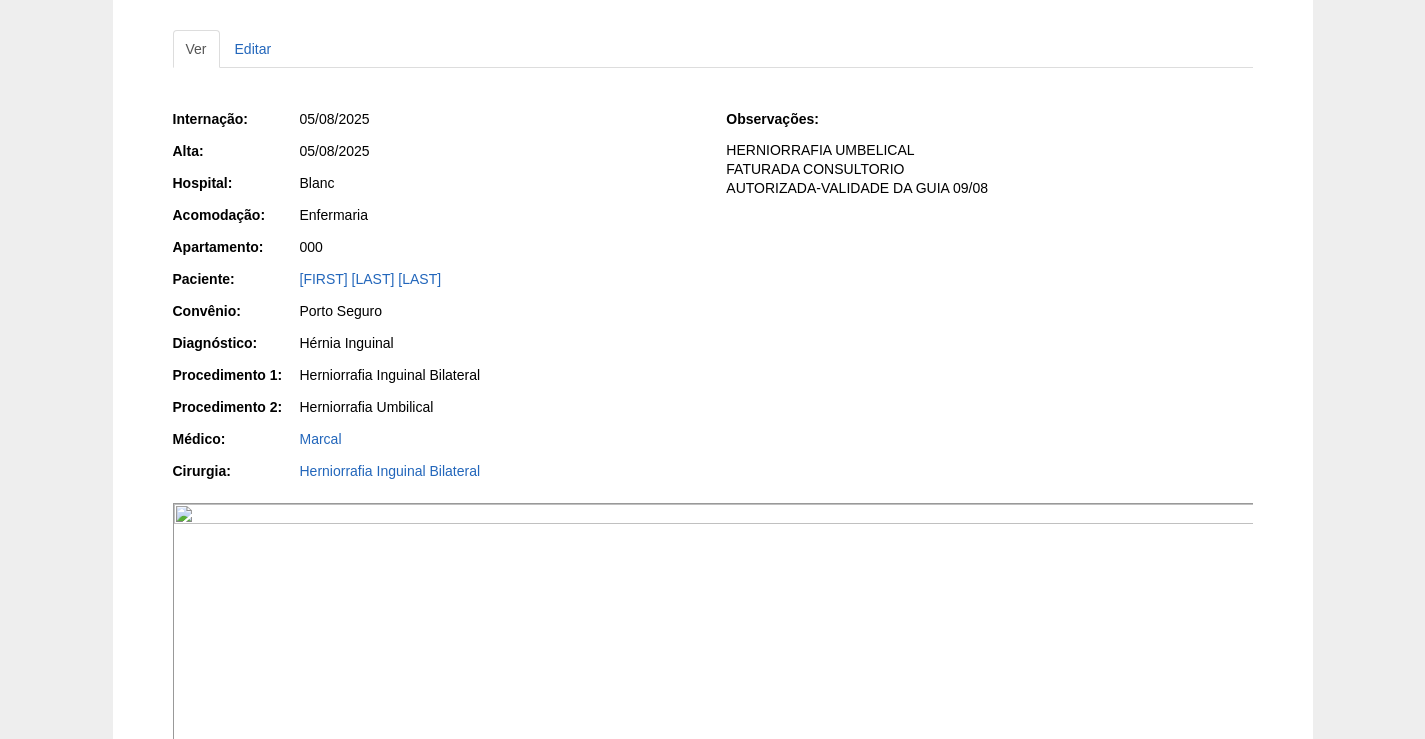 drag, startPoint x: 528, startPoint y: 280, endPoint x: 324, endPoint y: 299, distance: 204.88289 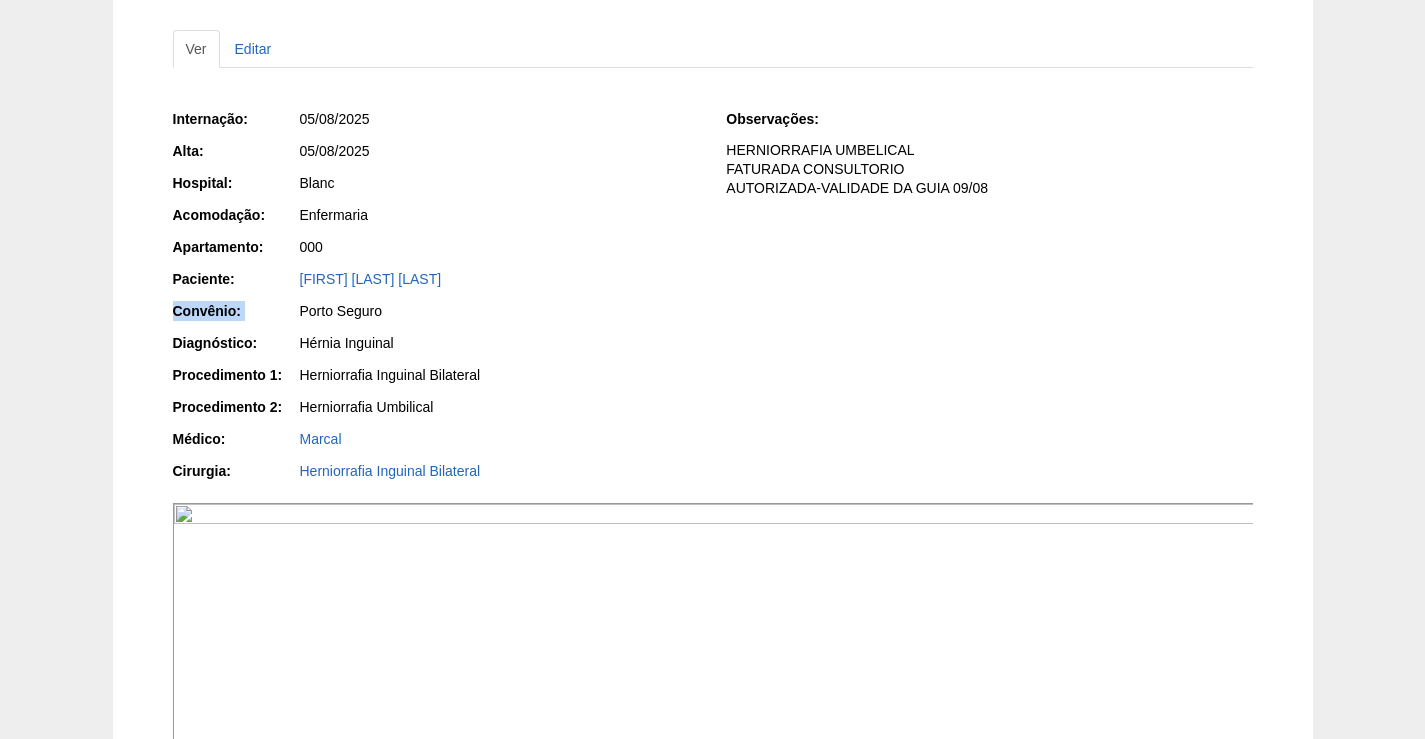 drag, startPoint x: 535, startPoint y: 277, endPoint x: 288, endPoint y: 298, distance: 247.8911 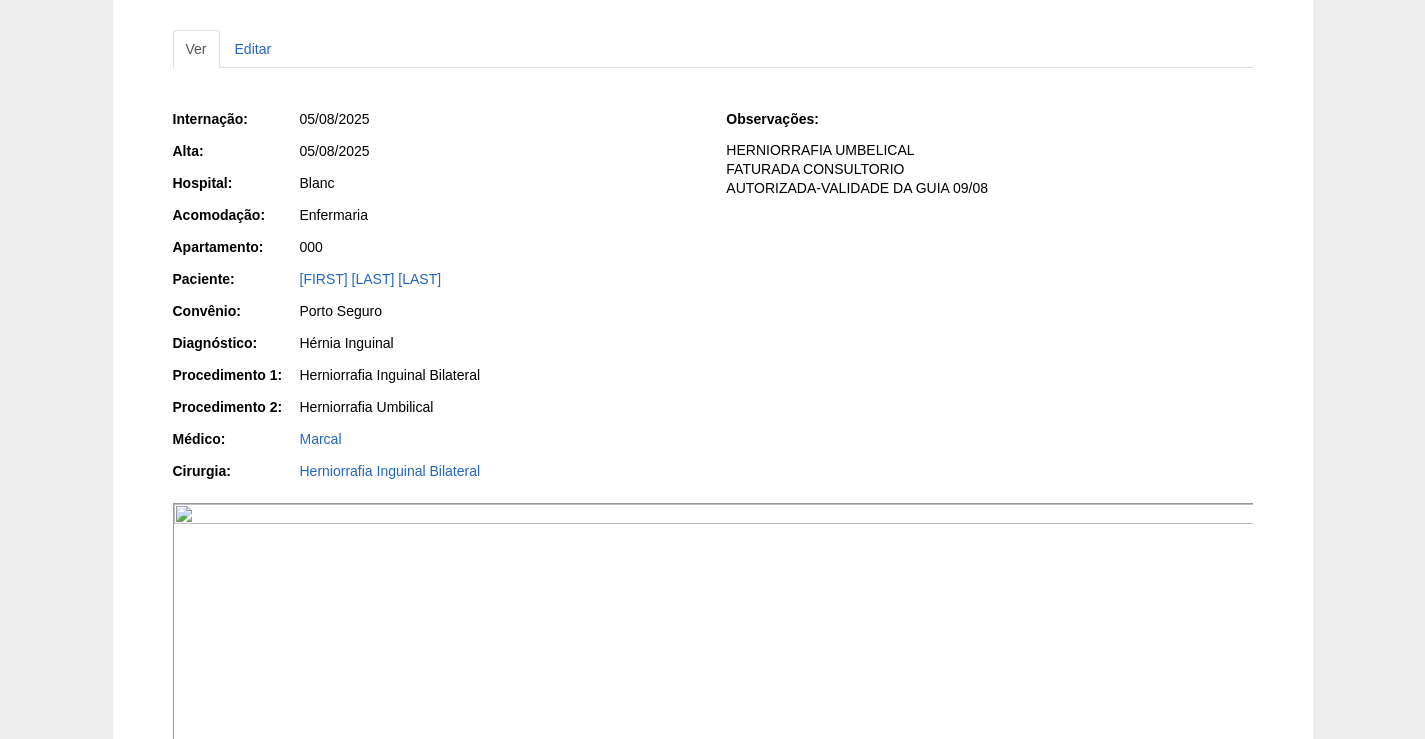 click on "000" at bounding box center [499, 247] 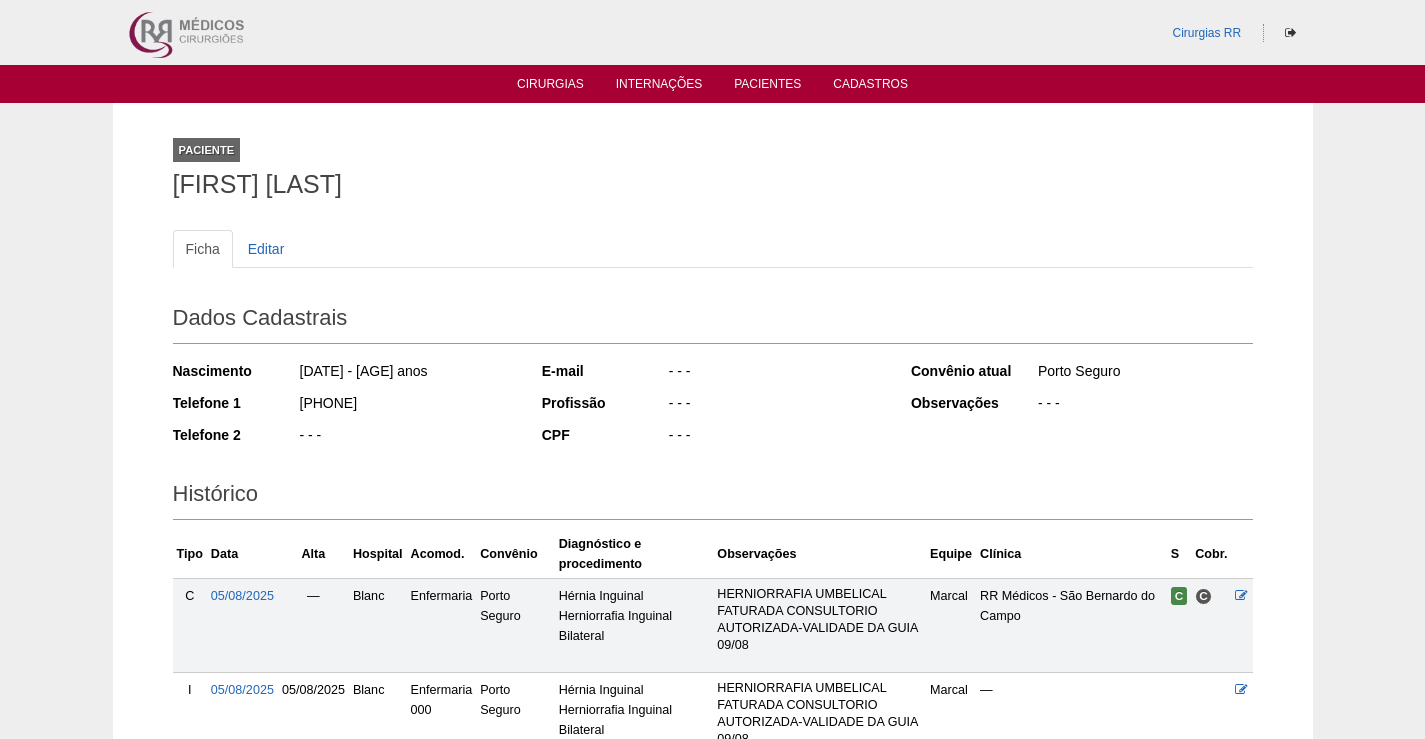 scroll, scrollTop: 223, scrollLeft: 0, axis: vertical 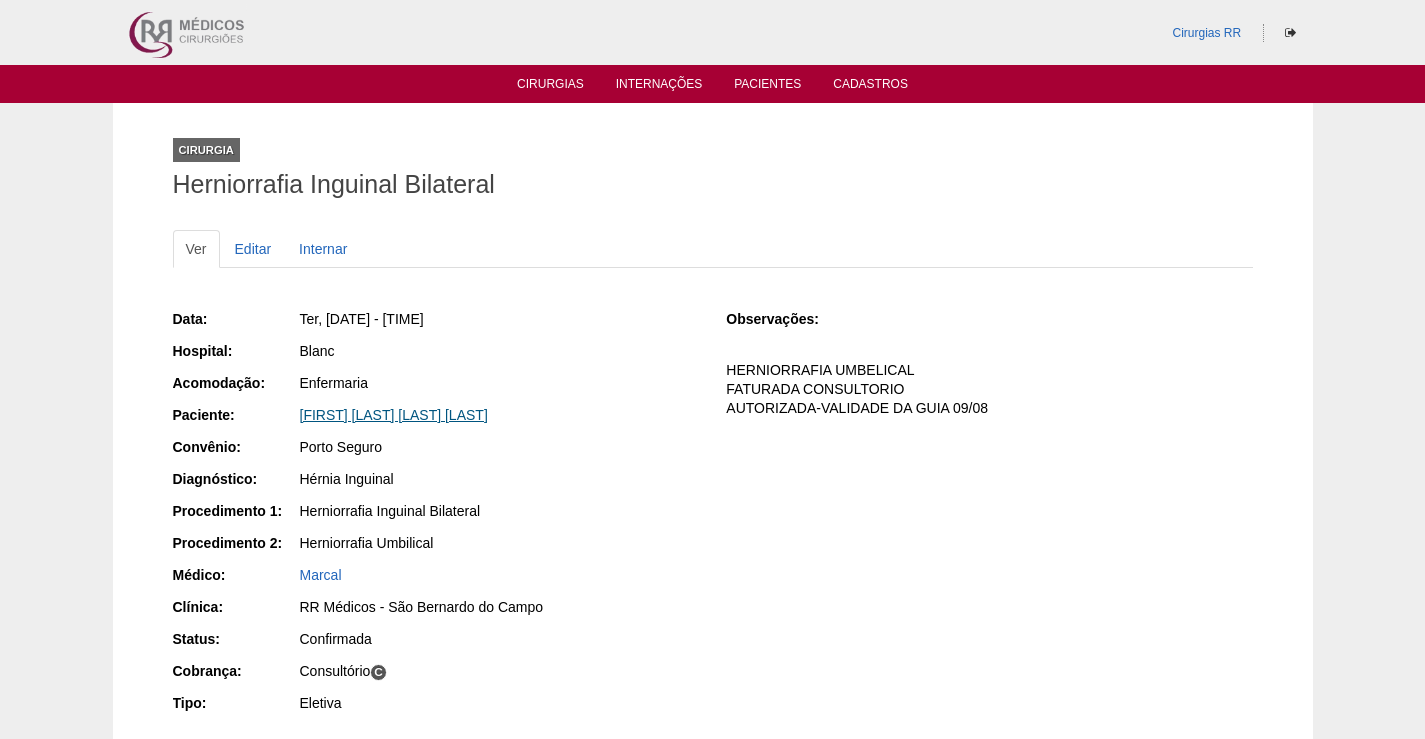 click on "[FIRST] [MIDDLE] [LAST]" at bounding box center [394, 415] 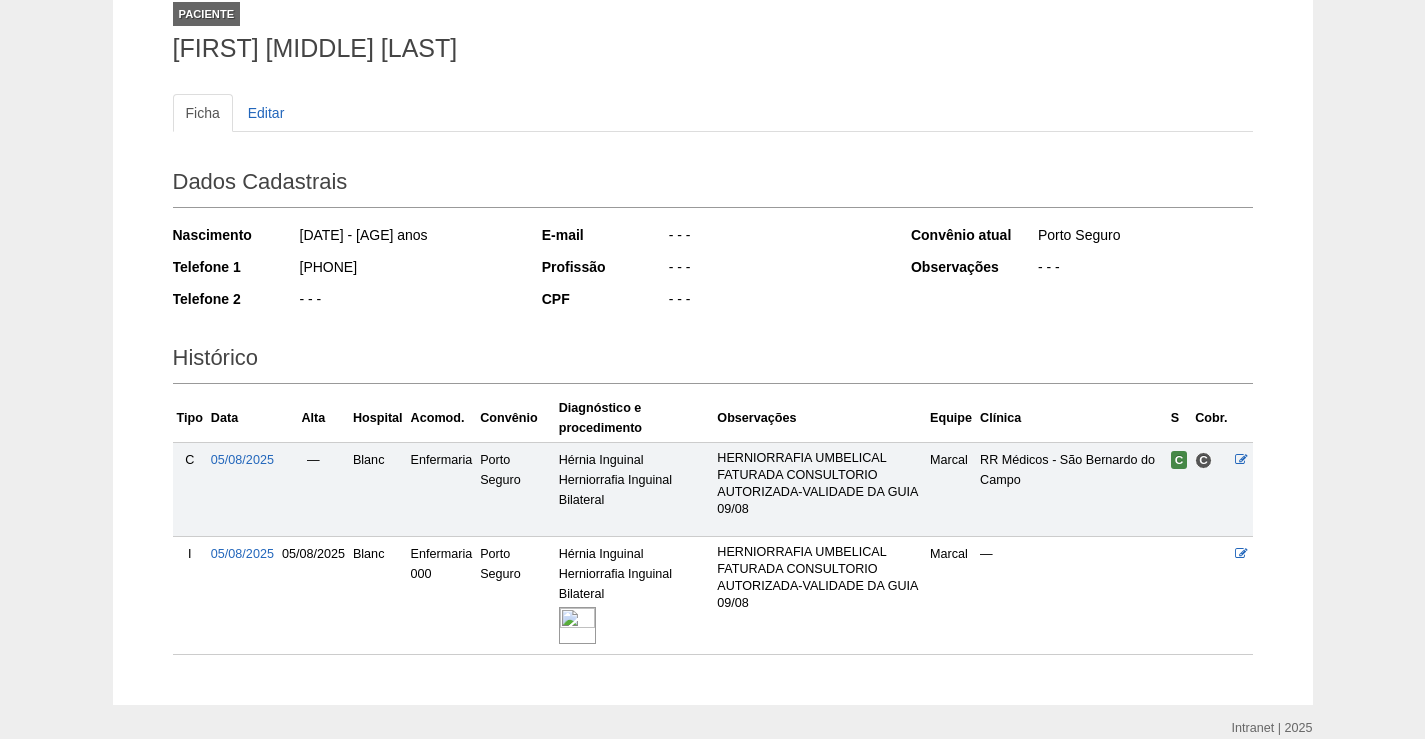 scroll, scrollTop: 0, scrollLeft: 0, axis: both 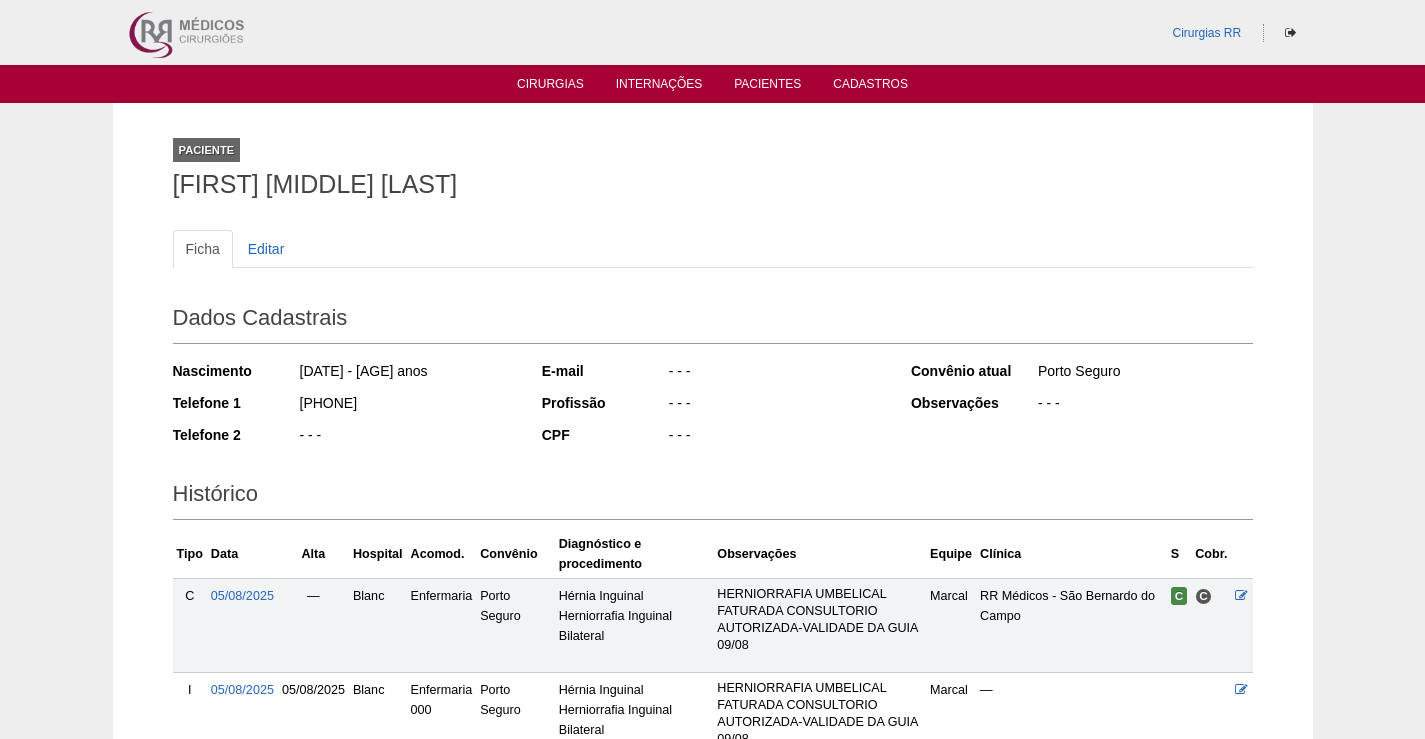 drag, startPoint x: 538, startPoint y: 185, endPoint x: 125, endPoint y: 166, distance: 413.43683 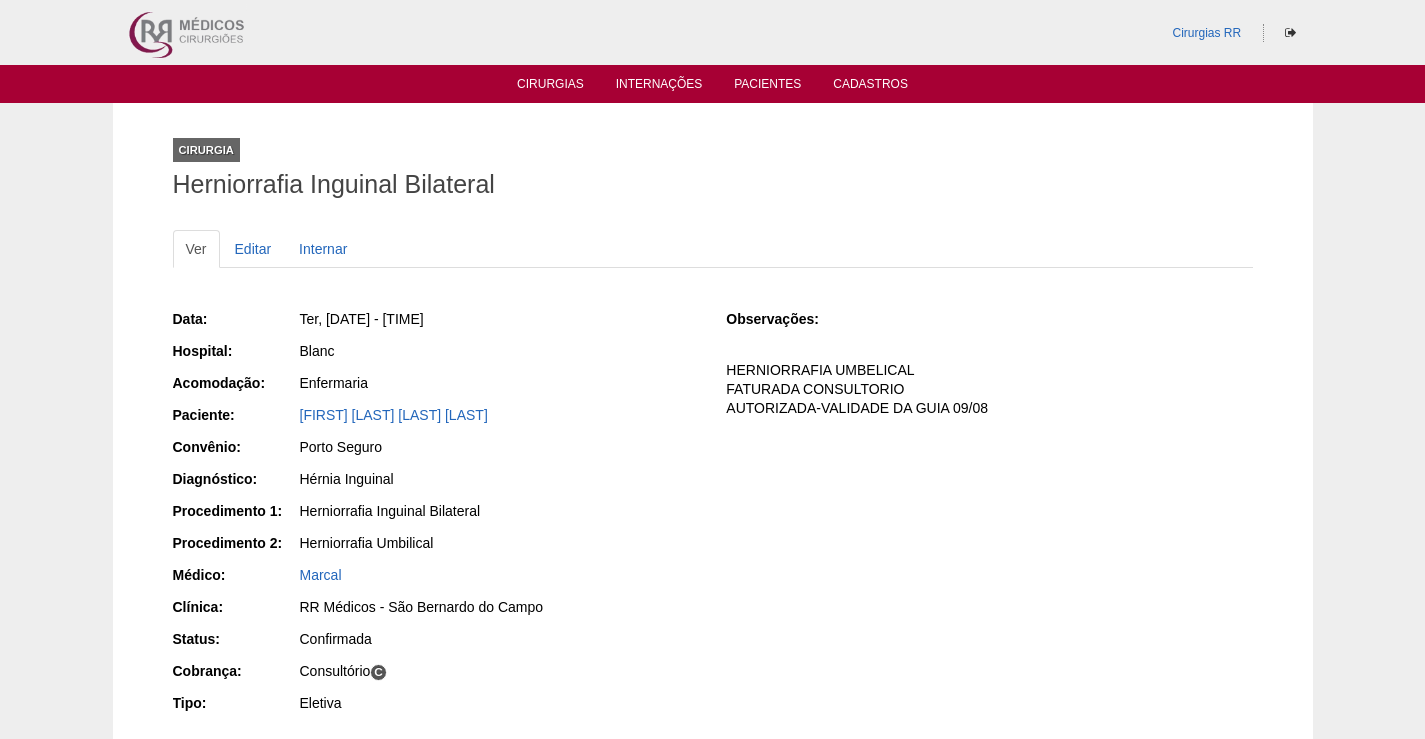 scroll, scrollTop: 0, scrollLeft: 0, axis: both 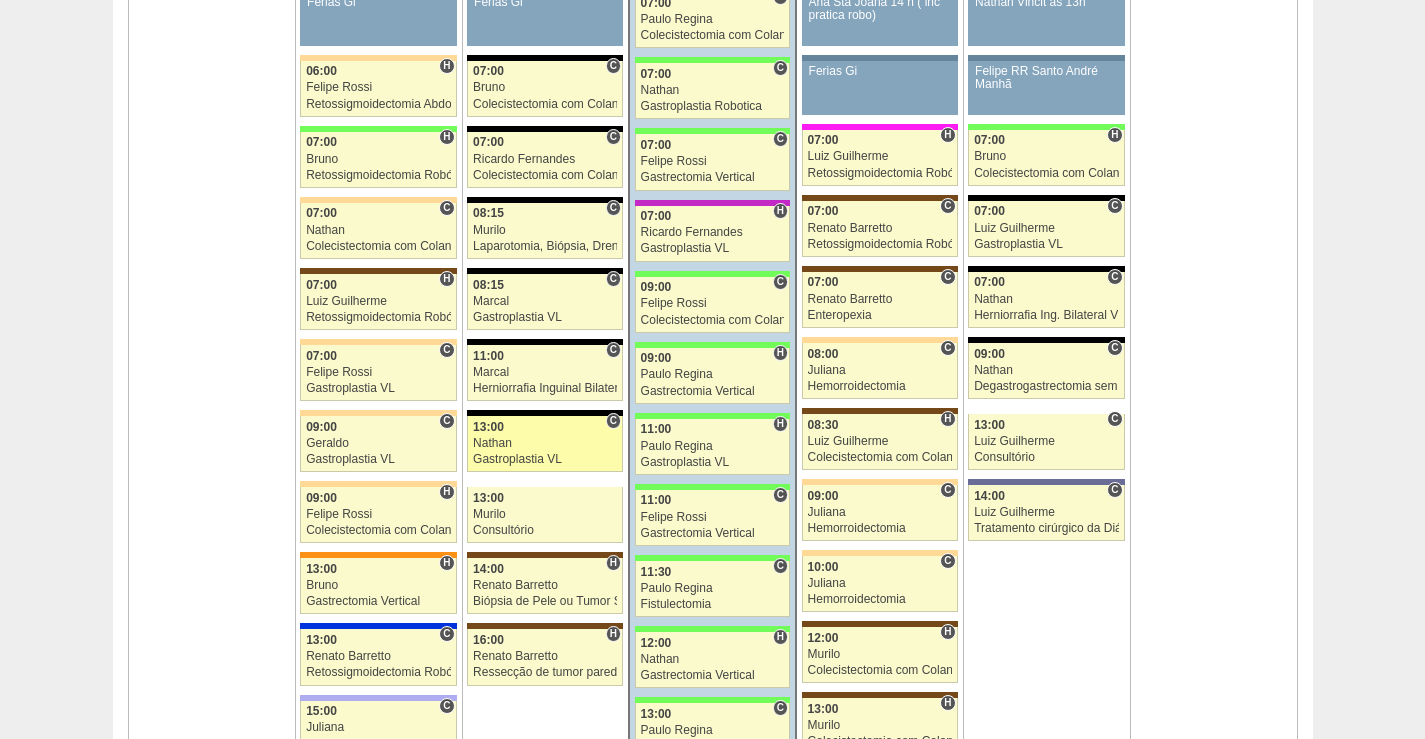 click on "Nathan" at bounding box center (545, 443) 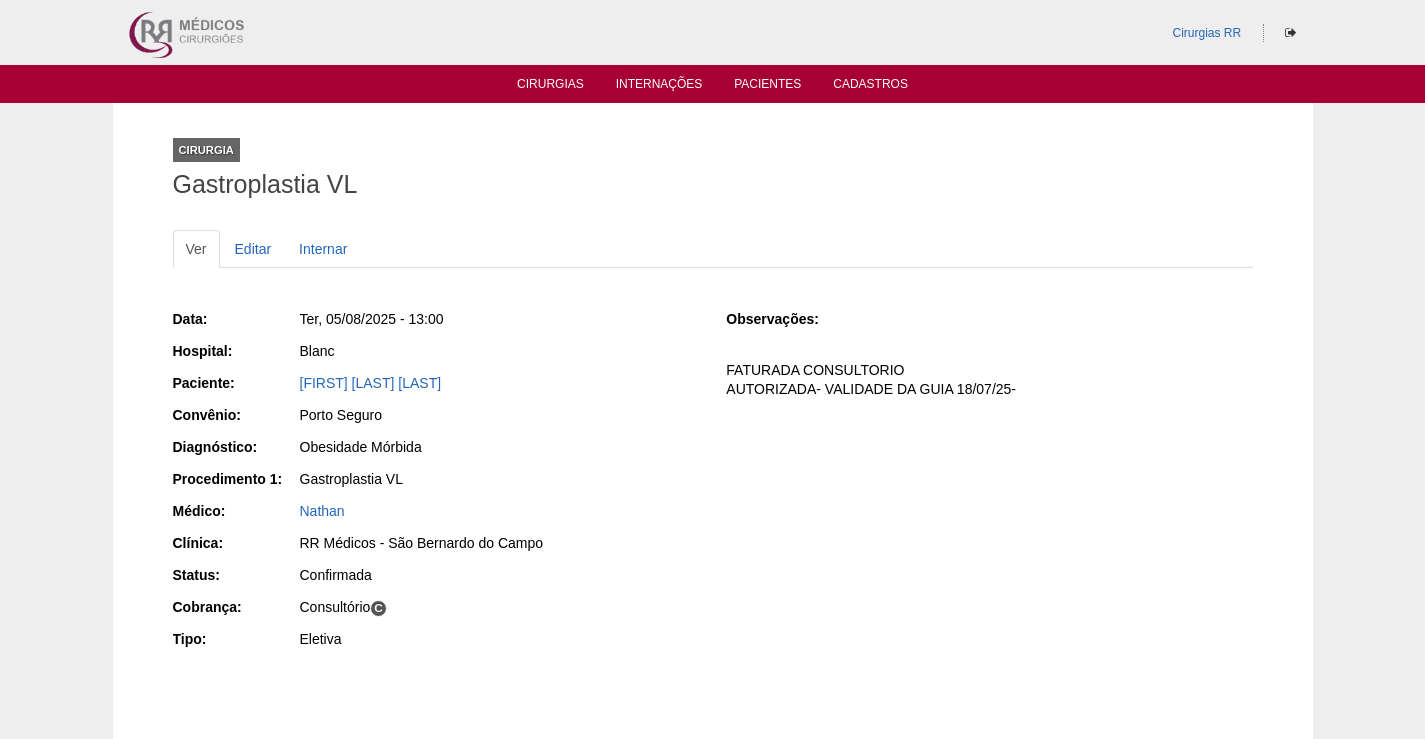 scroll, scrollTop: 0, scrollLeft: 0, axis: both 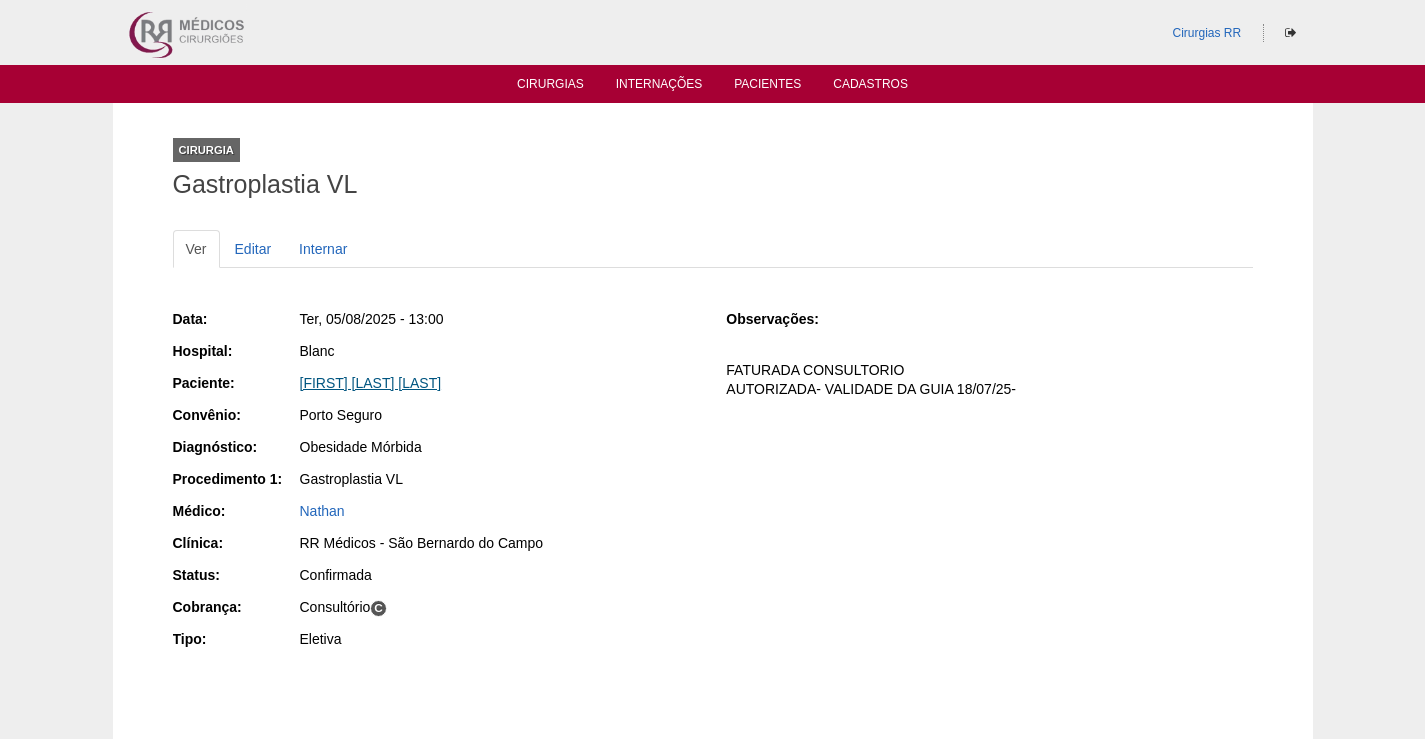 click on "[FIRST] [LAST]" at bounding box center [371, 383] 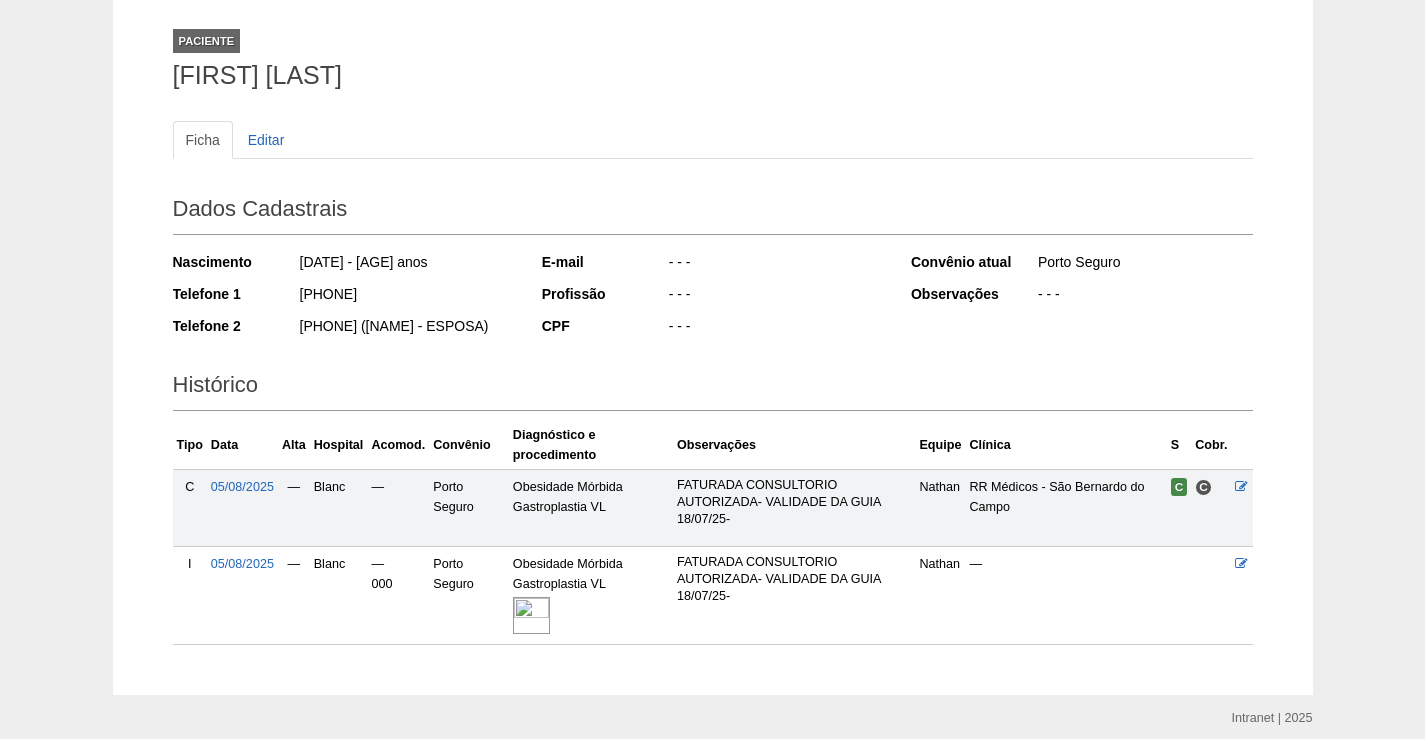 scroll, scrollTop: 206, scrollLeft: 0, axis: vertical 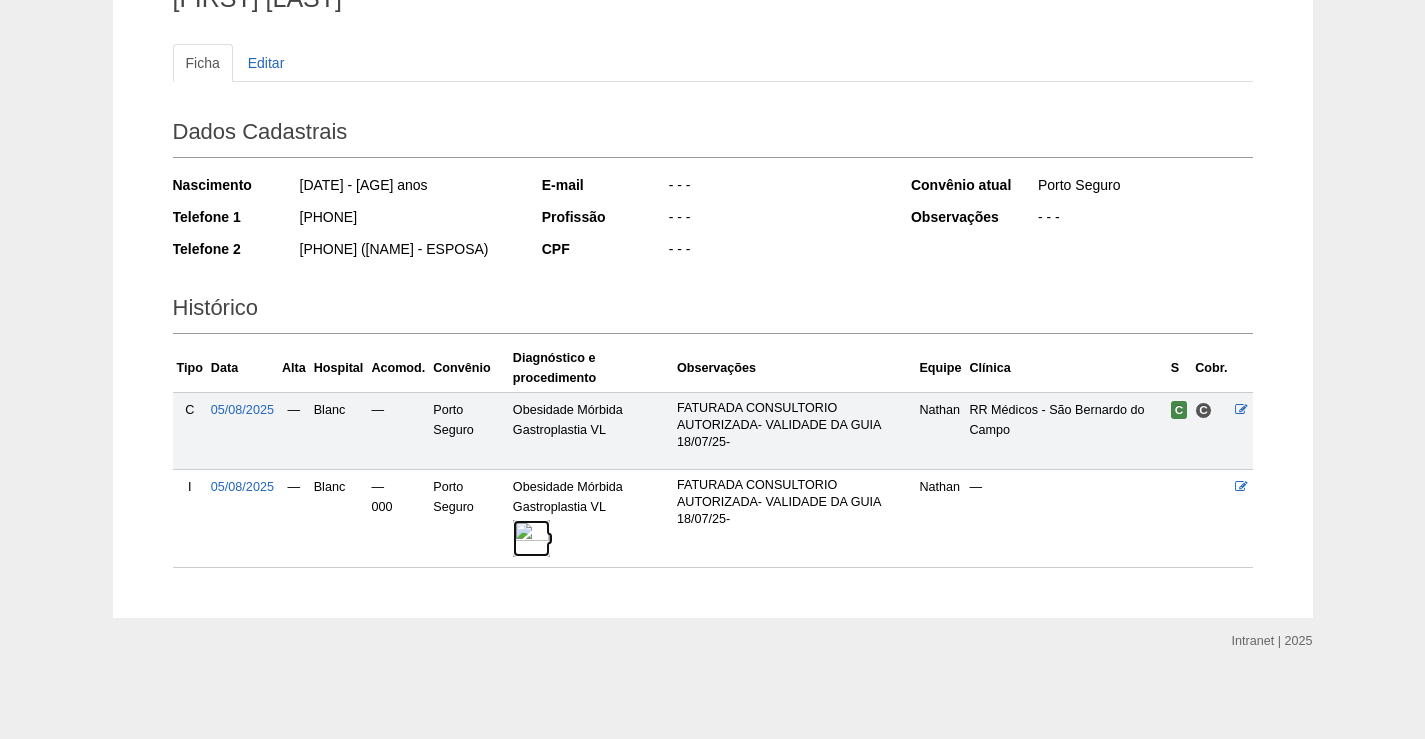 drag, startPoint x: 529, startPoint y: 528, endPoint x: 660, endPoint y: 369, distance: 206.01456 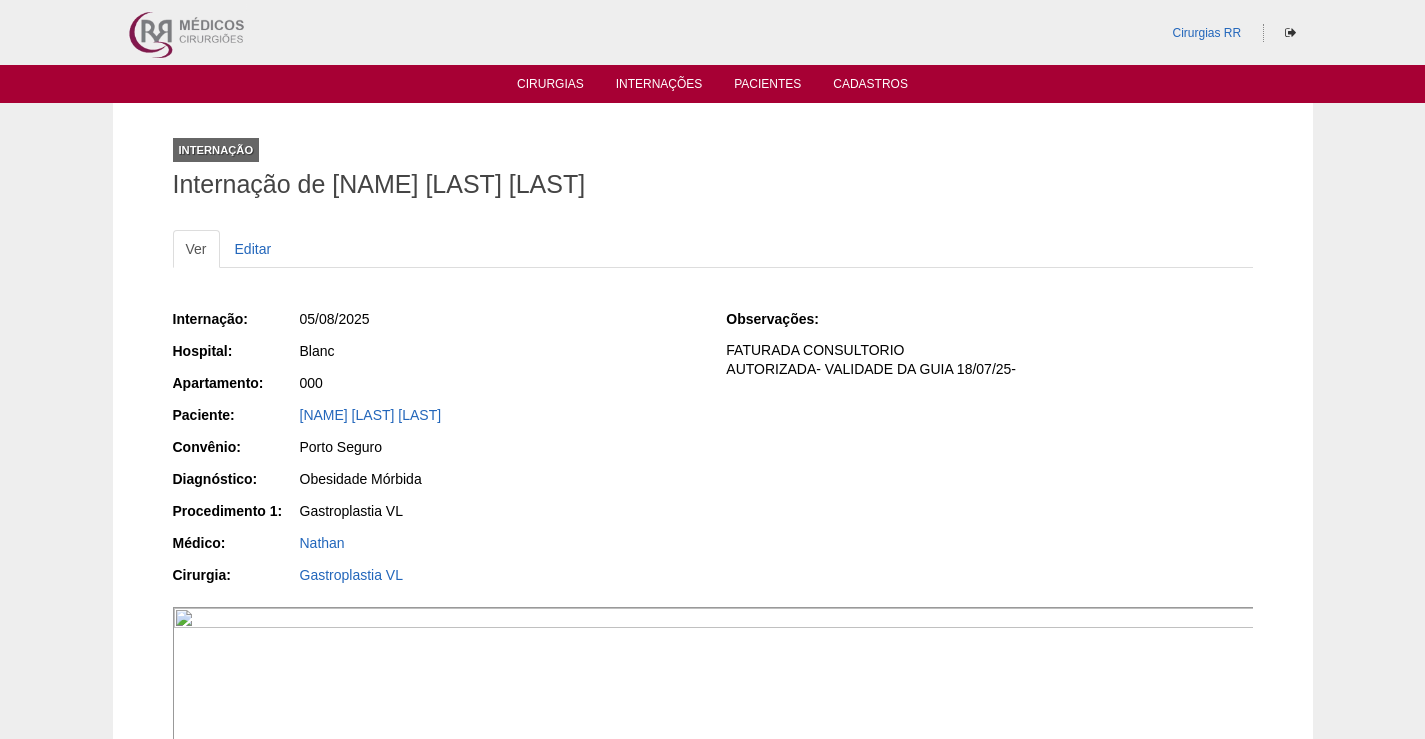 scroll, scrollTop: 400, scrollLeft: 0, axis: vertical 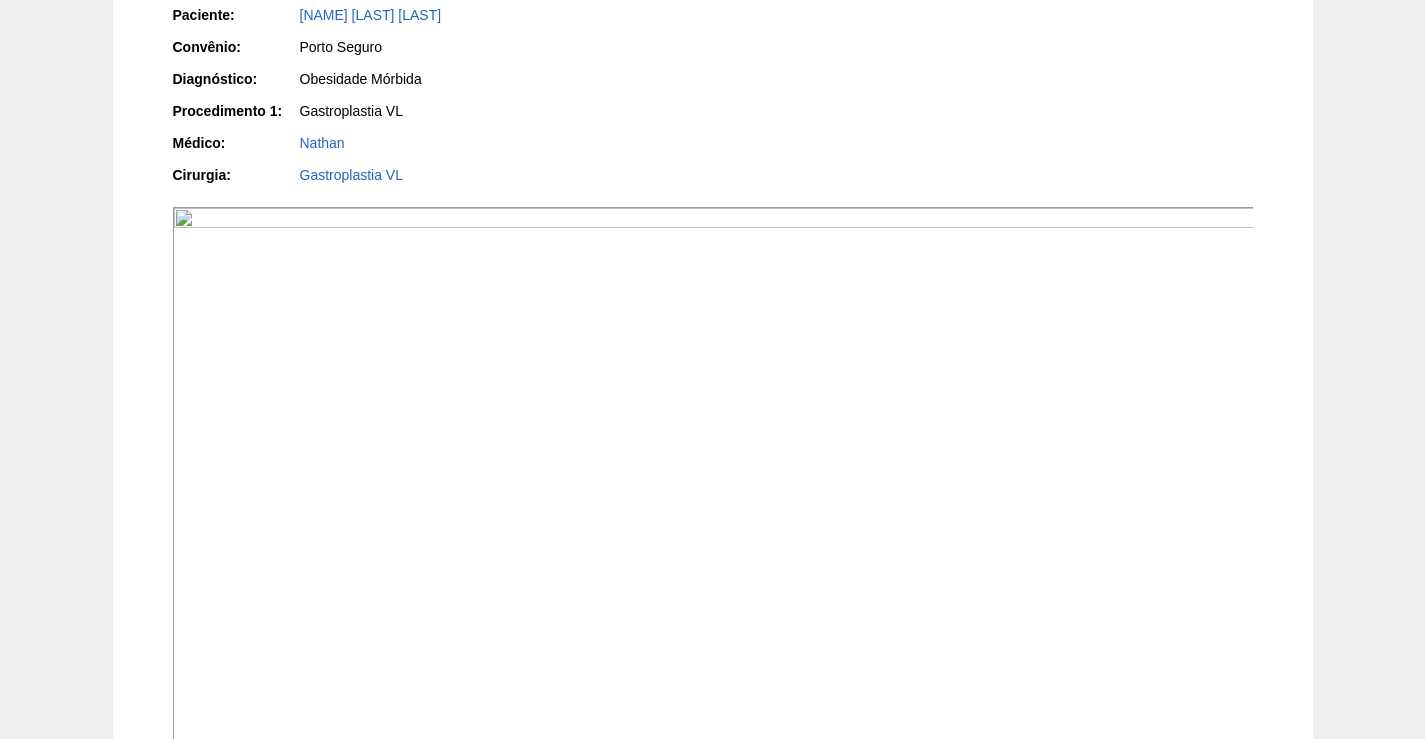 click at bounding box center [714, 613] 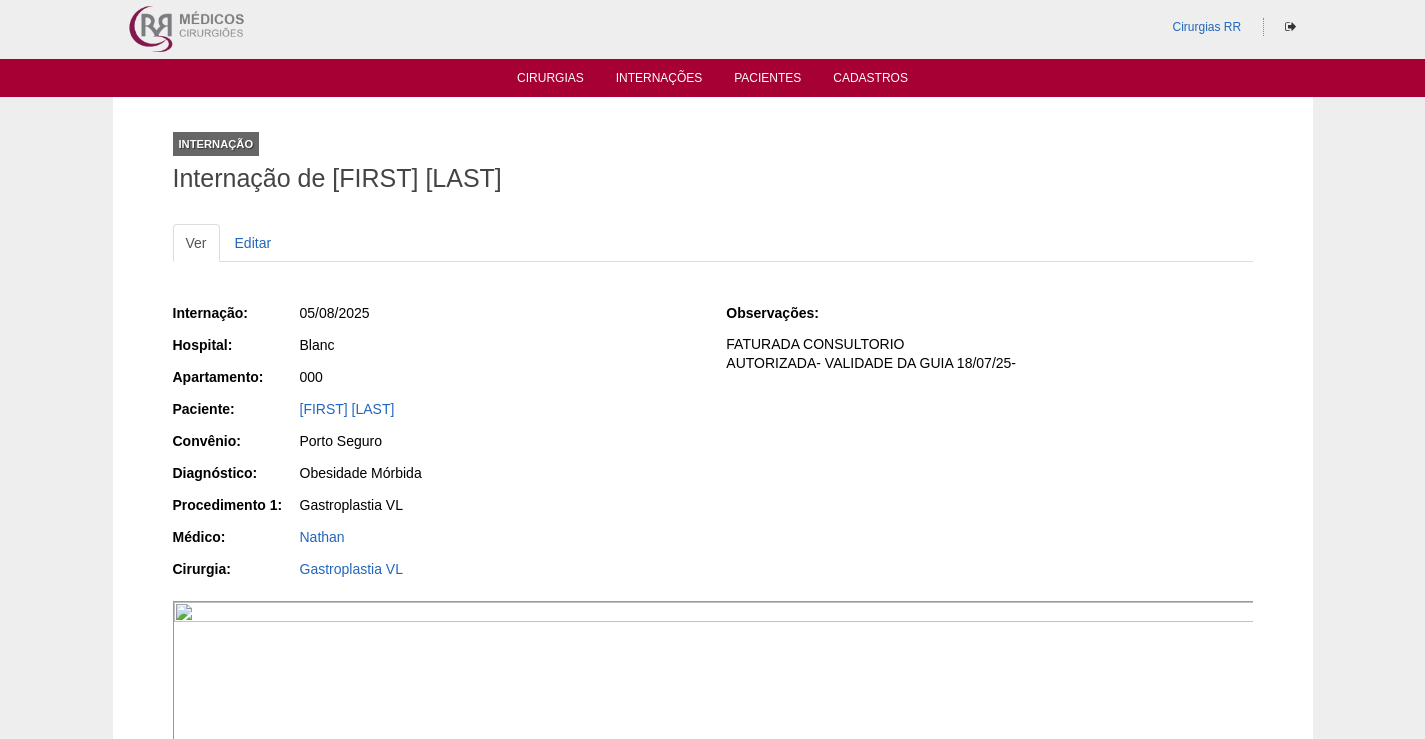 scroll, scrollTop: 0, scrollLeft: 0, axis: both 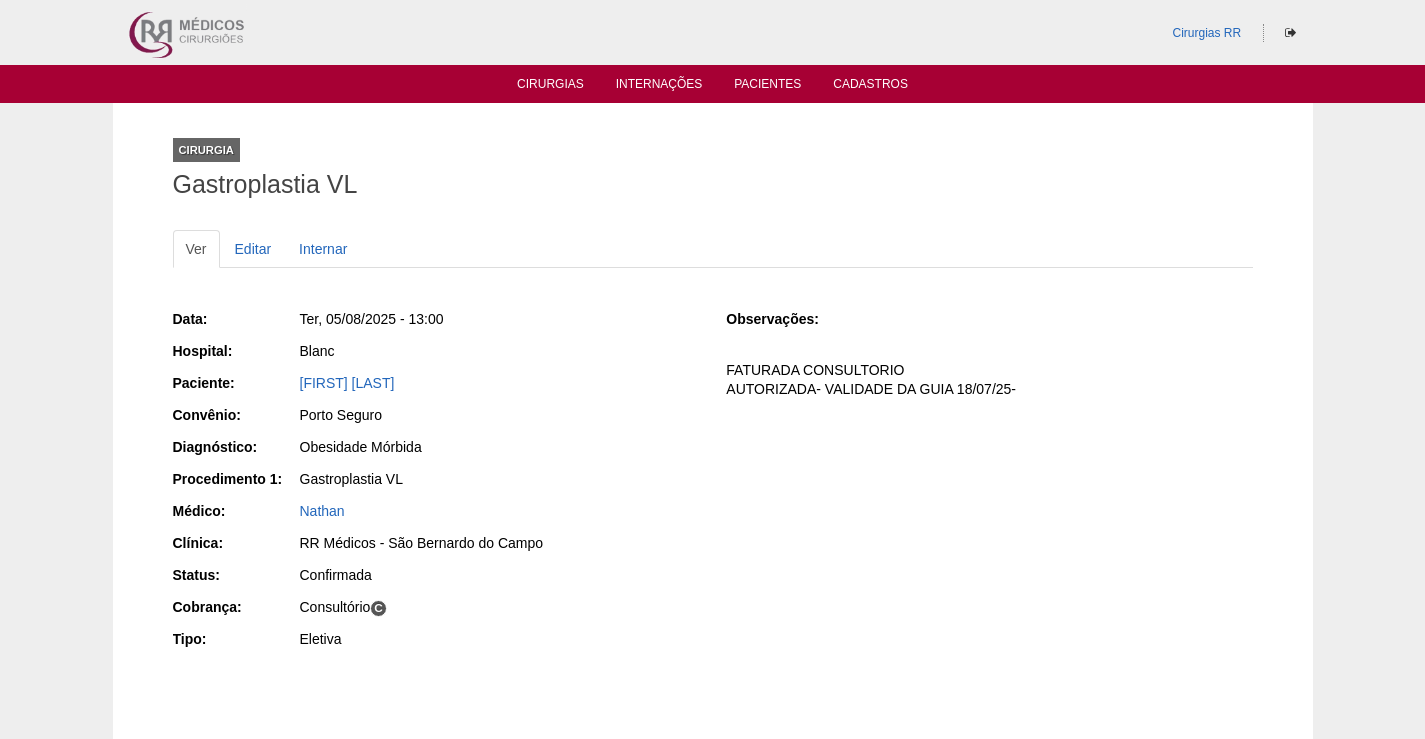 drag, startPoint x: 497, startPoint y: 384, endPoint x: 349, endPoint y: 400, distance: 148.86235 